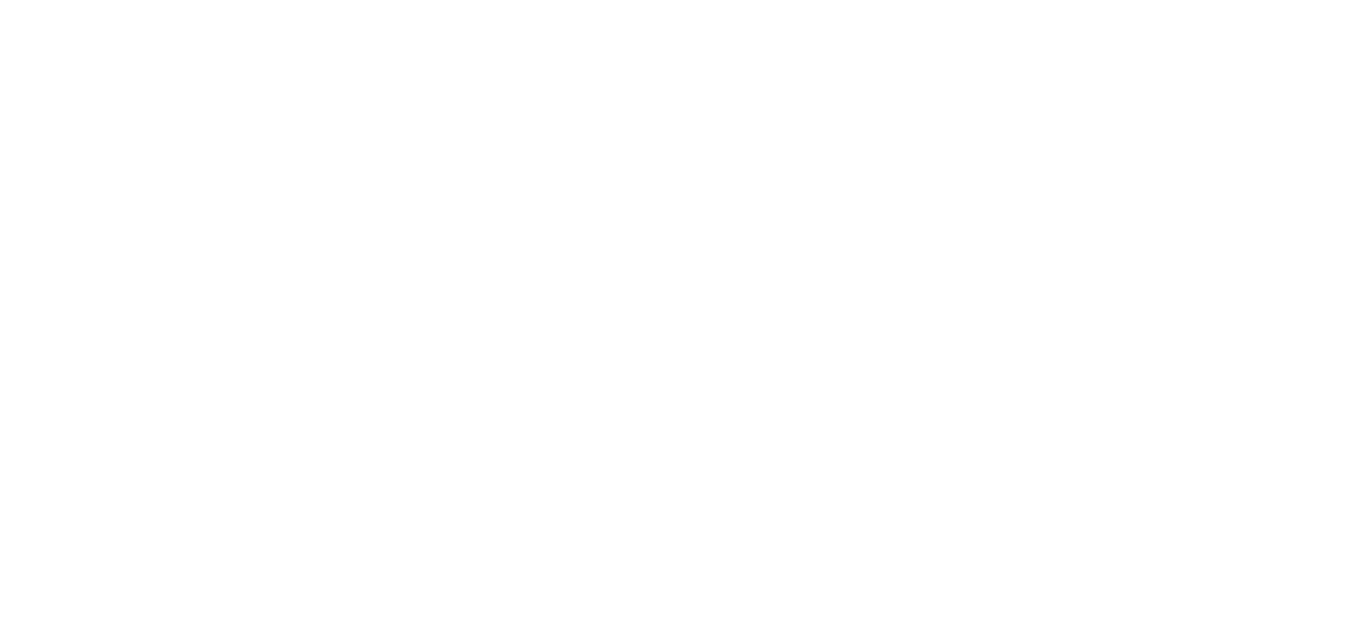 scroll, scrollTop: 0, scrollLeft: 0, axis: both 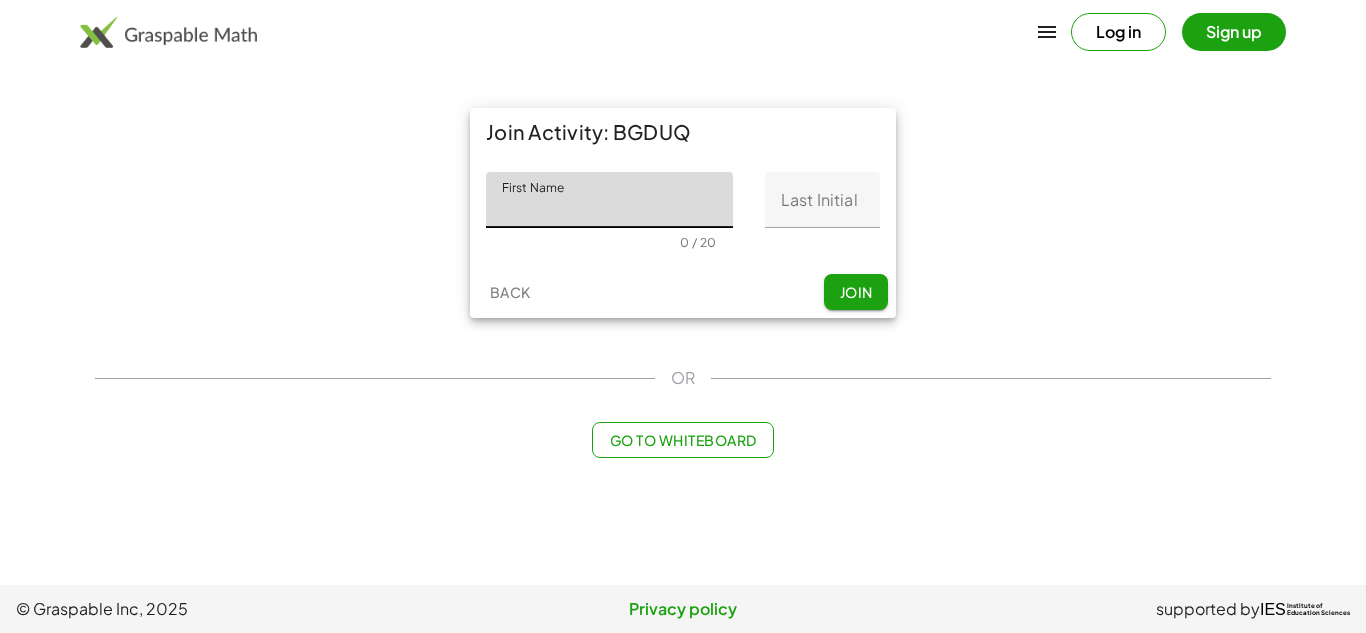 click on "First Name" 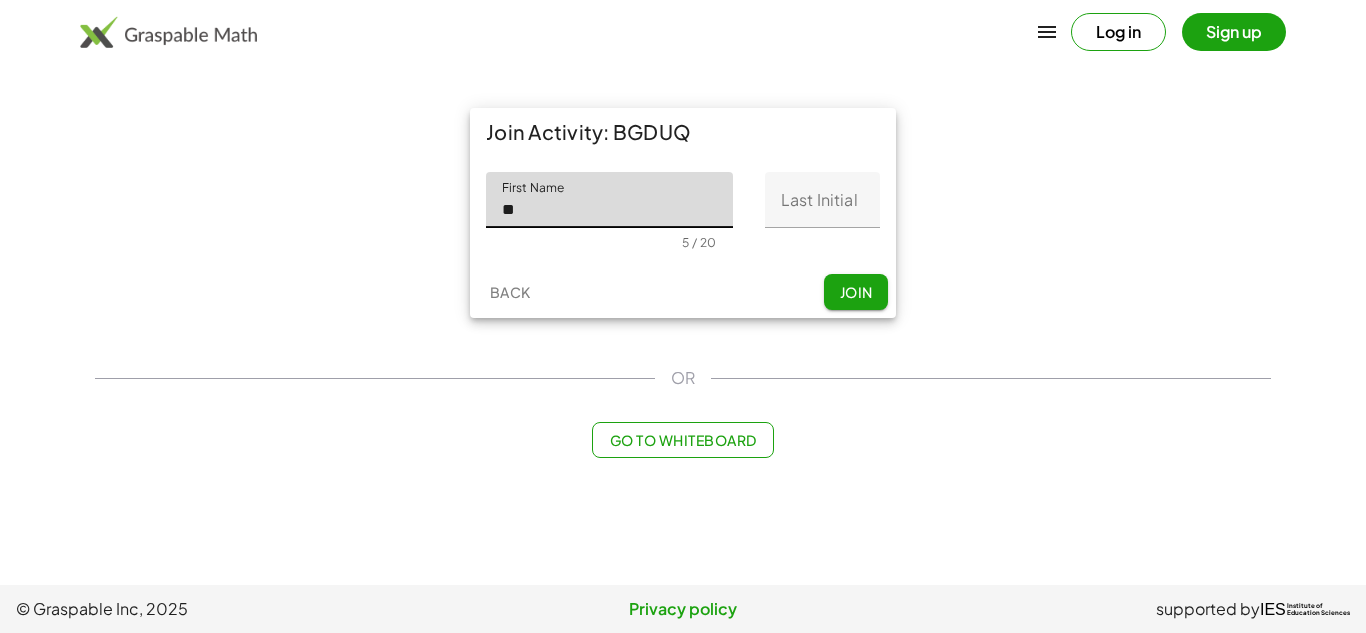 type on "*" 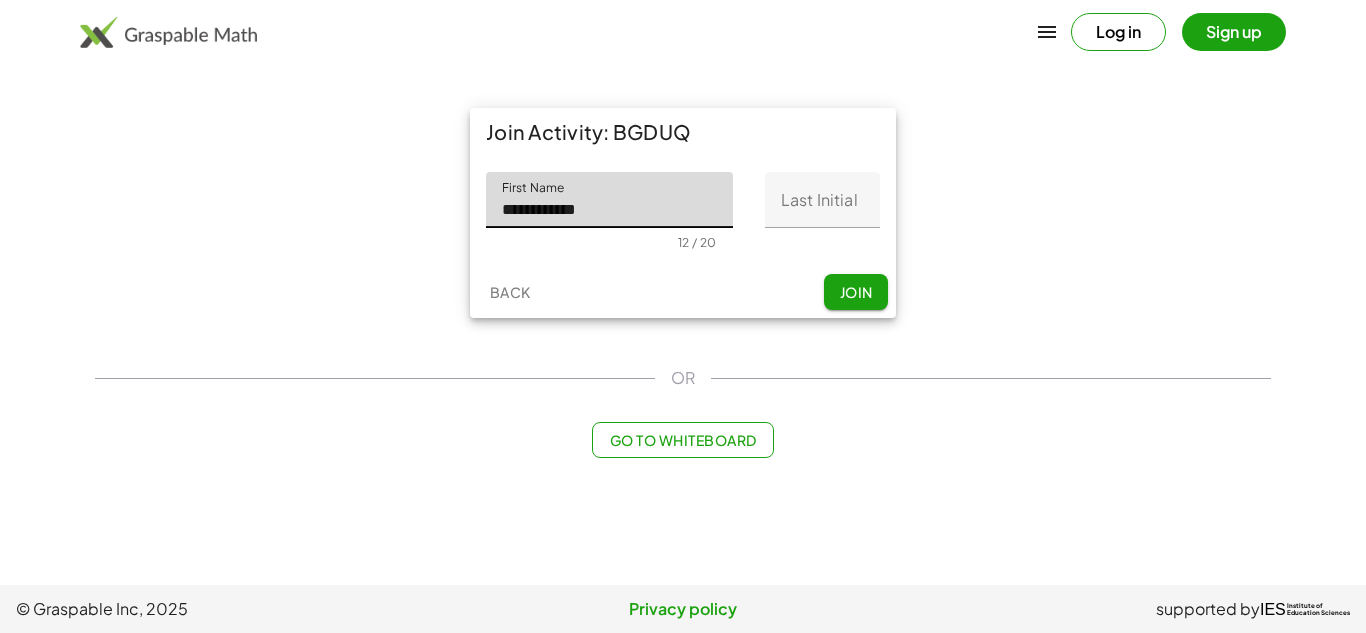 type on "**********" 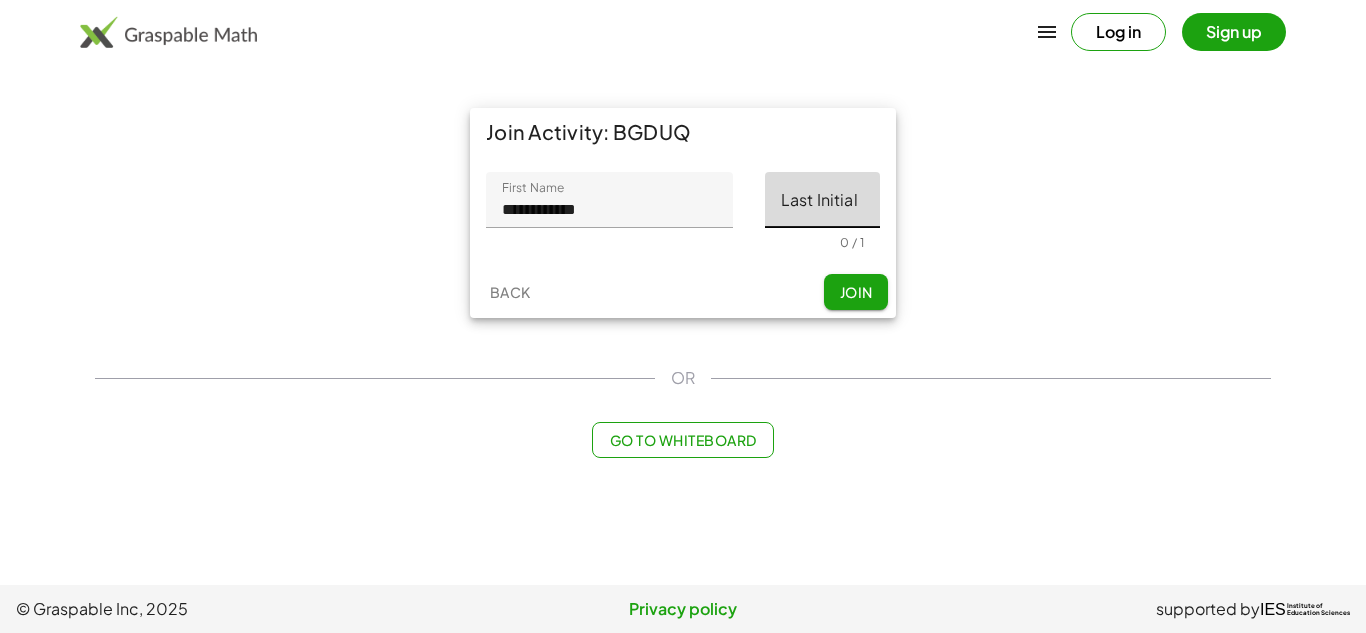 click on "Last Initial" 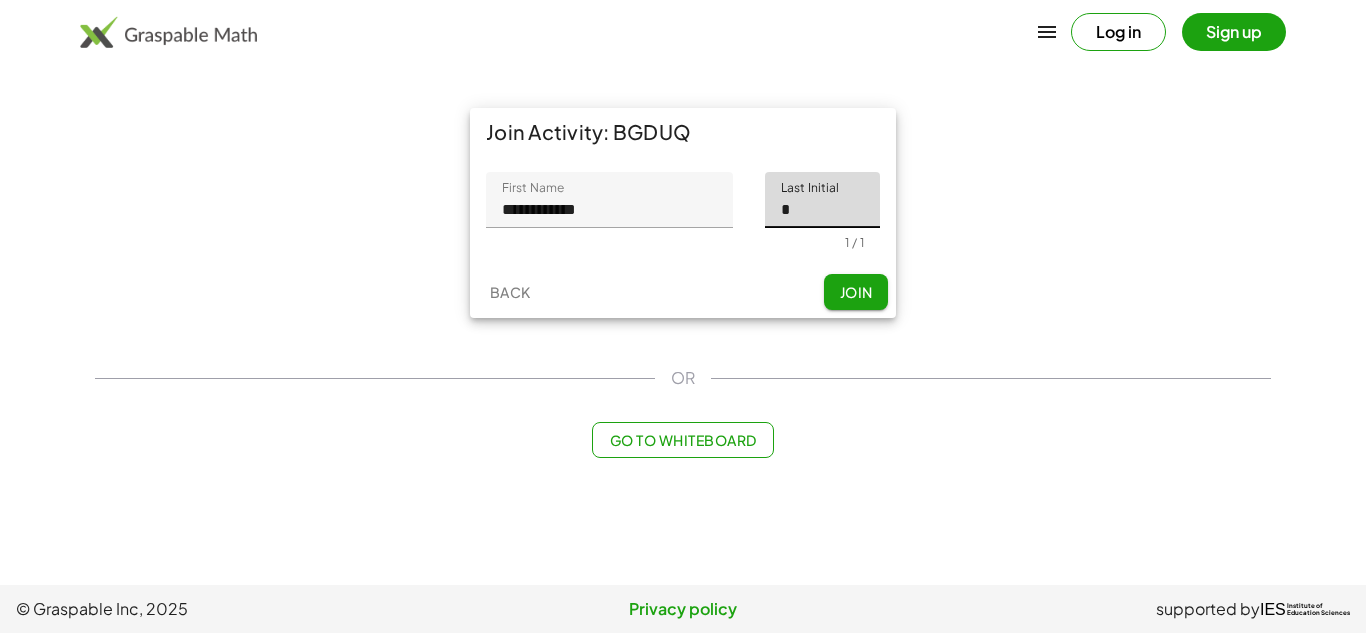type on "*" 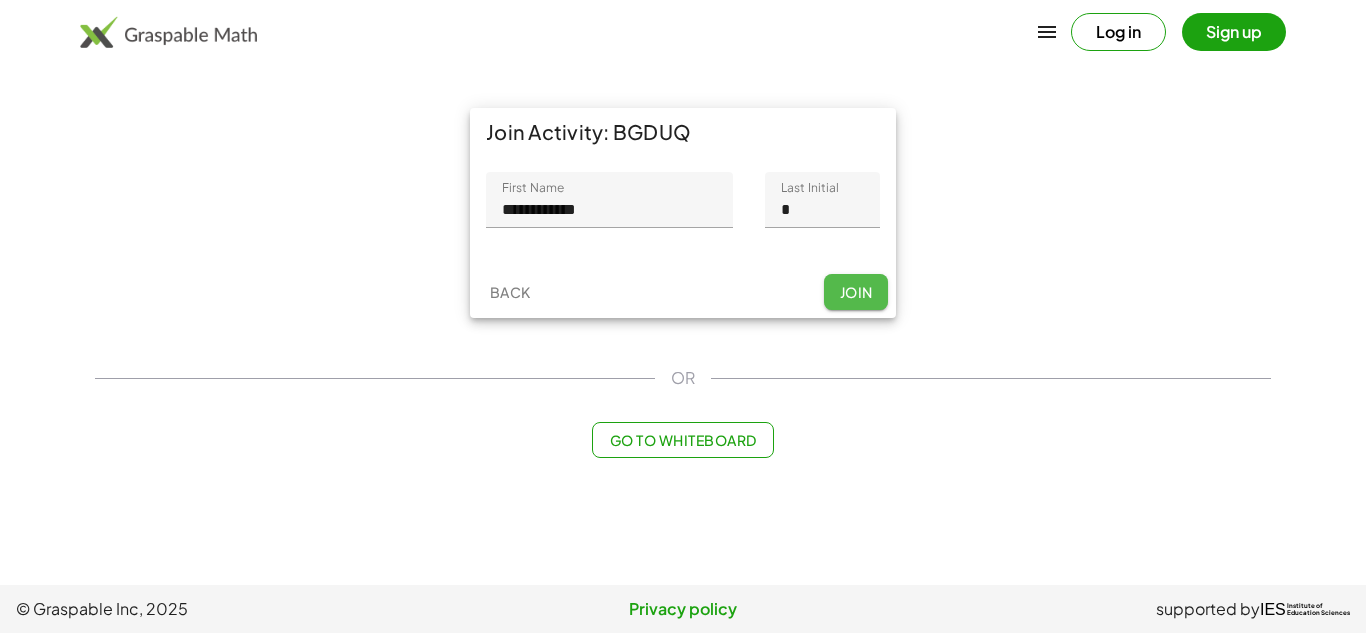 click on "Join" 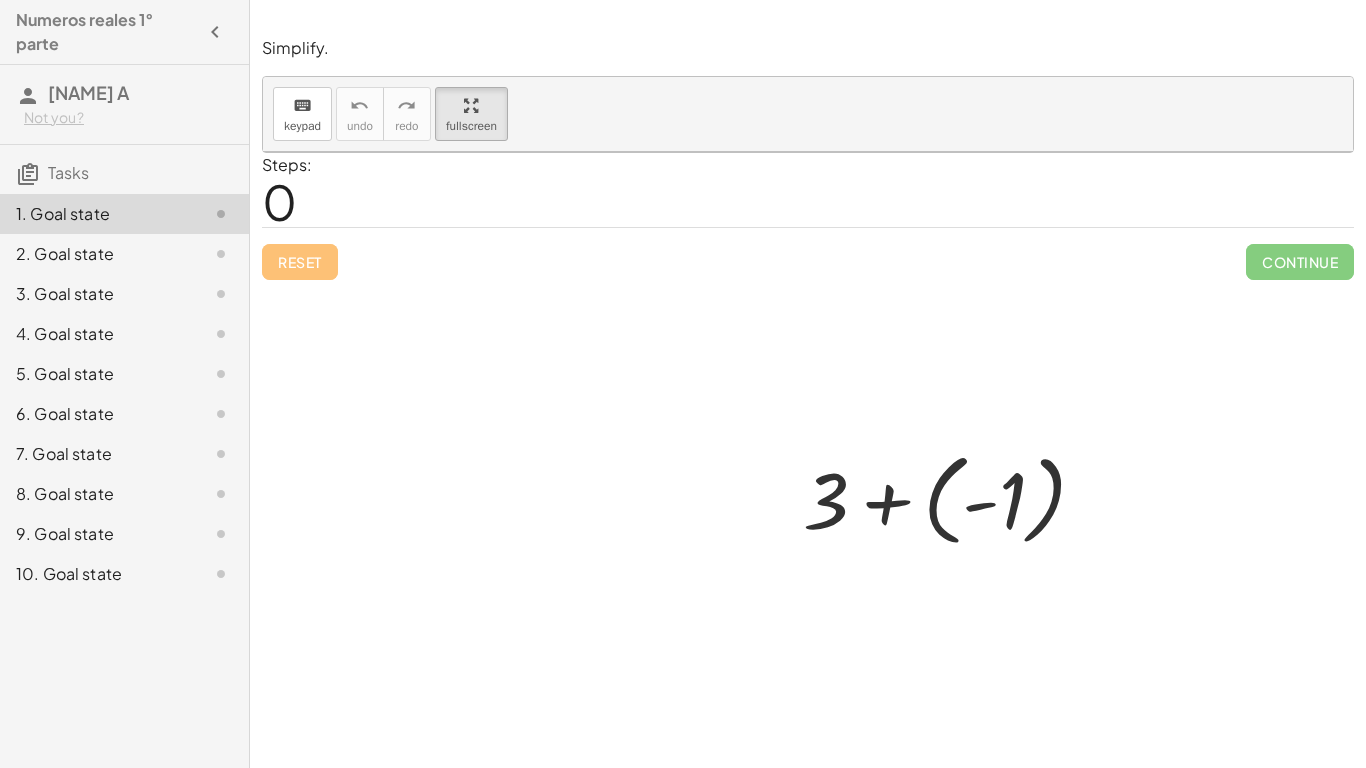 drag, startPoint x: 463, startPoint y: 99, endPoint x: 463, endPoint y: 186, distance: 87 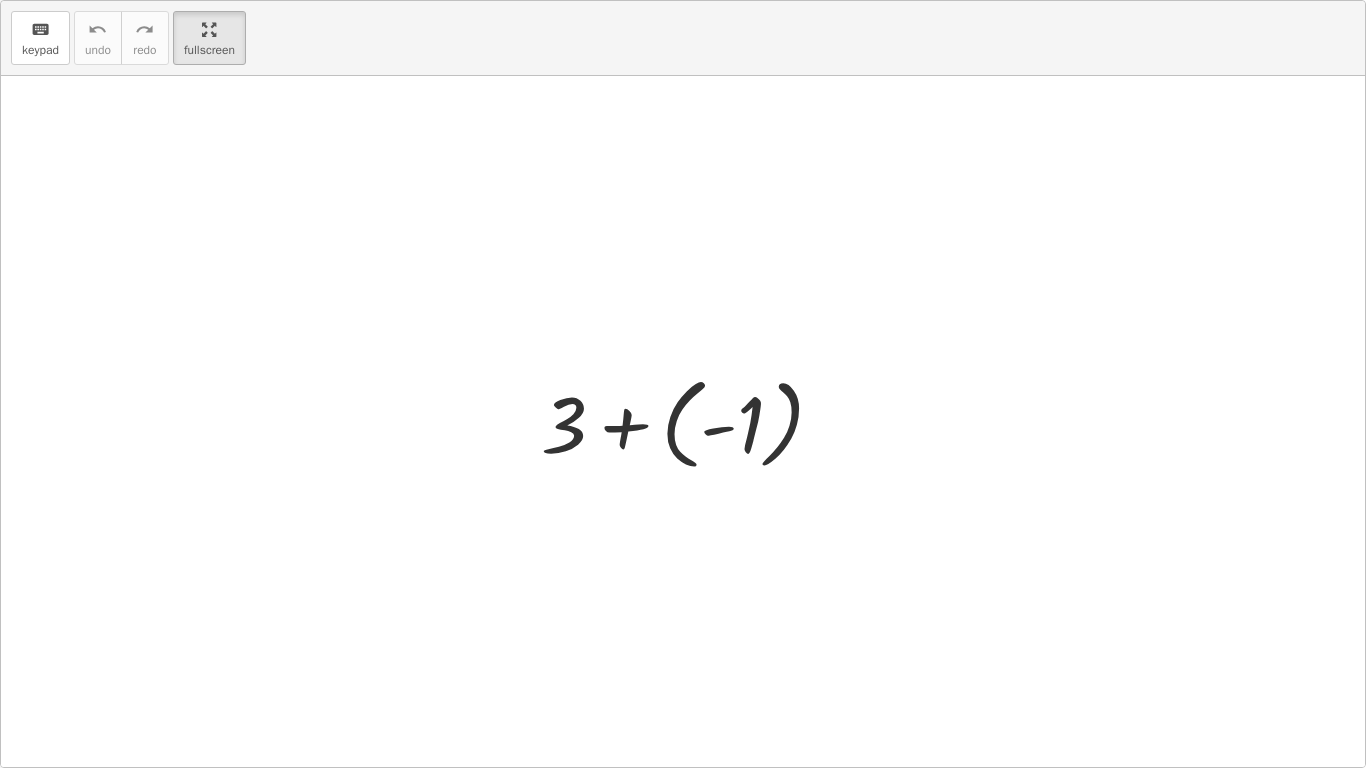 click on "keyboard keypad undo undo redo redo fullscreen + 3 + ( - 1 ) ×" at bounding box center [683, 384] 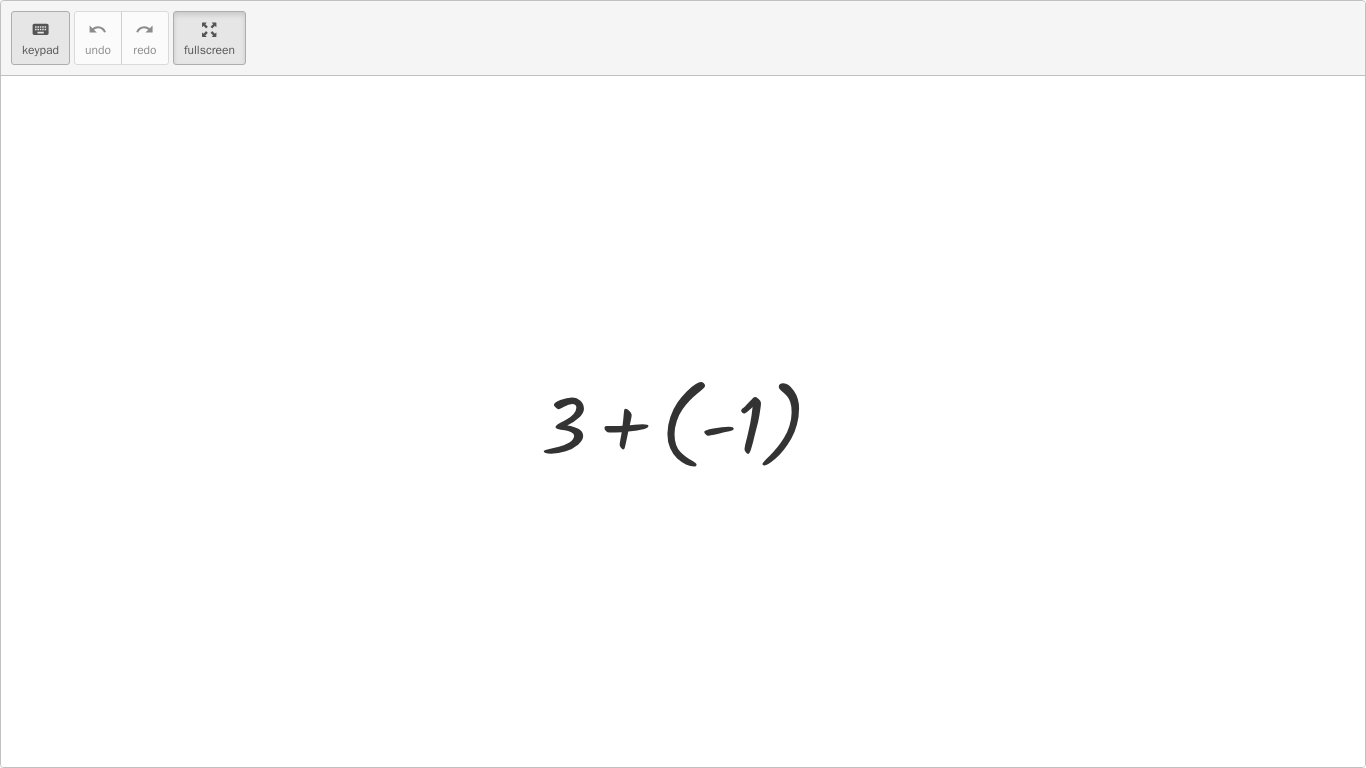 click on "keyboard" at bounding box center [40, 29] 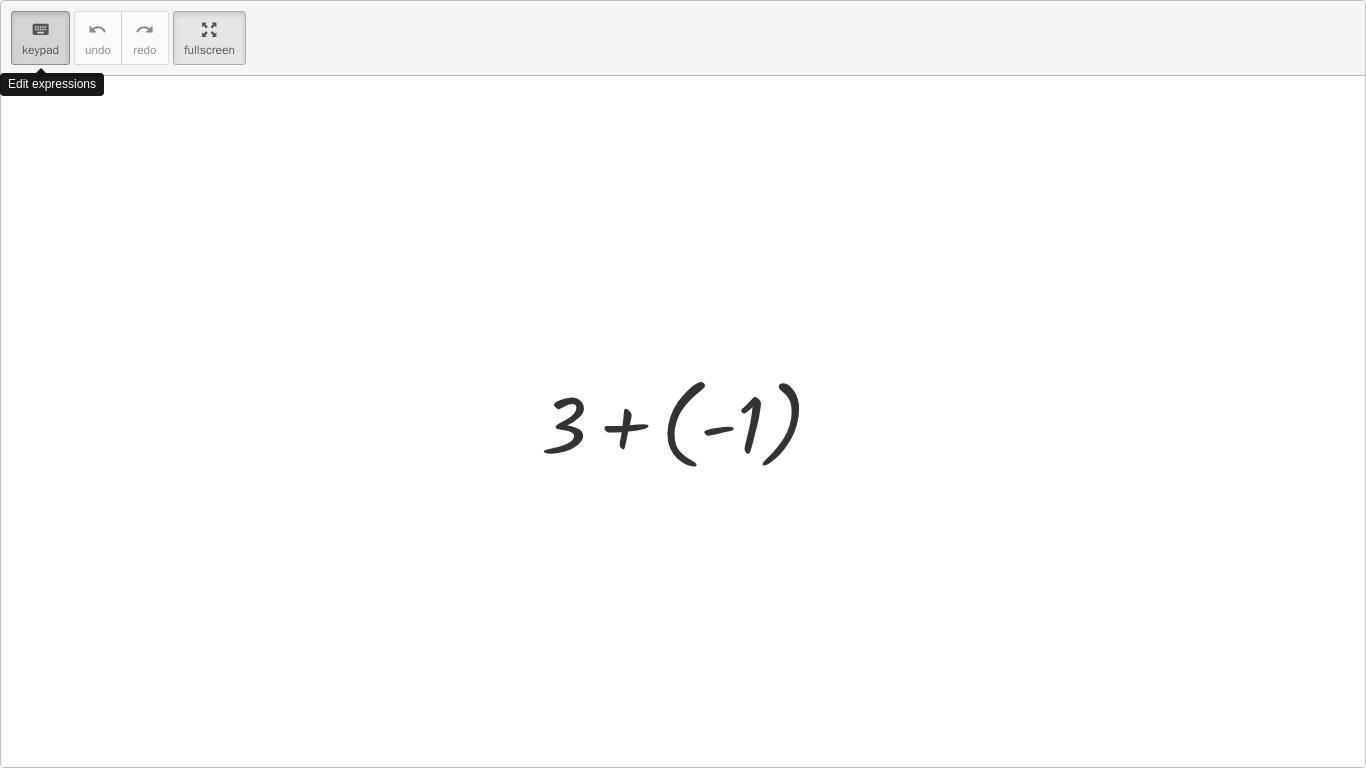 click on "keyboard" at bounding box center (40, 29) 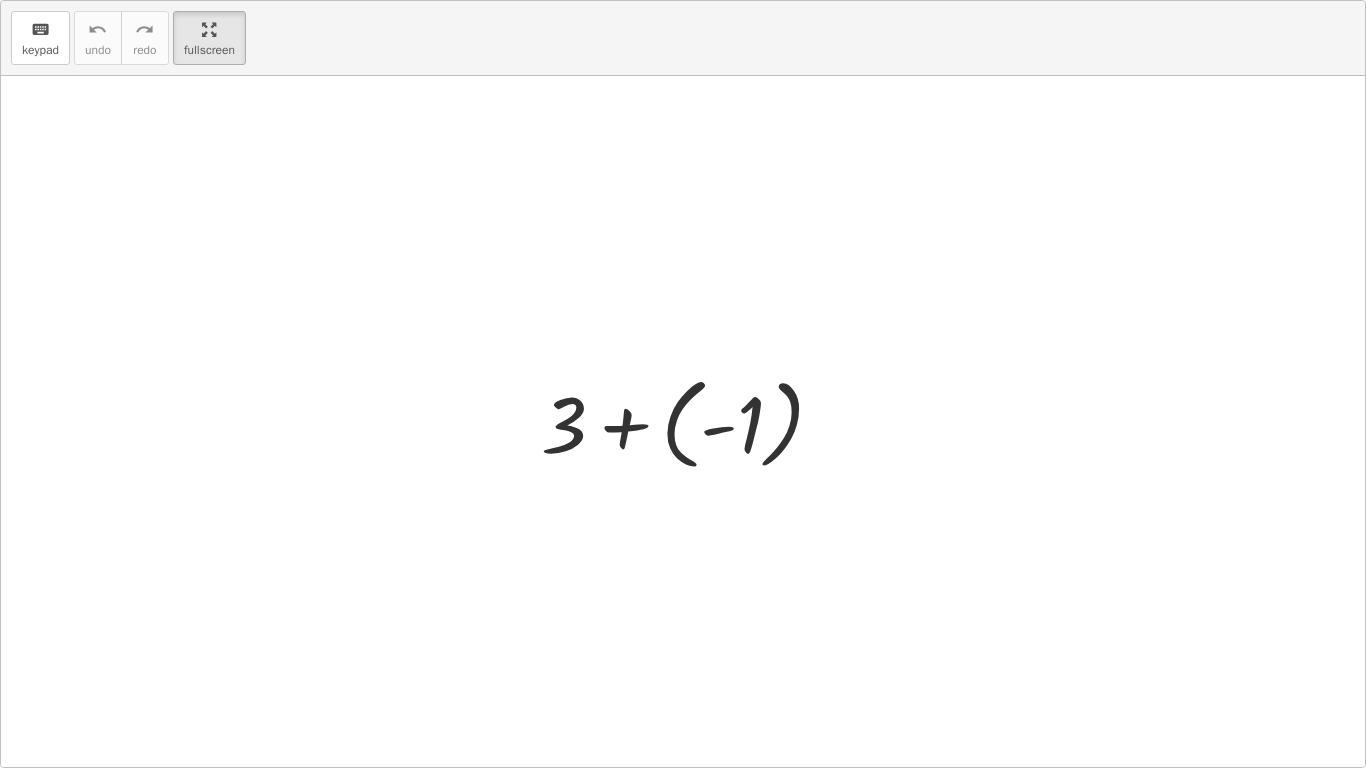 click at bounding box center (683, 421) 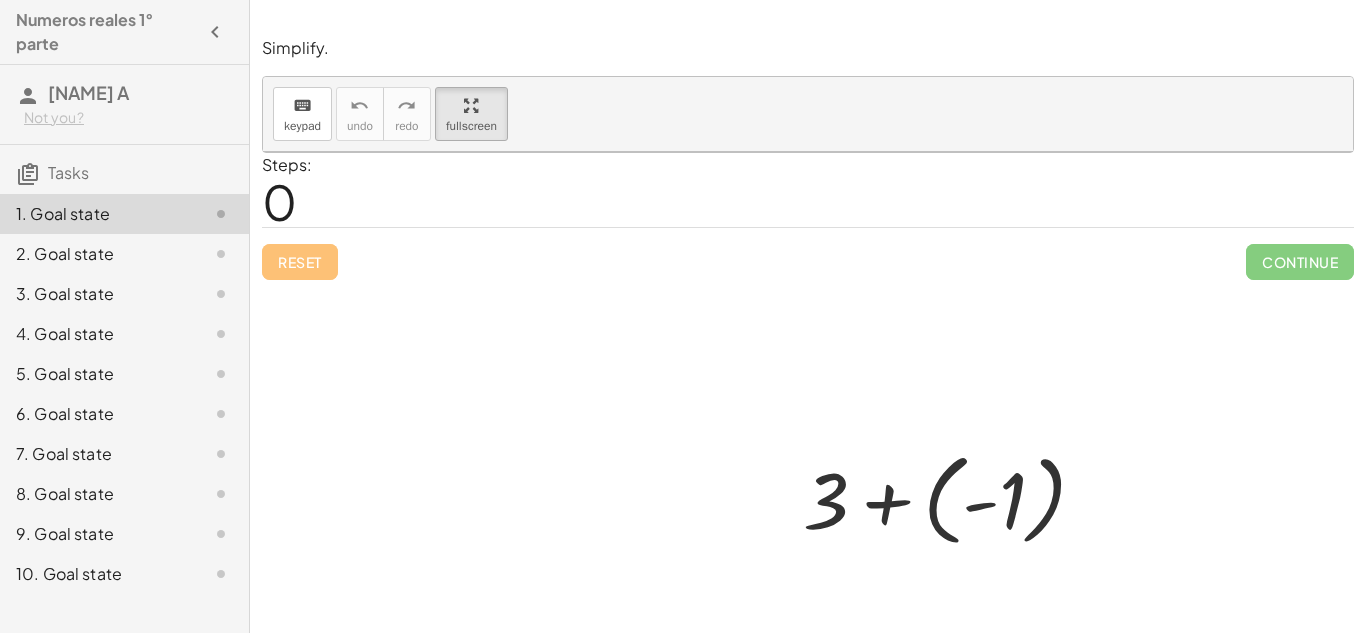 scroll, scrollTop: 95, scrollLeft: 0, axis: vertical 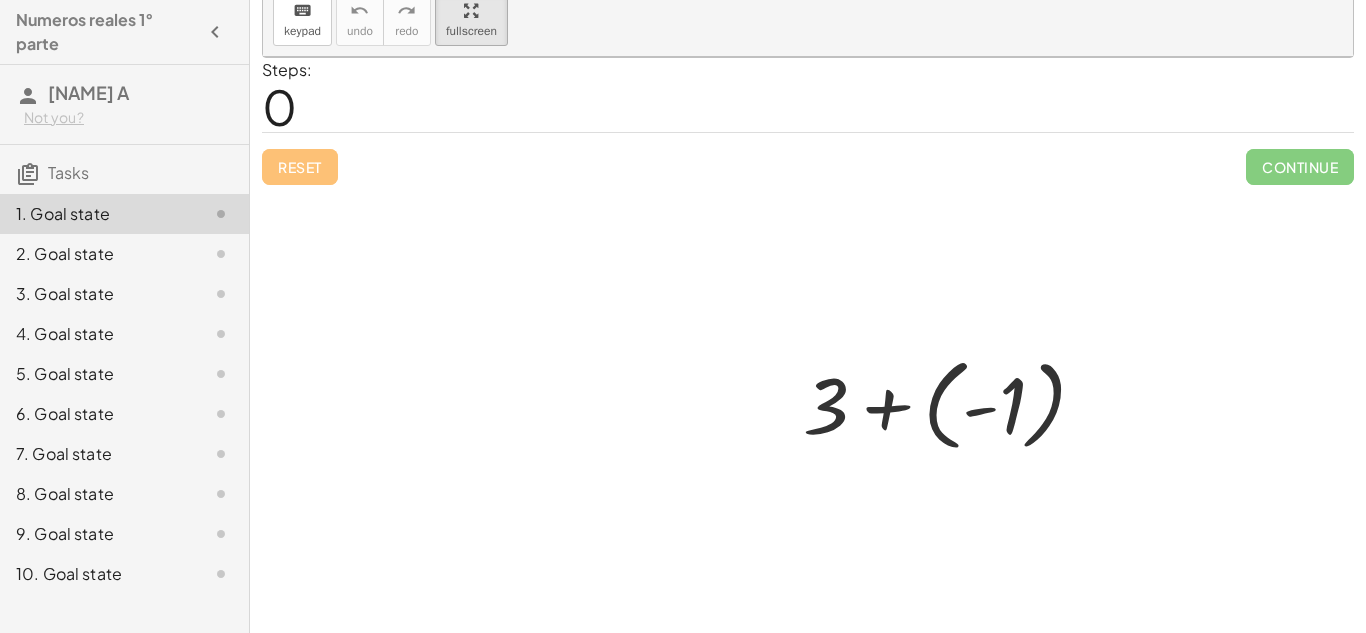 click at bounding box center (952, 402) 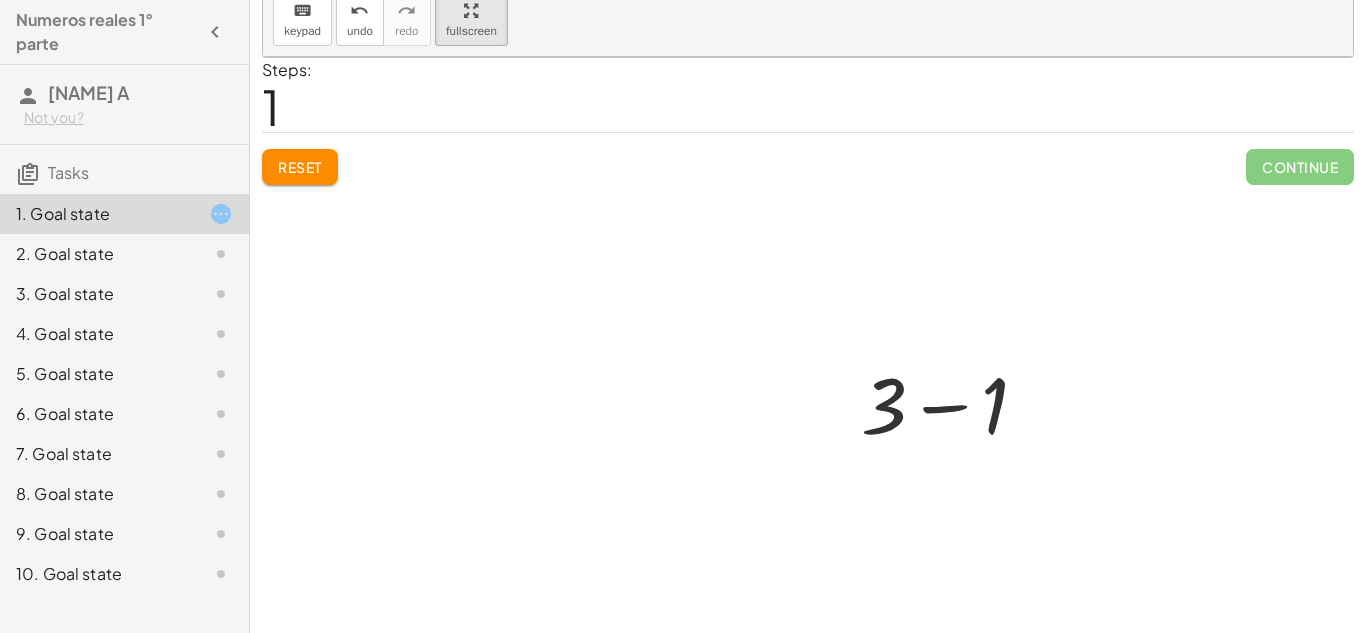 click at bounding box center (952, 402) 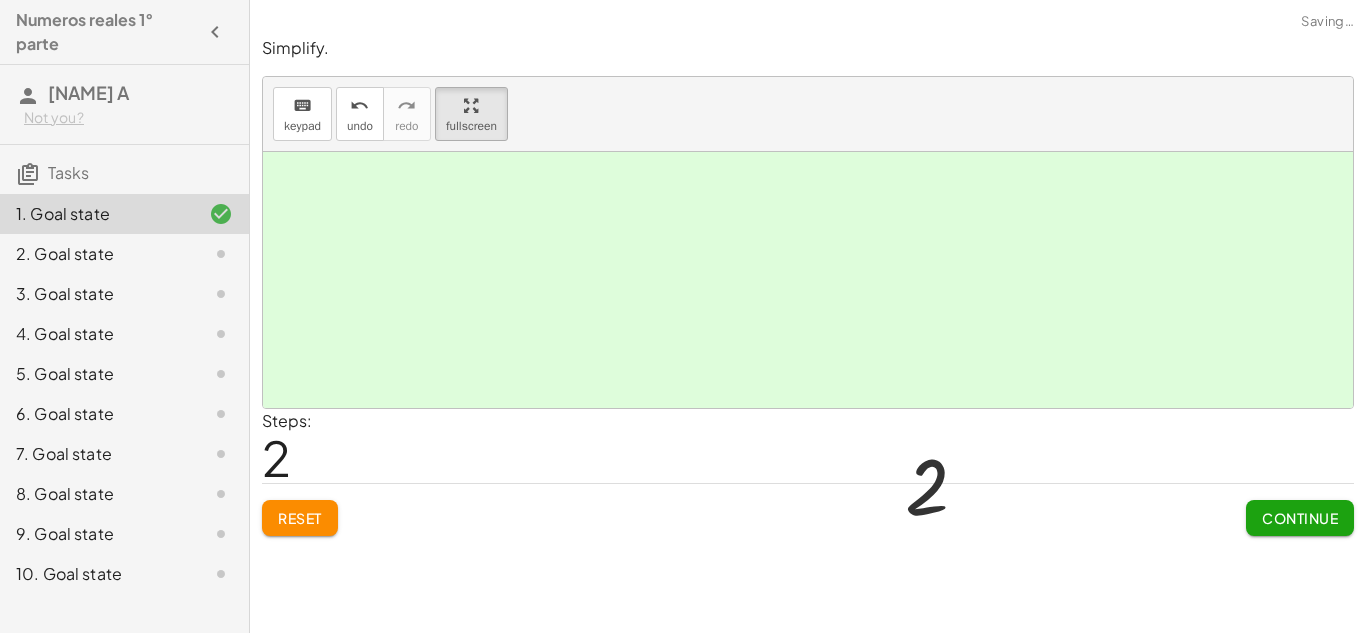 scroll, scrollTop: 0, scrollLeft: 0, axis: both 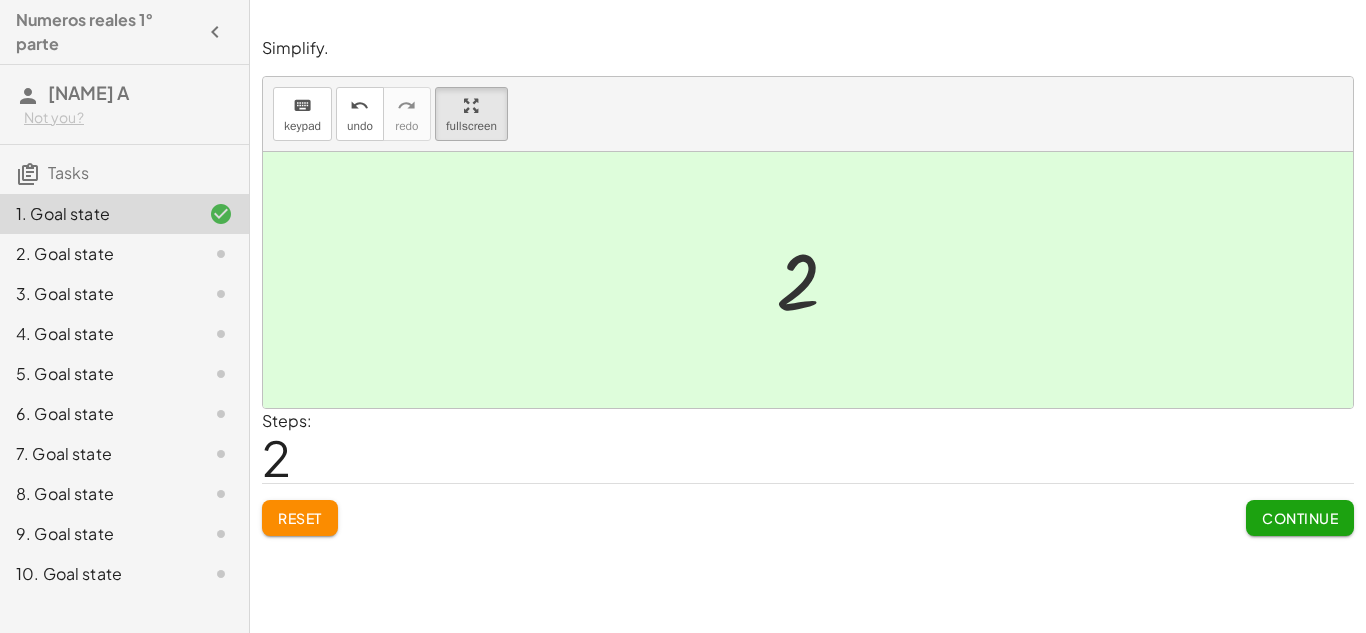 click on "Continue" at bounding box center (1300, 518) 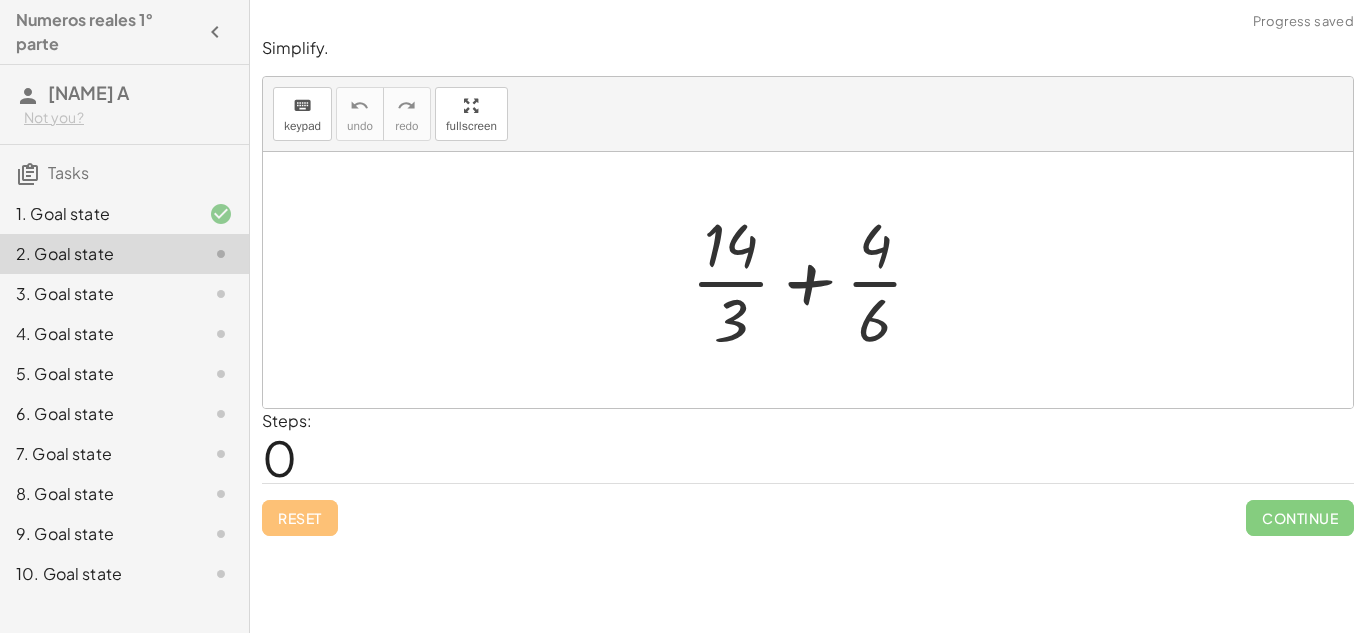 click at bounding box center (815, 280) 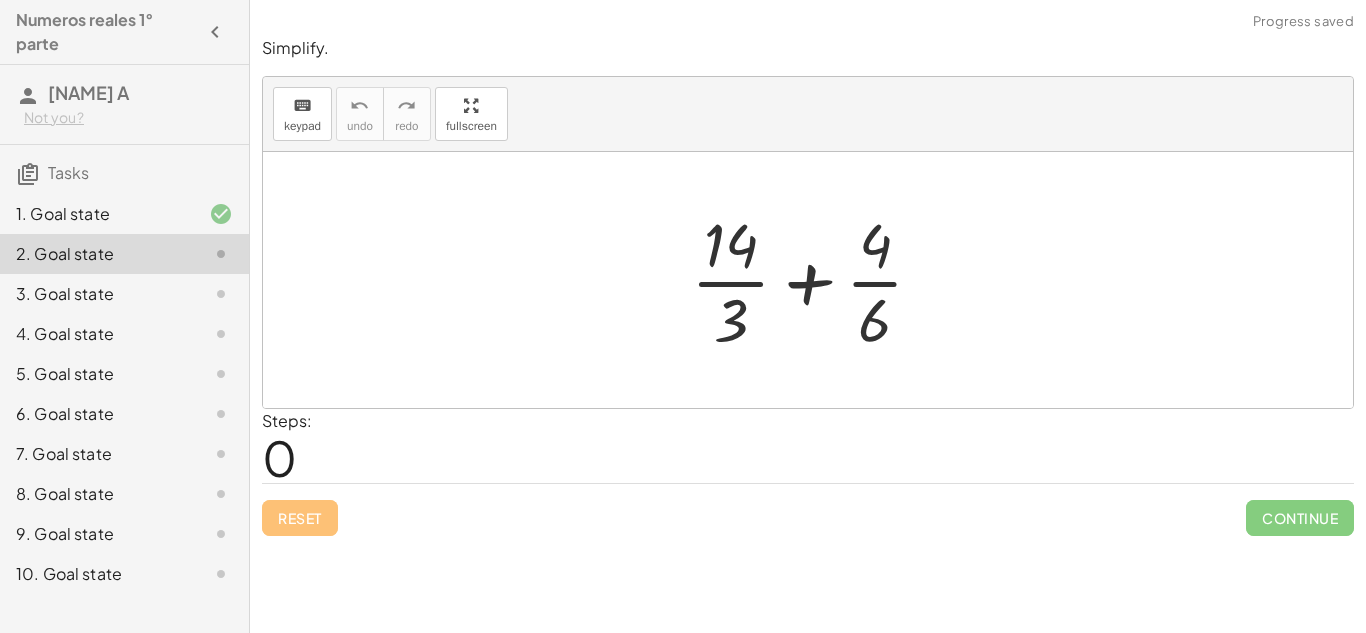 click at bounding box center [815, 280] 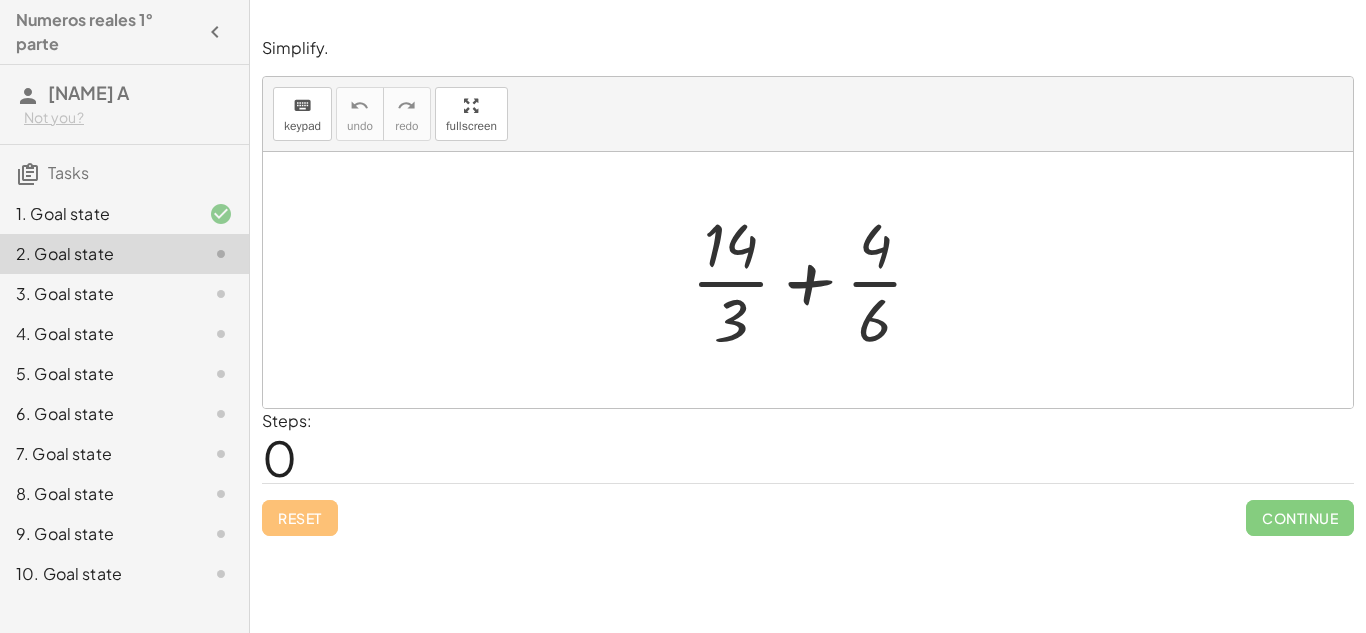 click at bounding box center [815, 280] 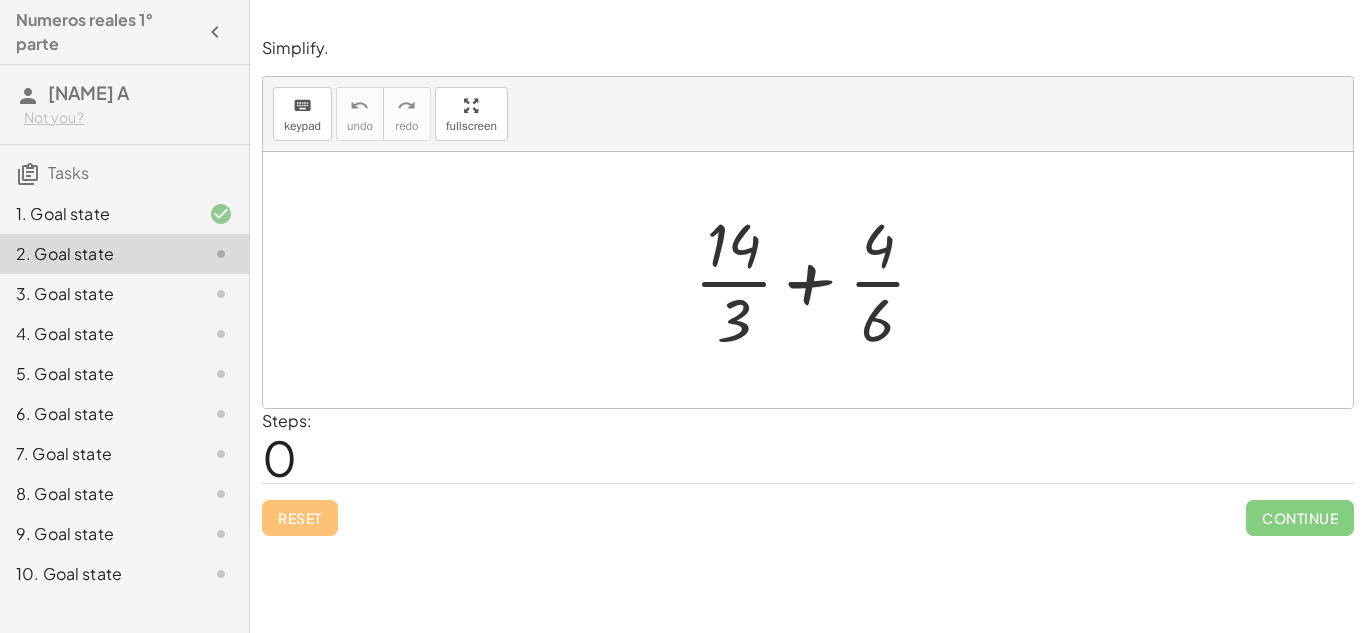 click at bounding box center (815, 280) 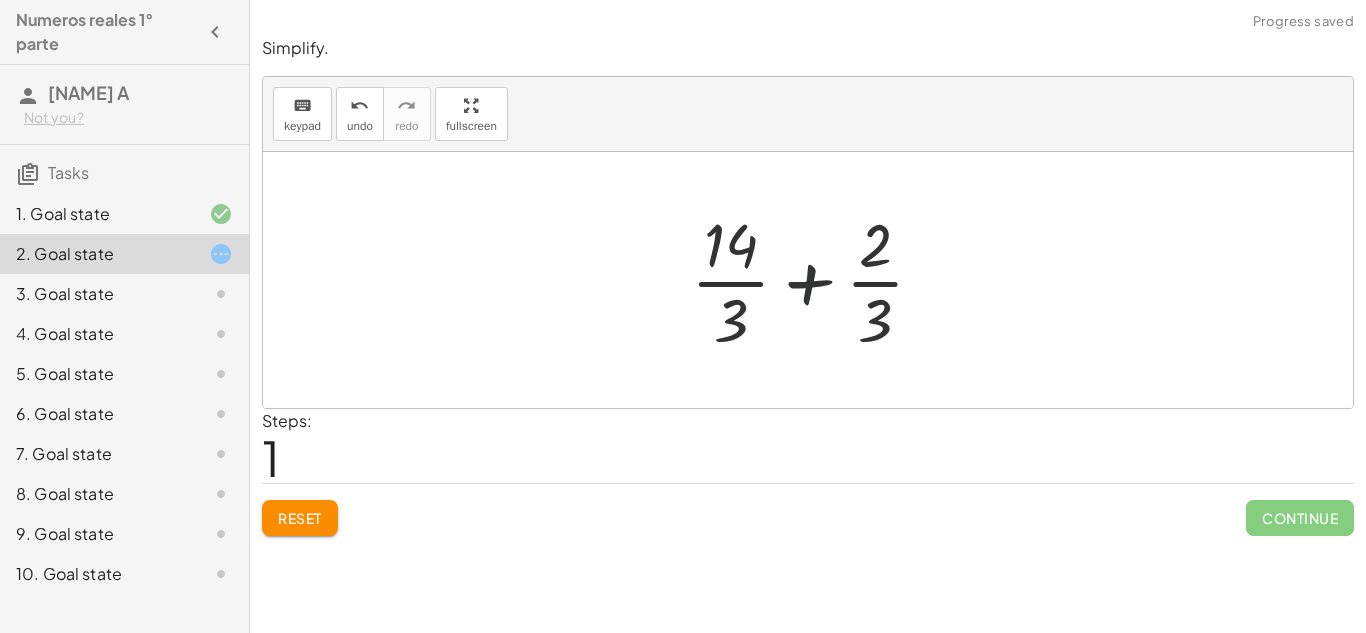 click at bounding box center [816, 280] 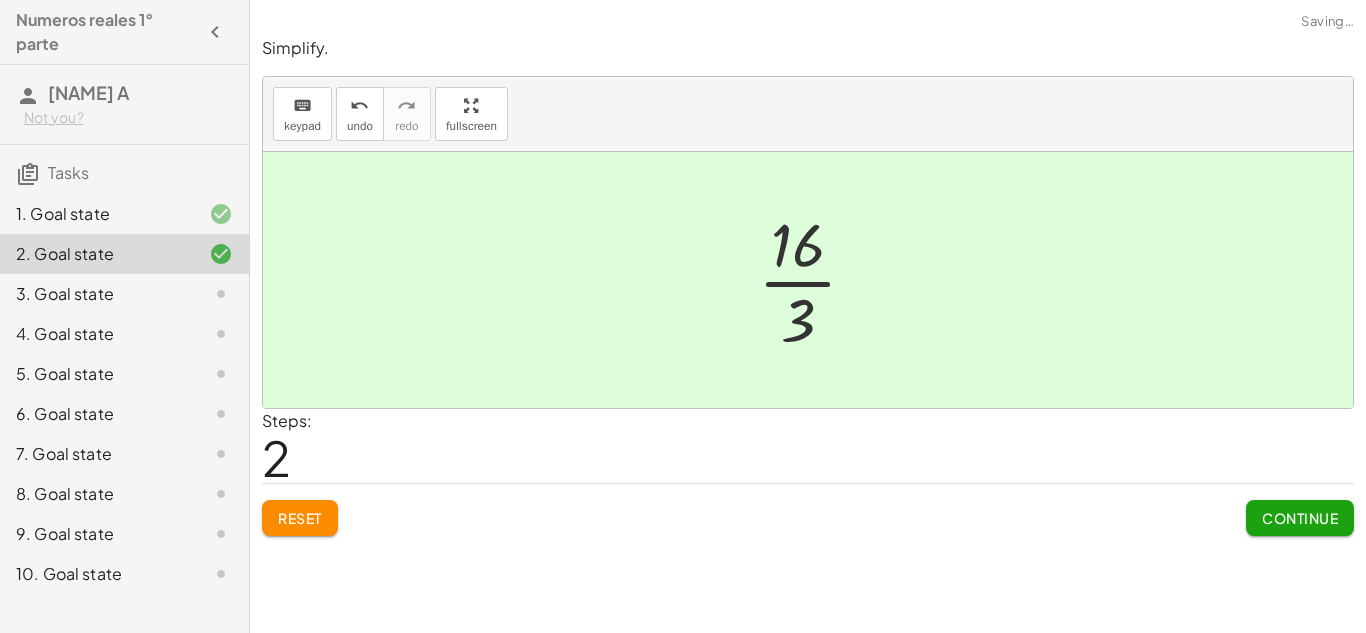 click at bounding box center [815, 280] 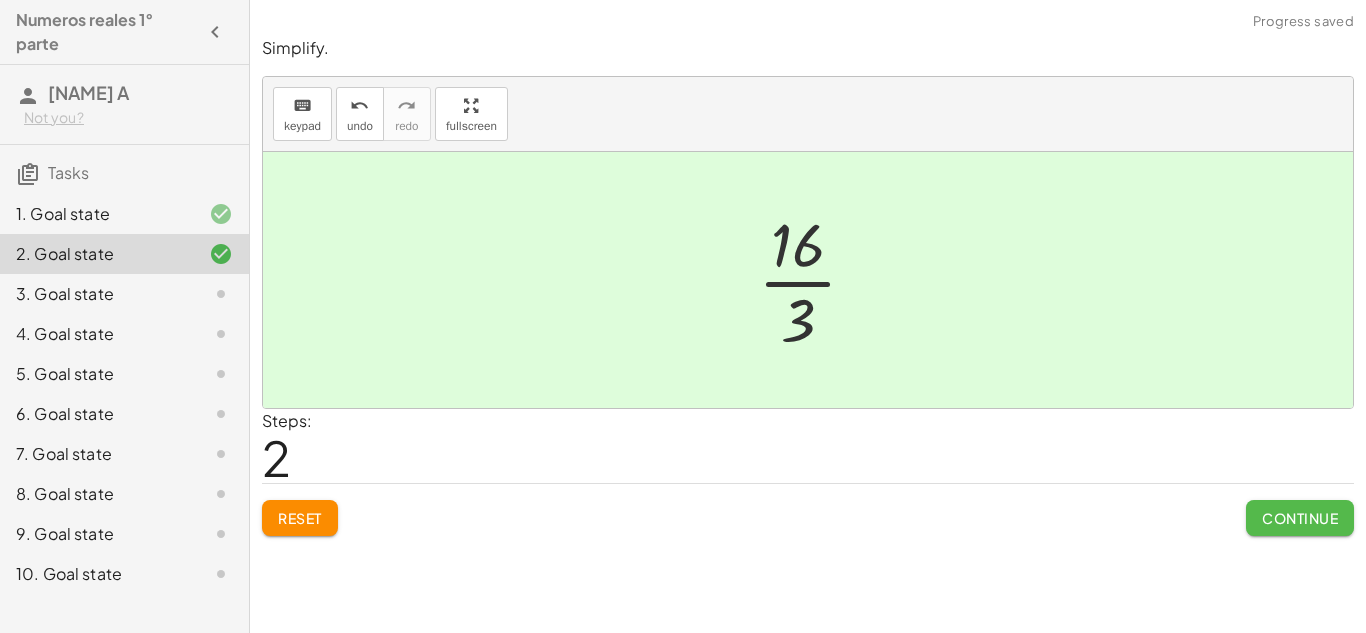 click on "Continue" at bounding box center [1300, 518] 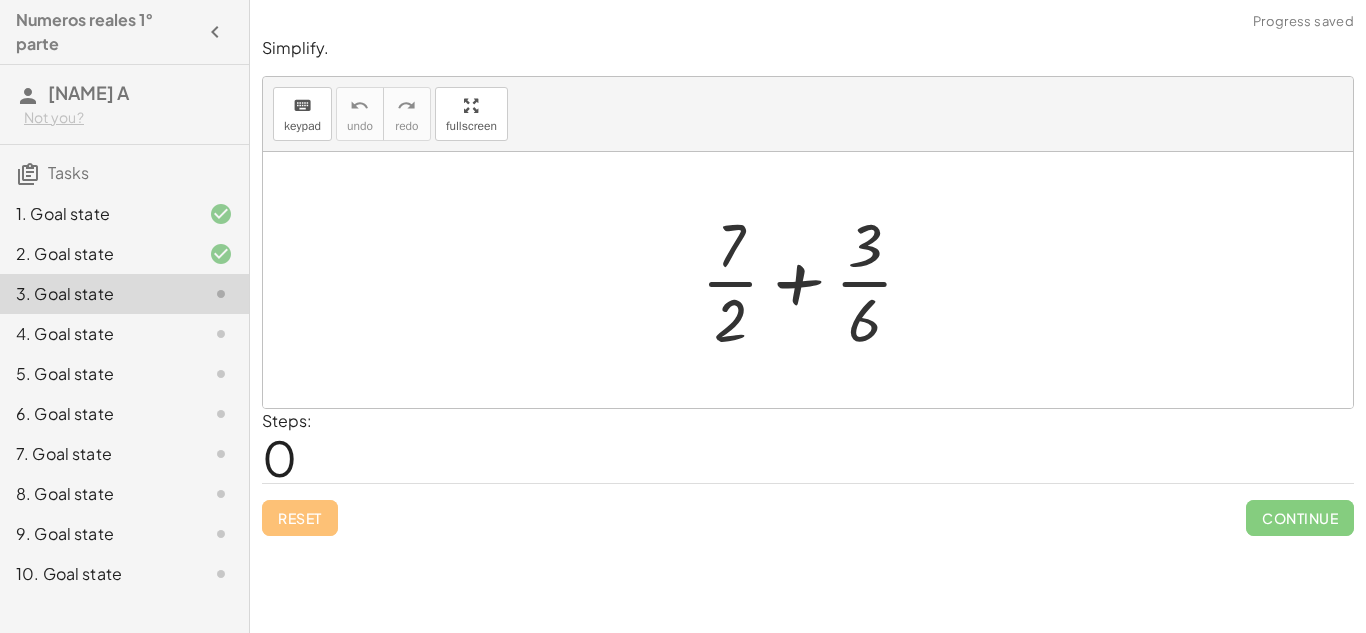 click at bounding box center (815, 280) 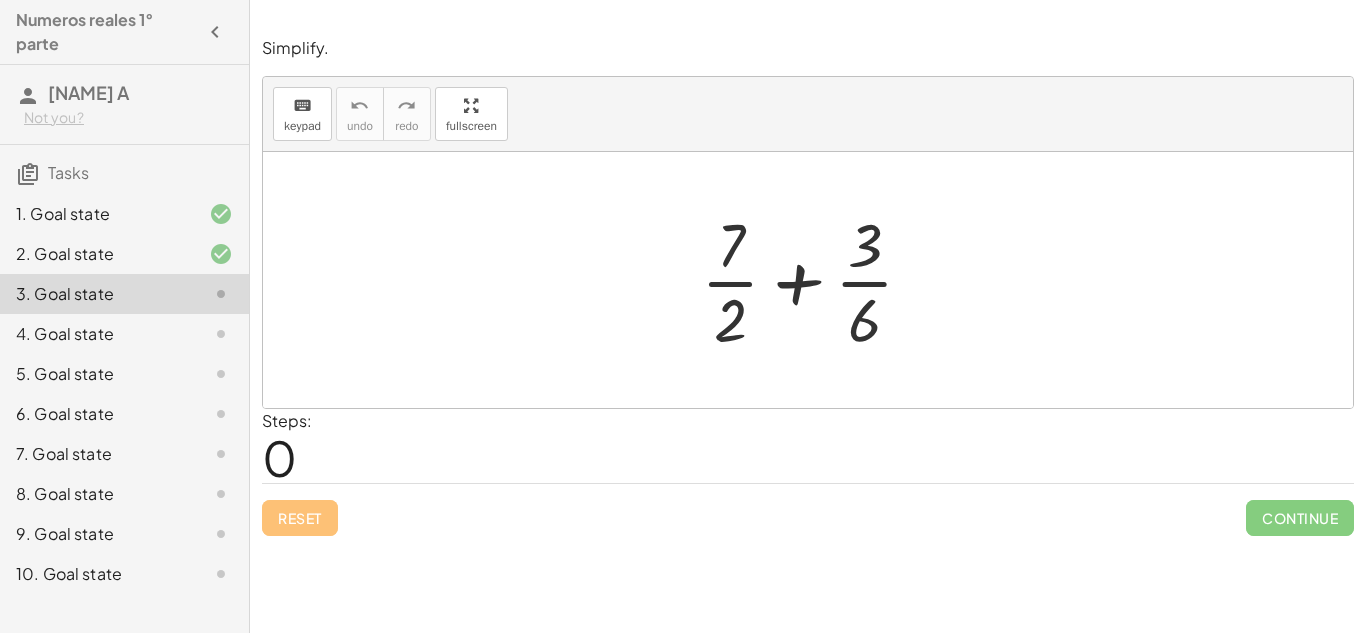 click at bounding box center [815, 280] 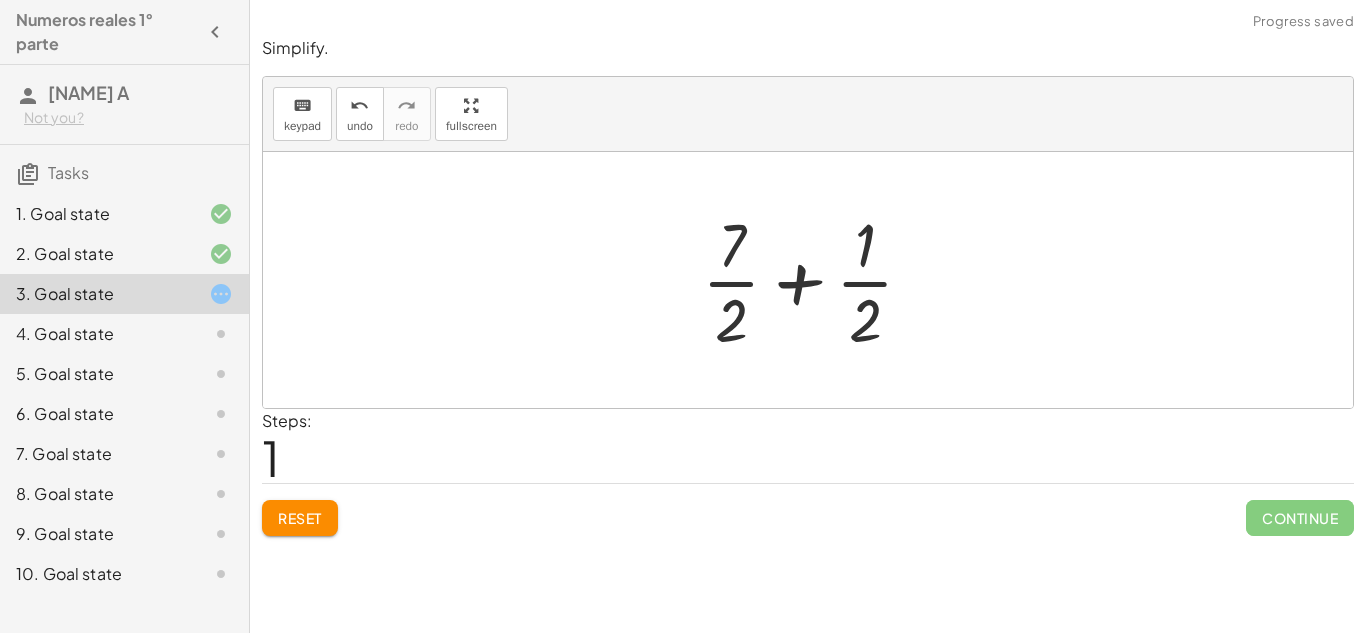 click at bounding box center (816, 280) 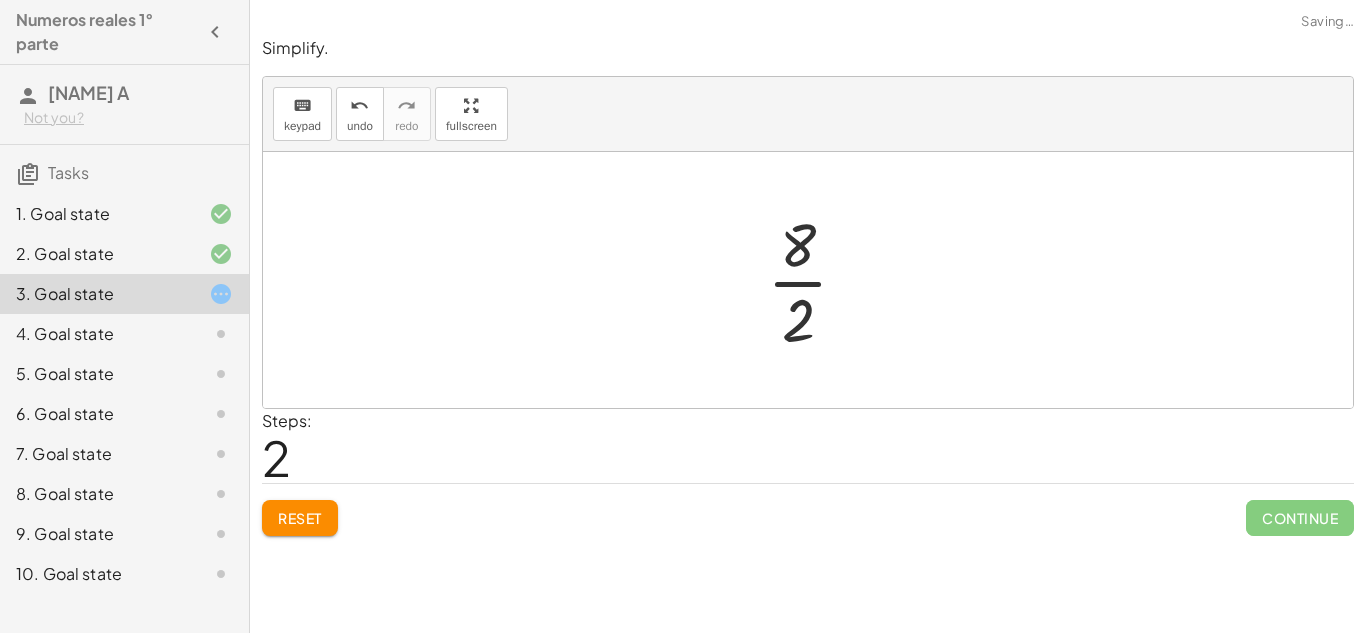 click at bounding box center [815, 280] 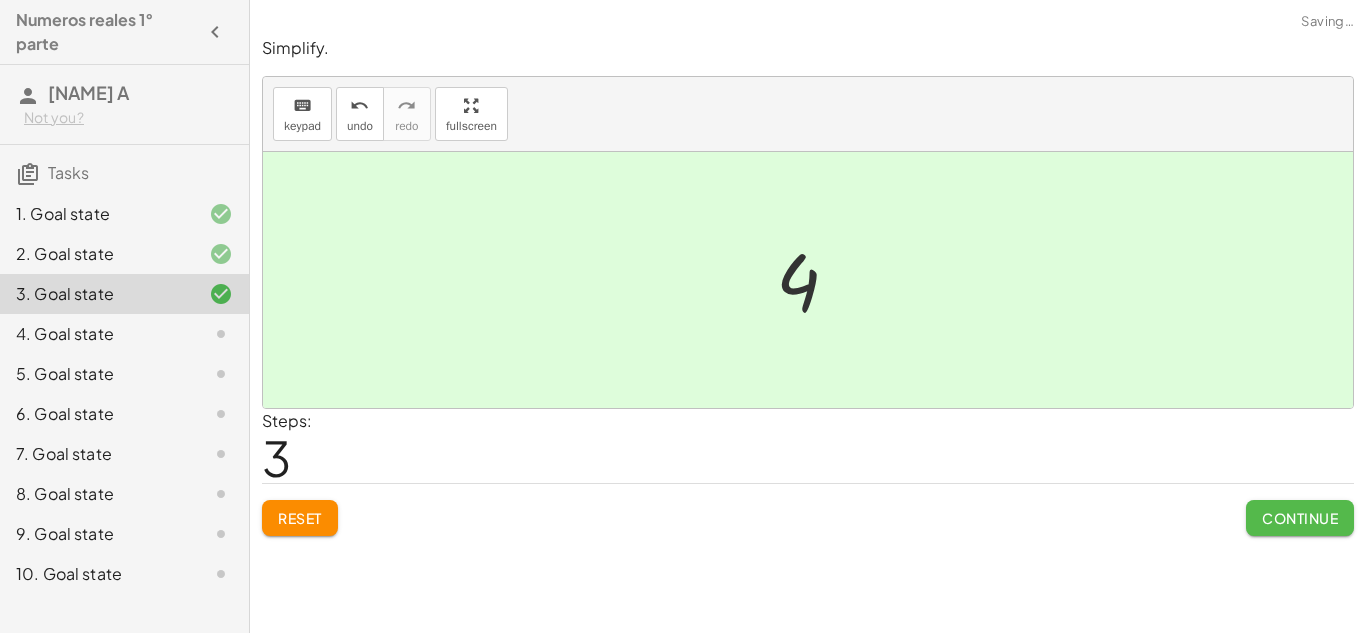 click on "Continue" 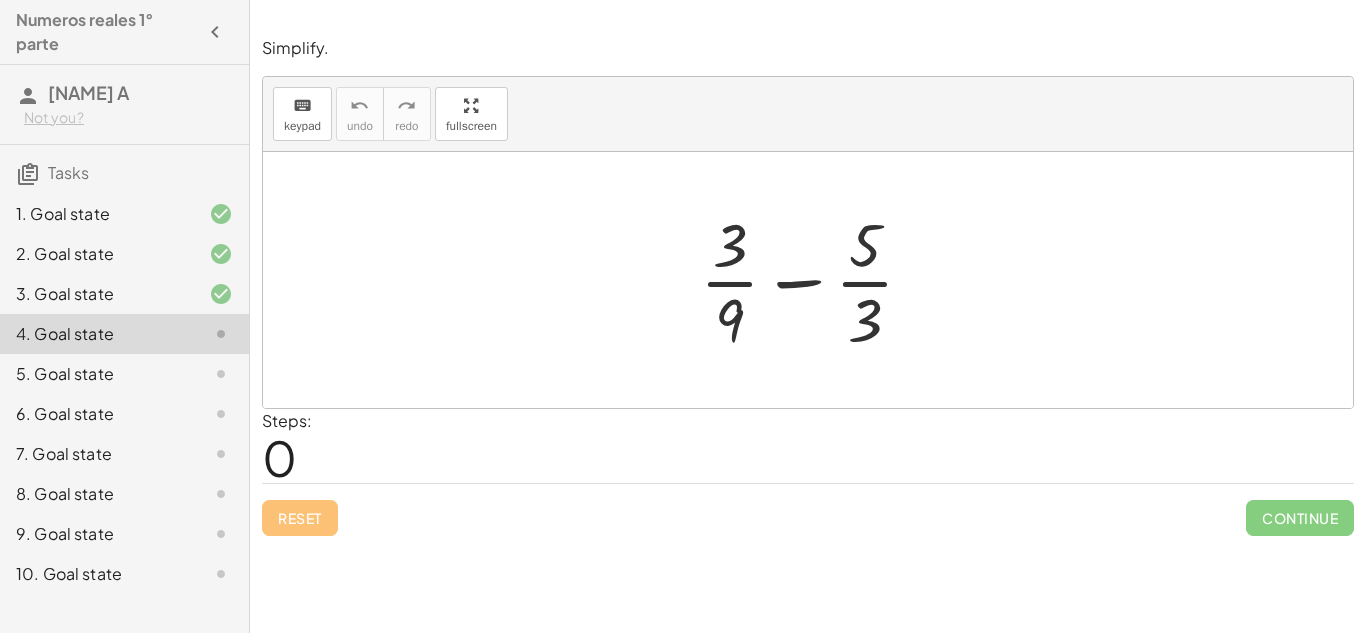 click at bounding box center [815, 280] 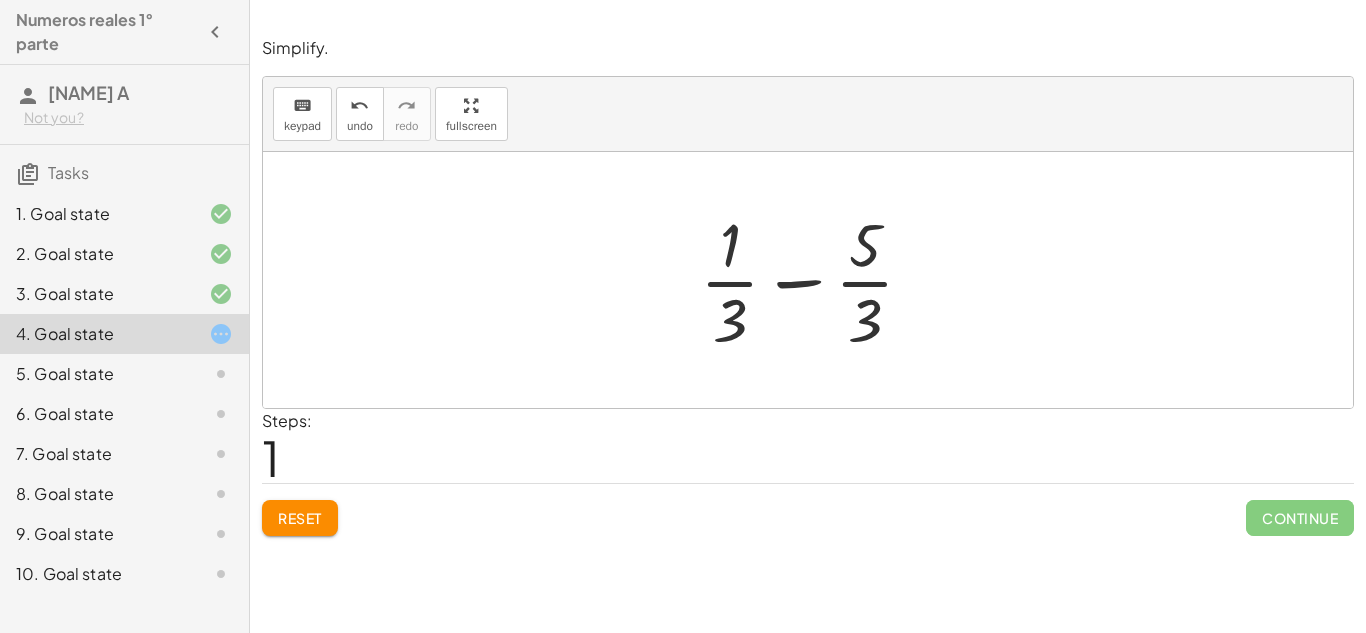 click at bounding box center (815, 280) 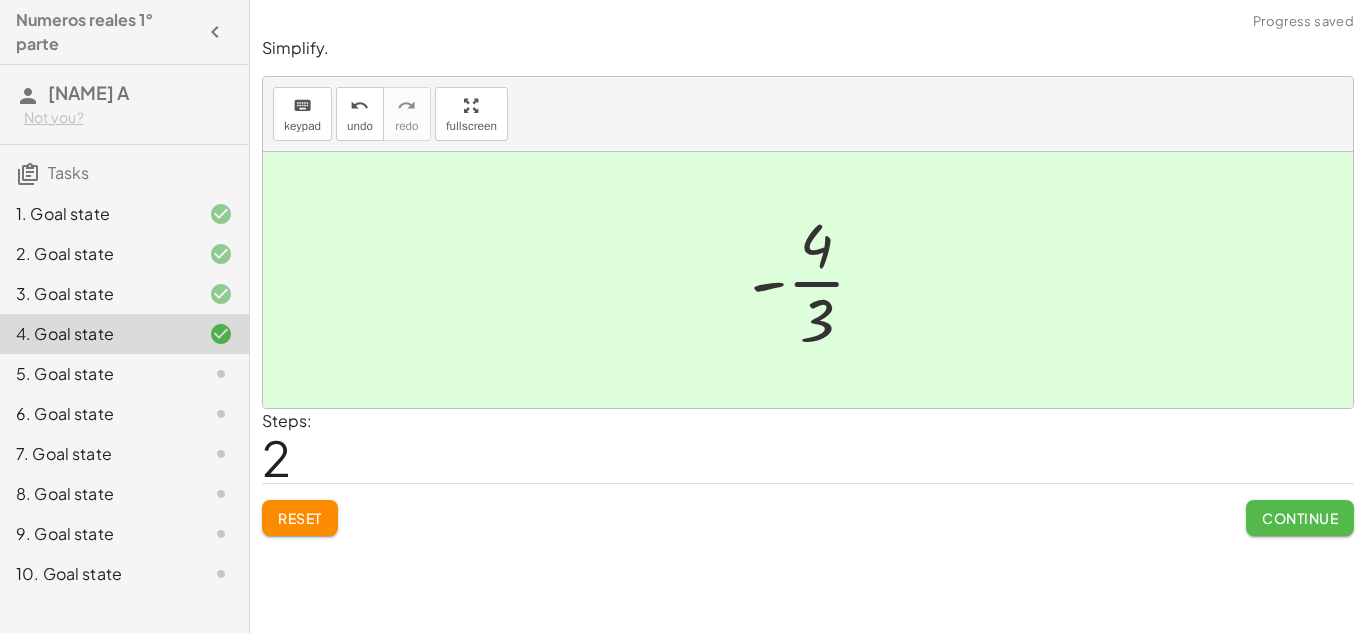 click on "Continue" 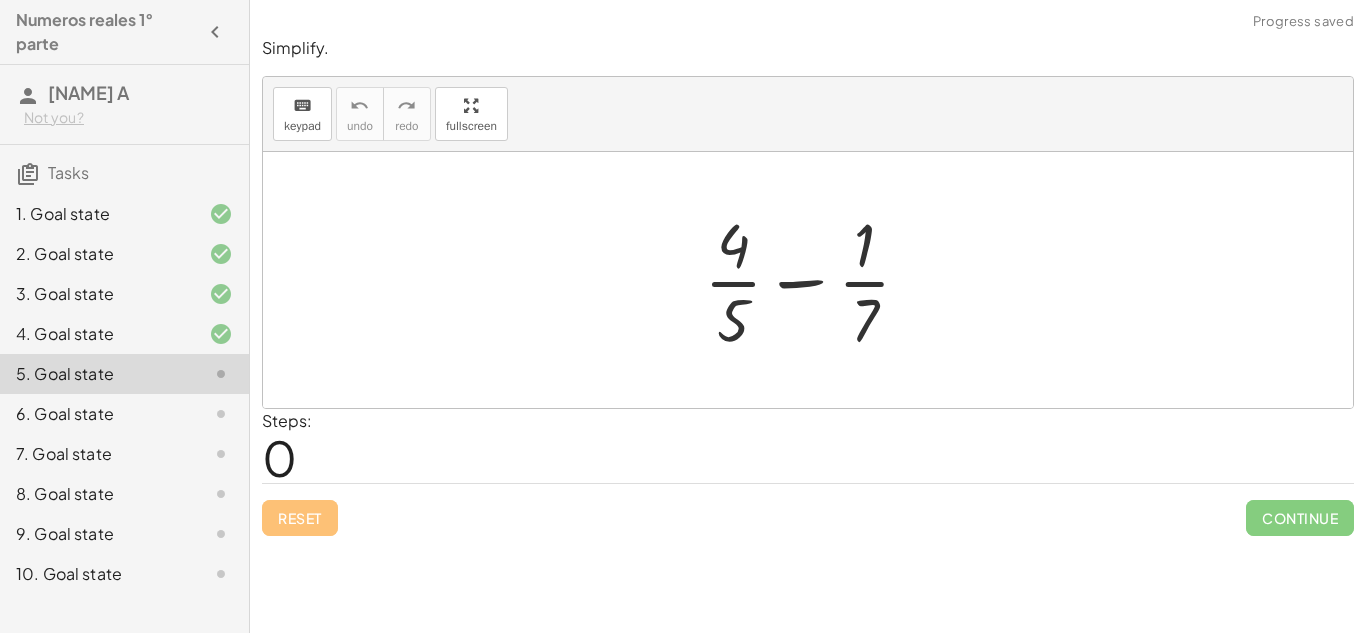 click at bounding box center [815, 280] 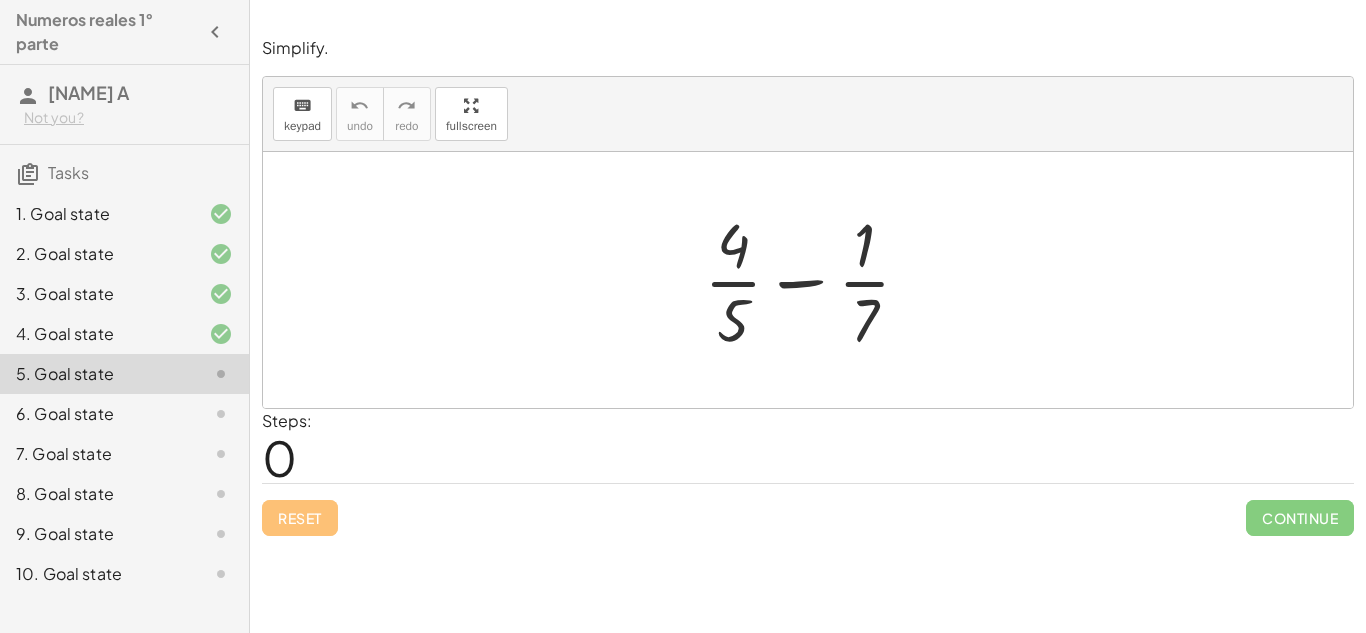 click at bounding box center (815, 280) 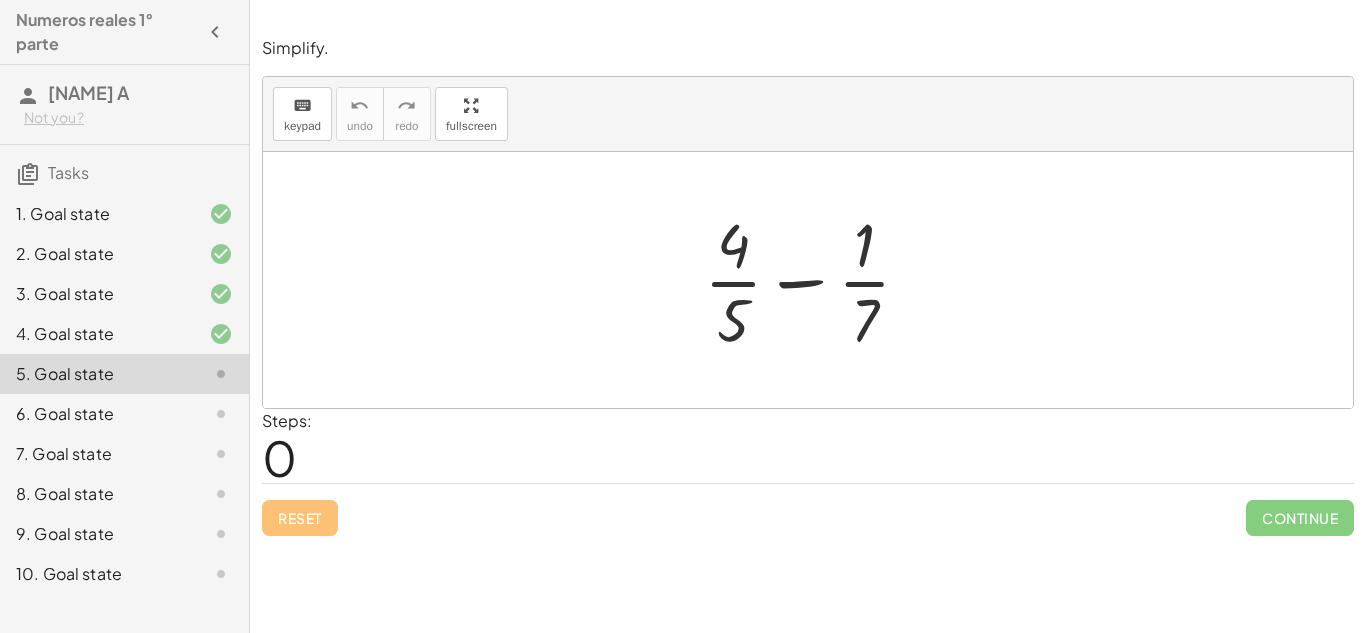 click at bounding box center [815, 280] 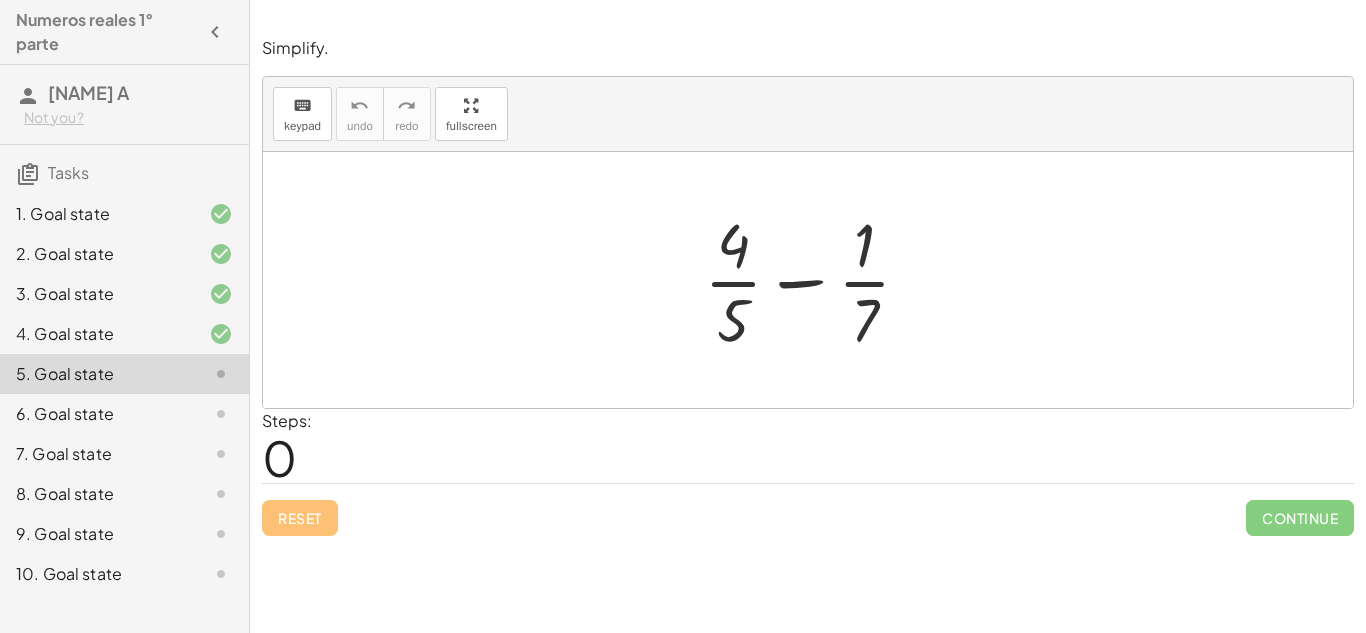 click at bounding box center [815, 280] 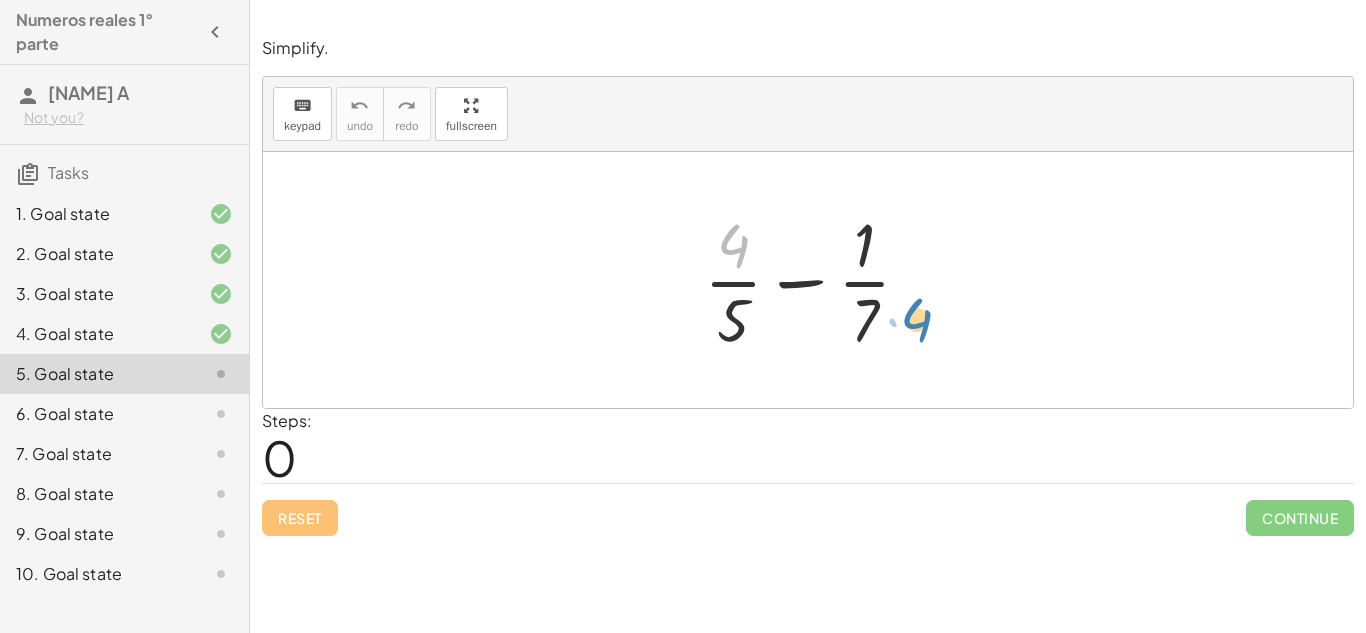 drag, startPoint x: 751, startPoint y: 251, endPoint x: 935, endPoint y: 326, distance: 198.69826 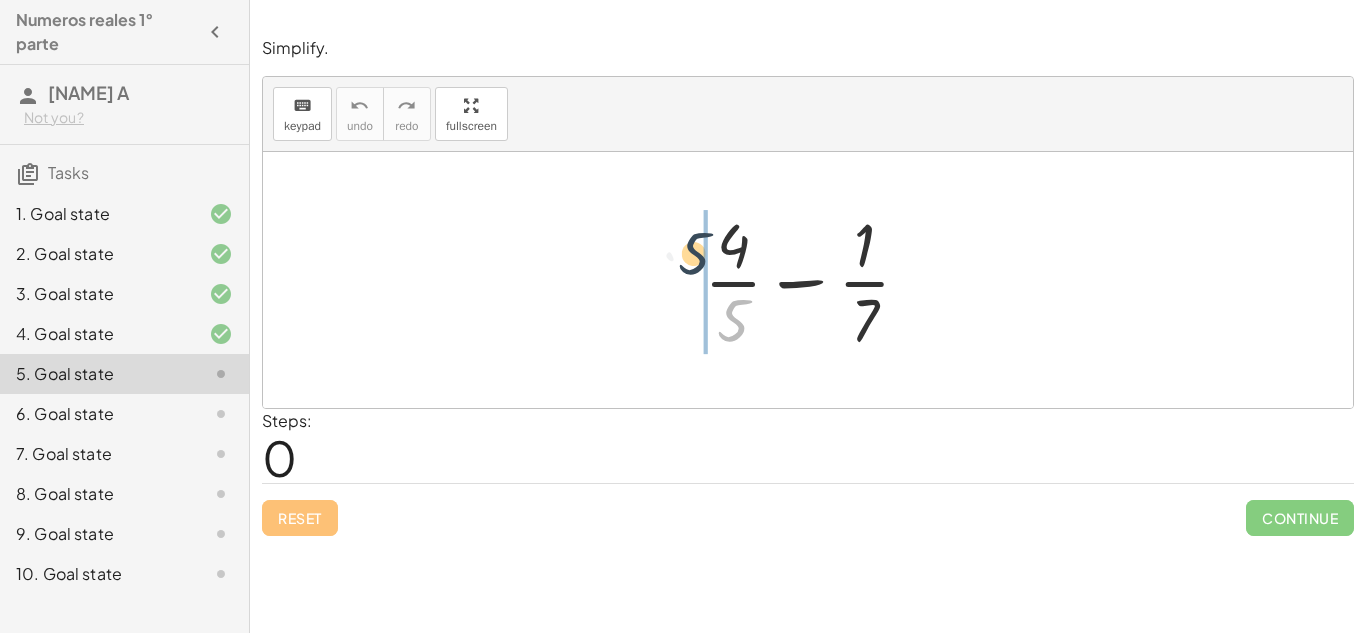 drag, startPoint x: 736, startPoint y: 311, endPoint x: 683, endPoint y: 223, distance: 102.7278 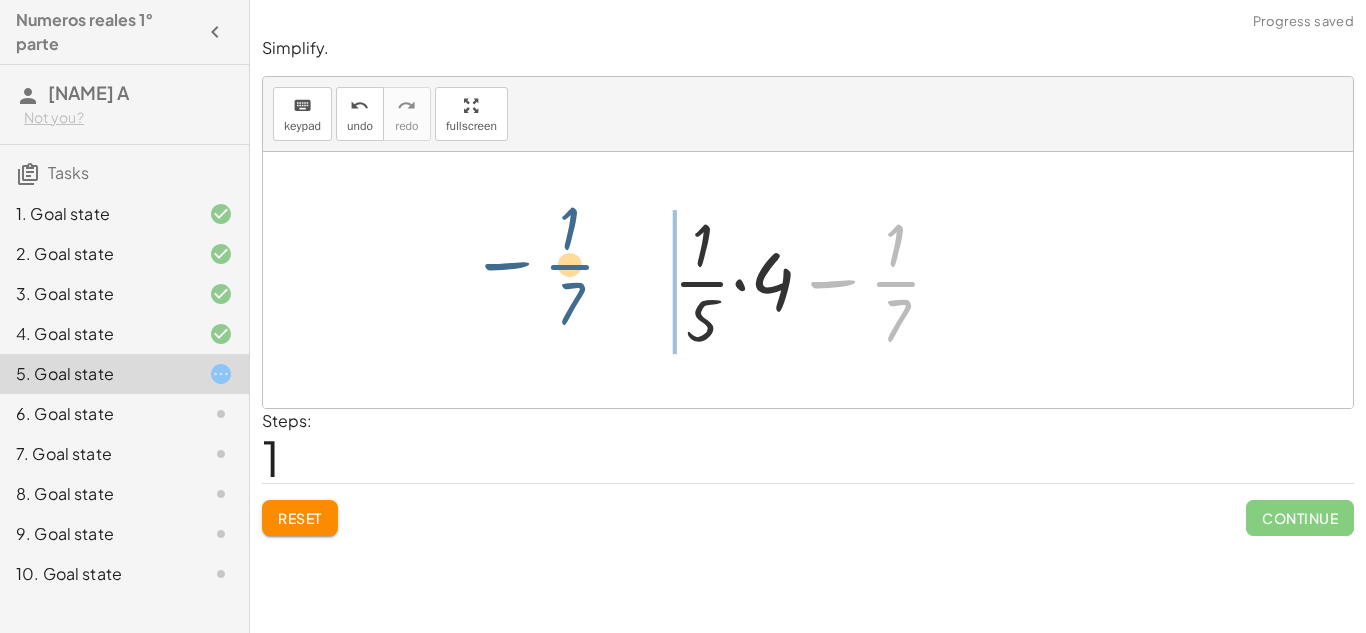drag, startPoint x: 906, startPoint y: 272, endPoint x: 580, endPoint y: 256, distance: 326.3924 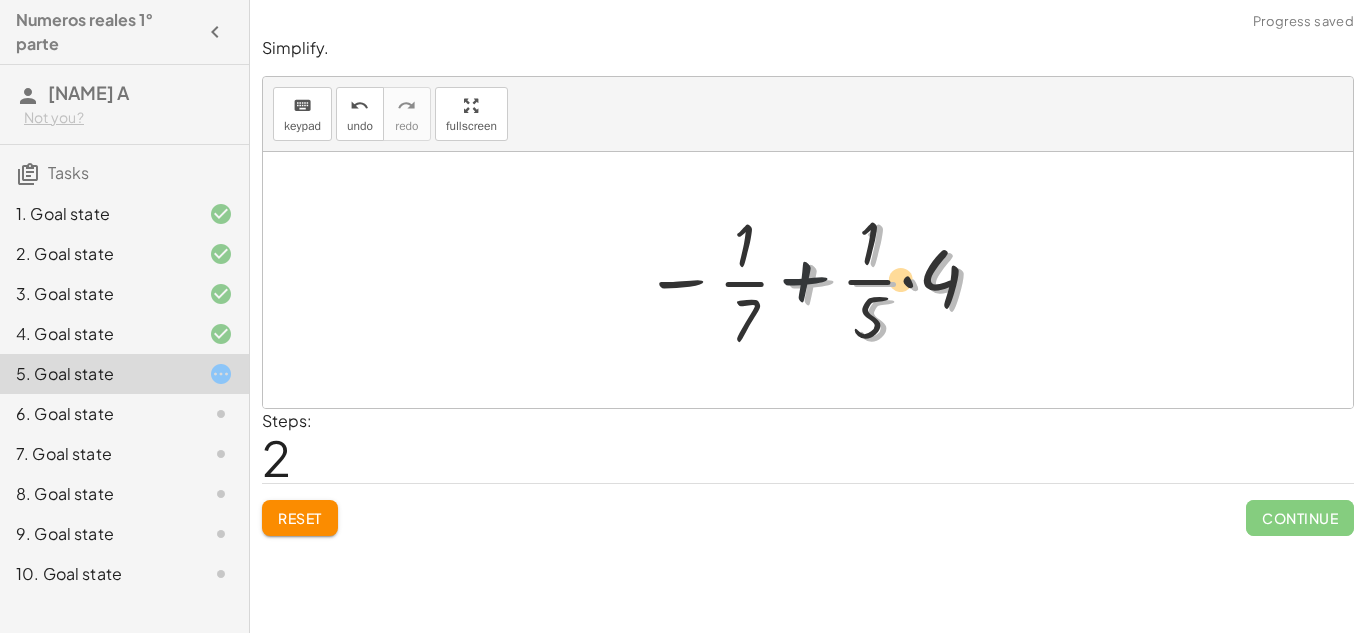 drag, startPoint x: 815, startPoint y: 297, endPoint x: 708, endPoint y: 247, distance: 118.10589 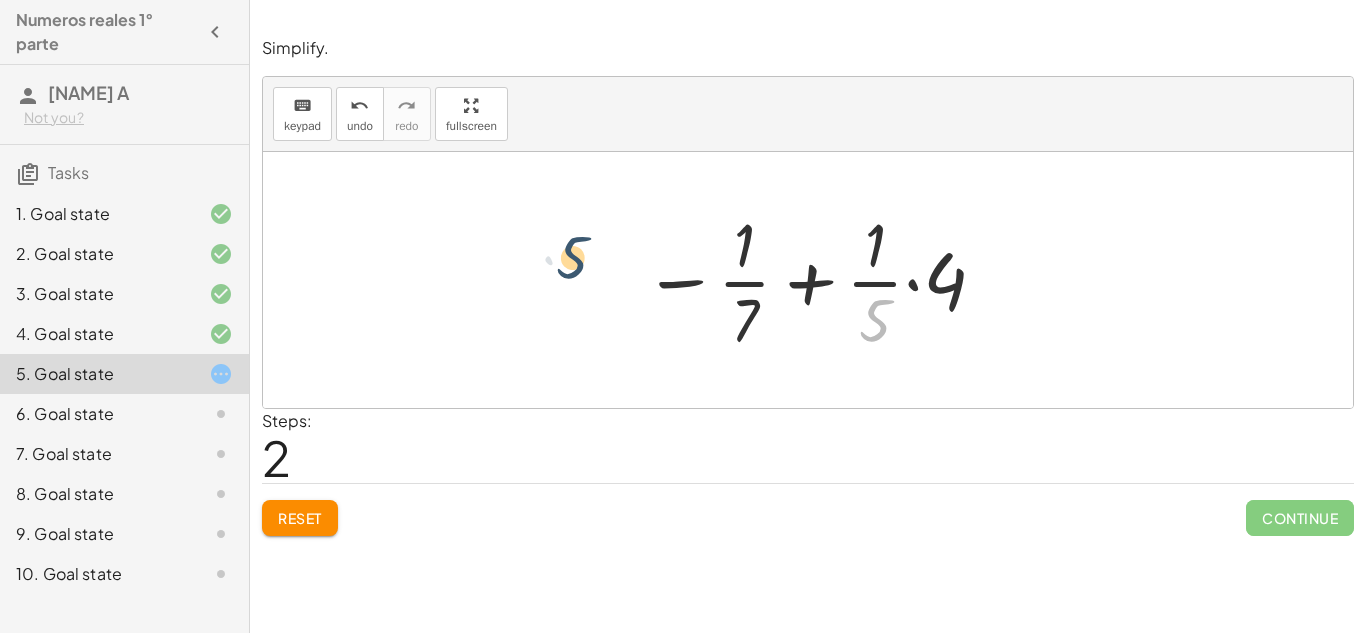 drag, startPoint x: 877, startPoint y: 312, endPoint x: 549, endPoint y: 257, distance: 332.5793 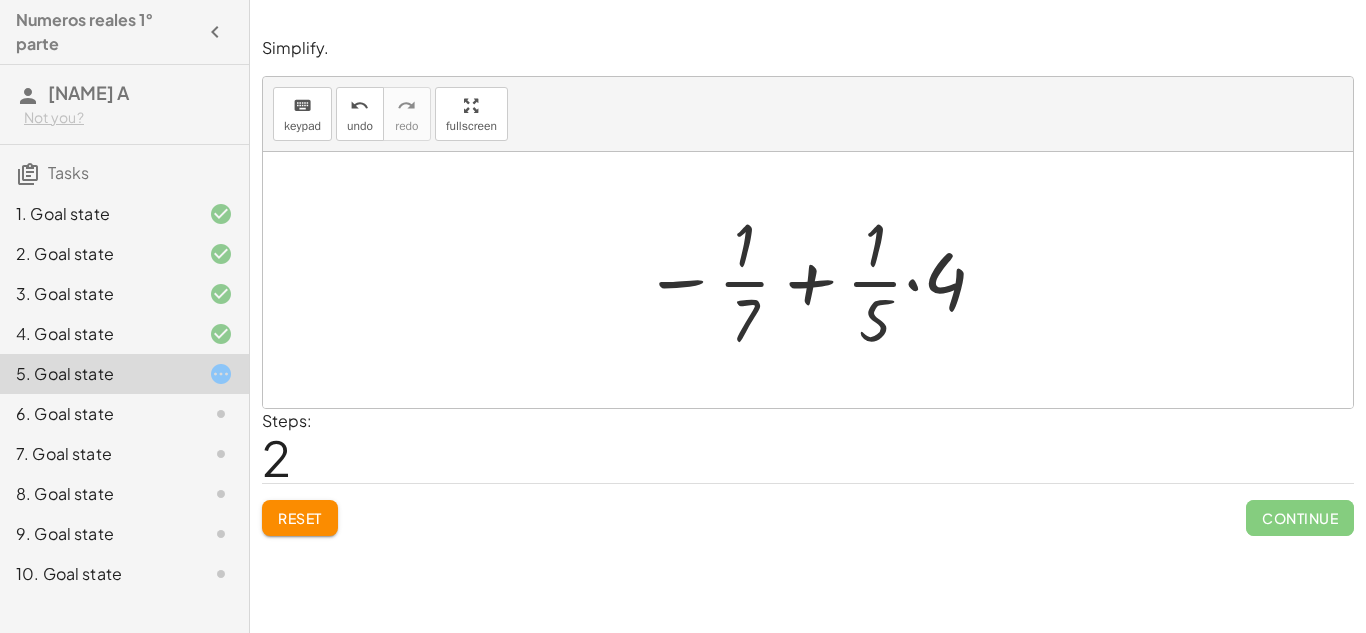 click on "Reset" 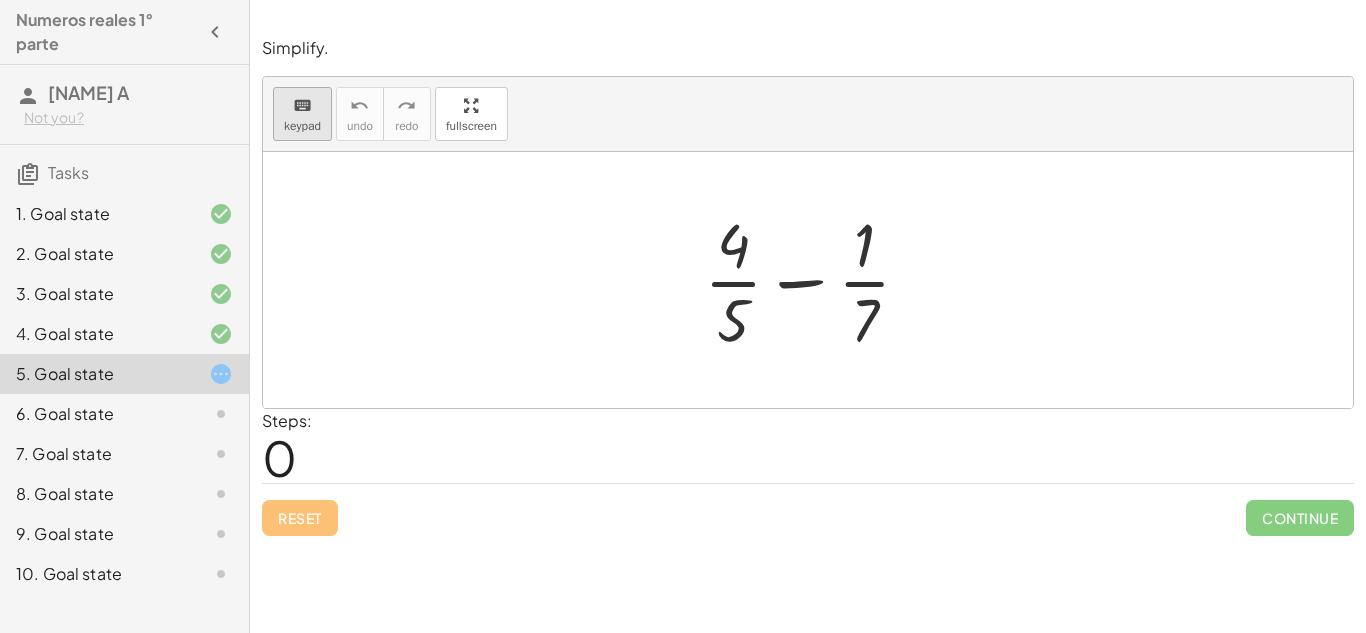 click on "keypad" at bounding box center [302, 126] 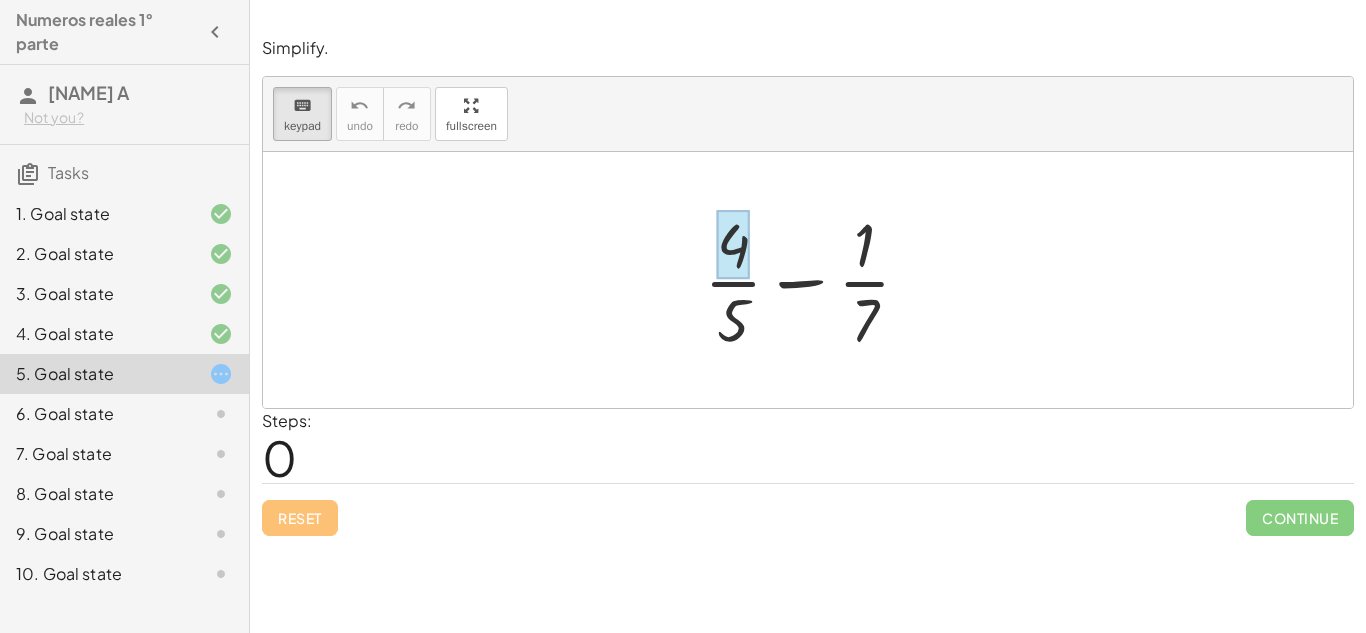 click at bounding box center [733, 245] 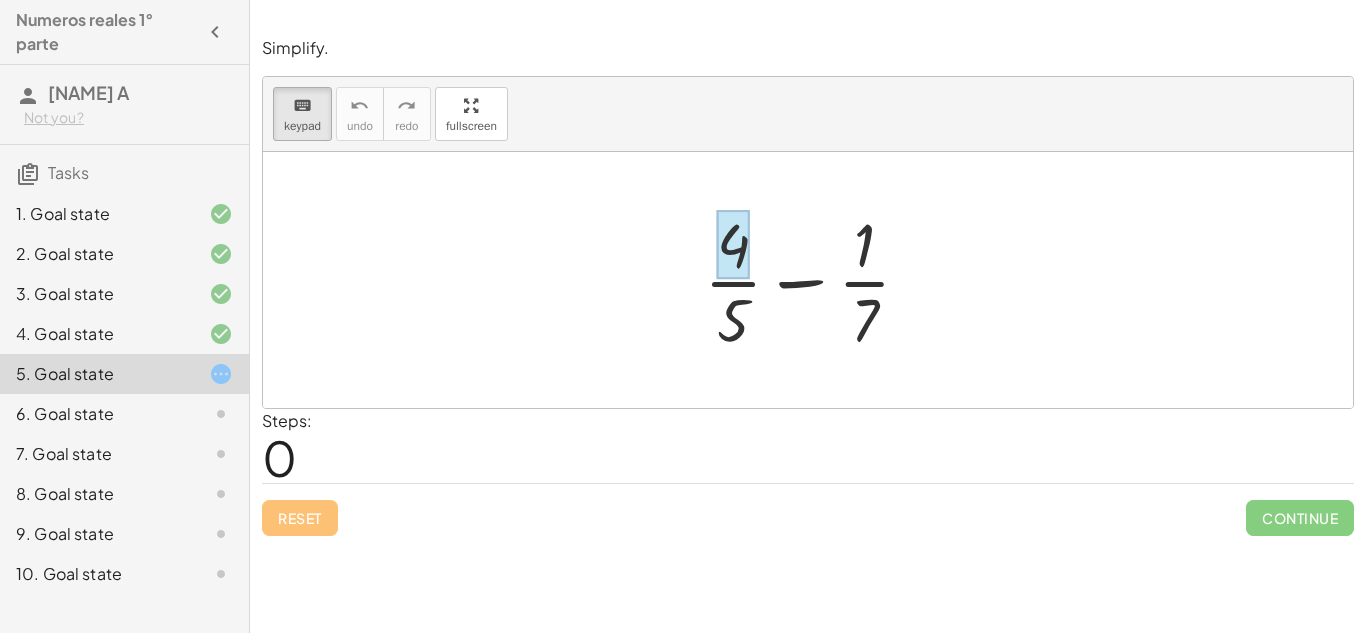 click at bounding box center [733, 245] 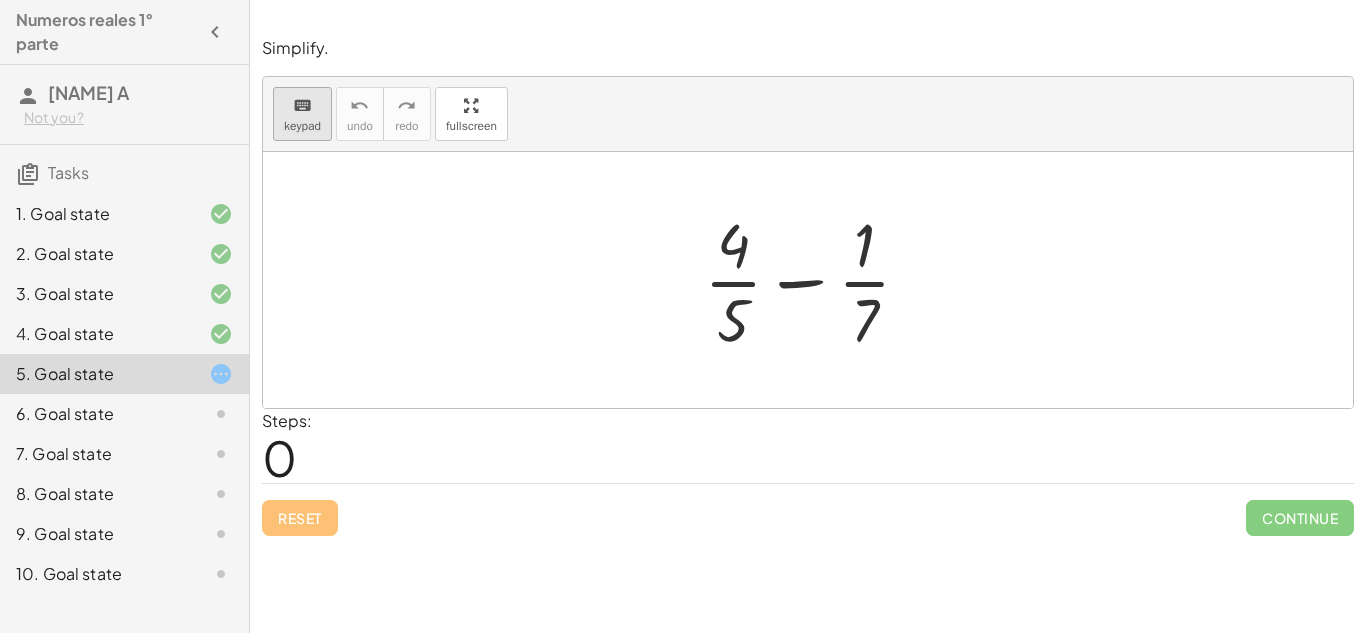 click on "keyboard" at bounding box center [302, 105] 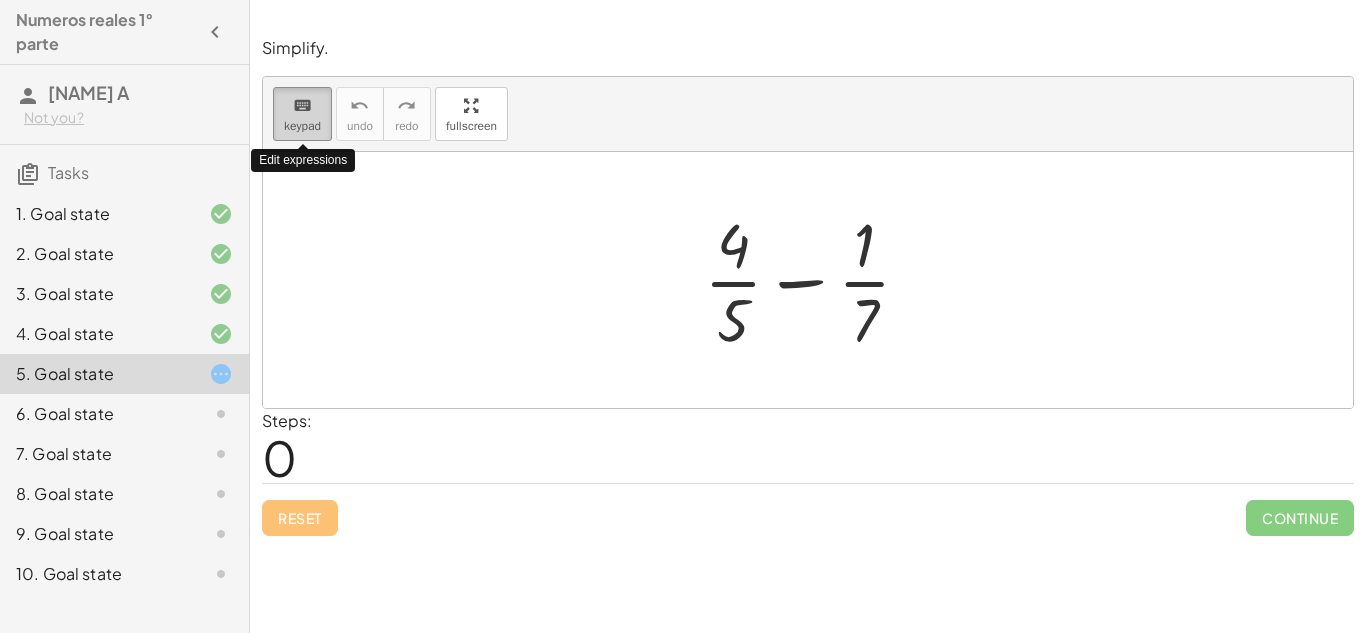 click on "keyboard" at bounding box center (302, 105) 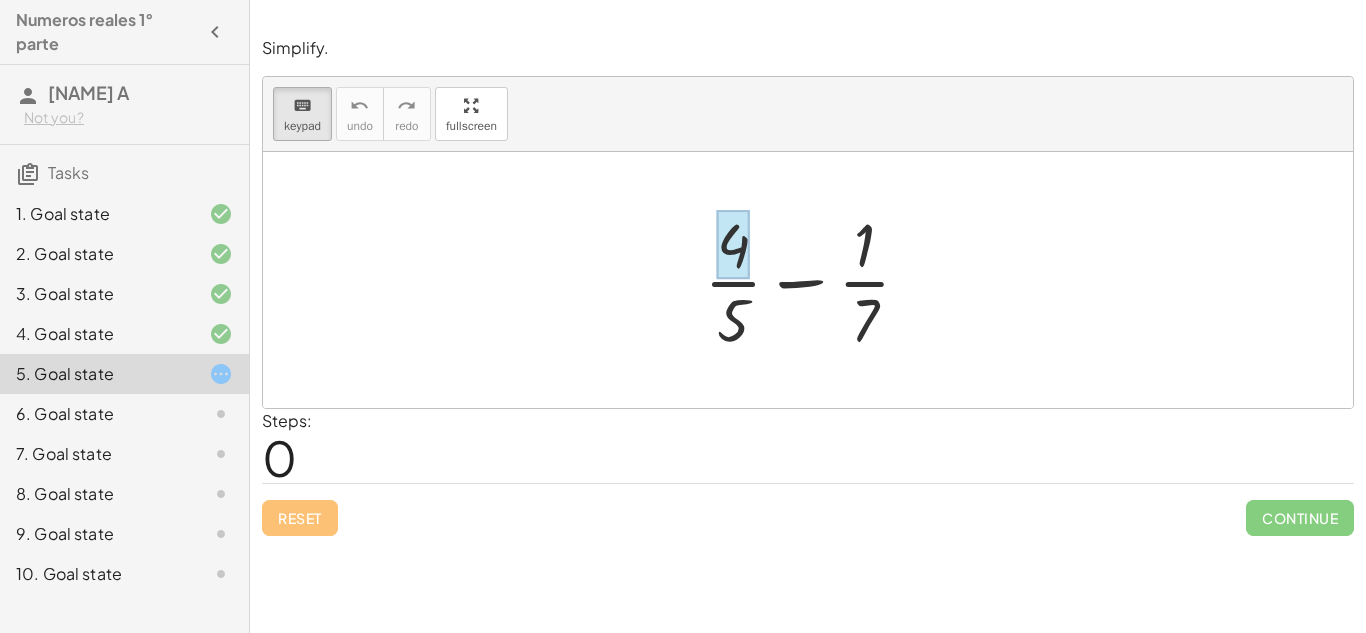 click at bounding box center [733, 245] 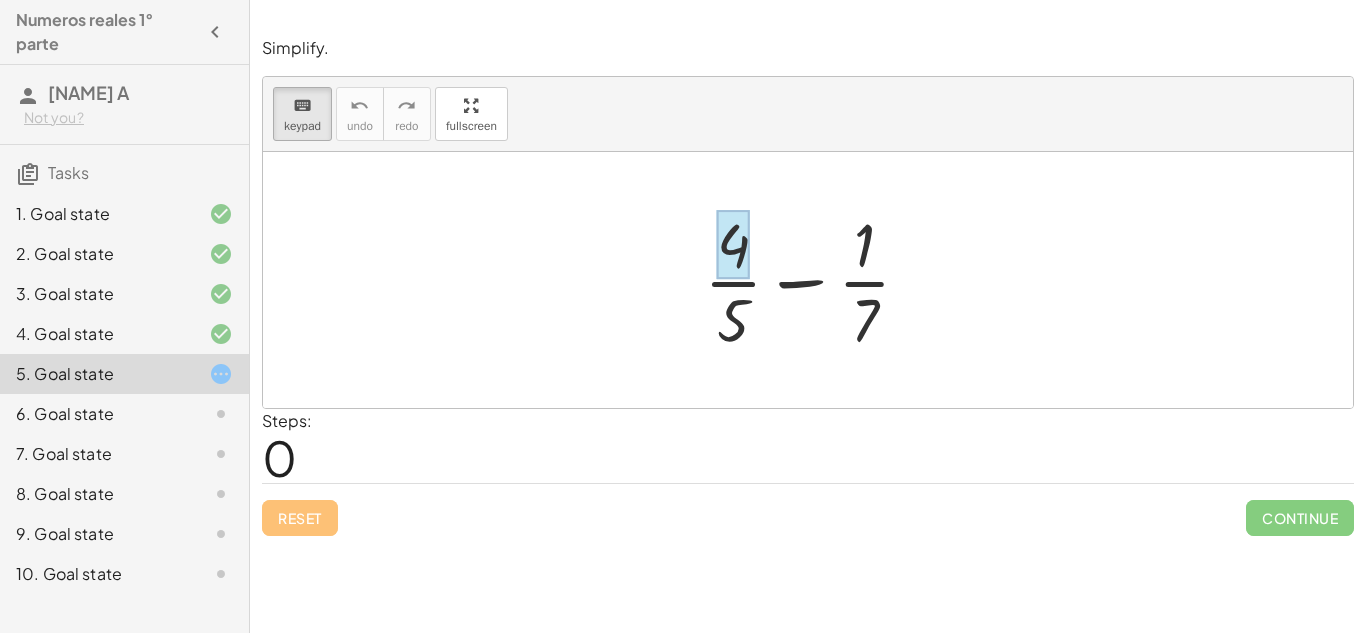 drag, startPoint x: 891, startPoint y: 248, endPoint x: 864, endPoint y: 240, distance: 28.160255 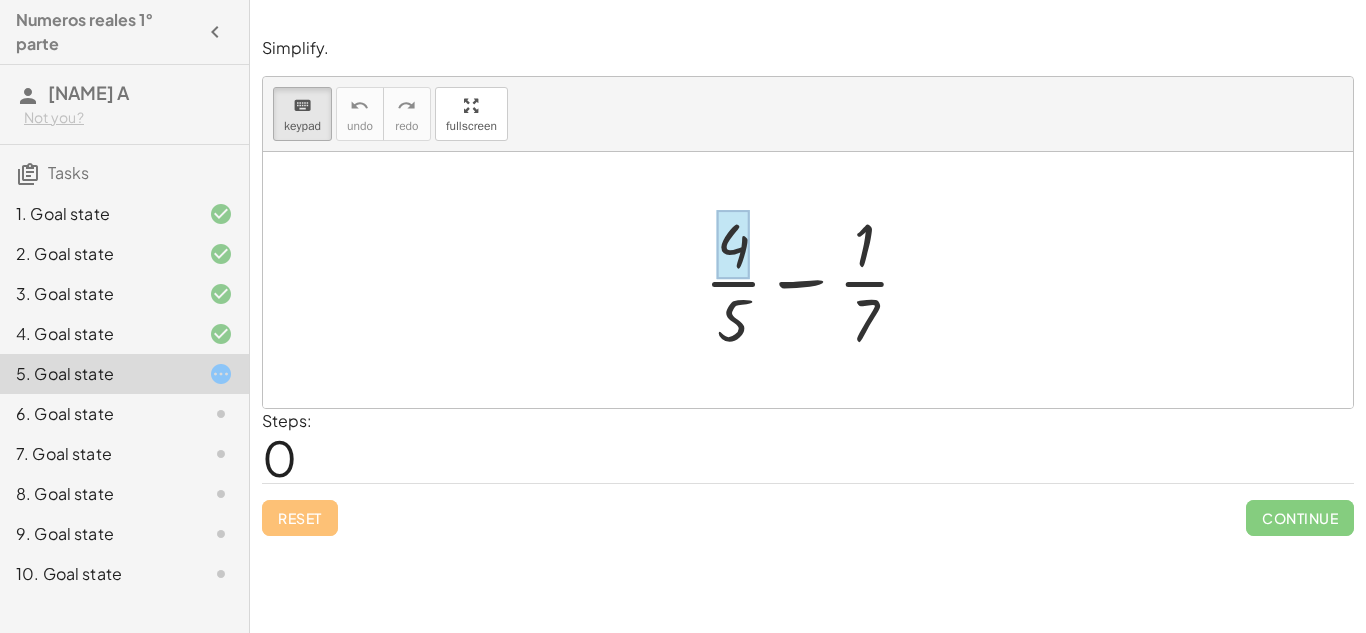 click at bounding box center [815, 280] 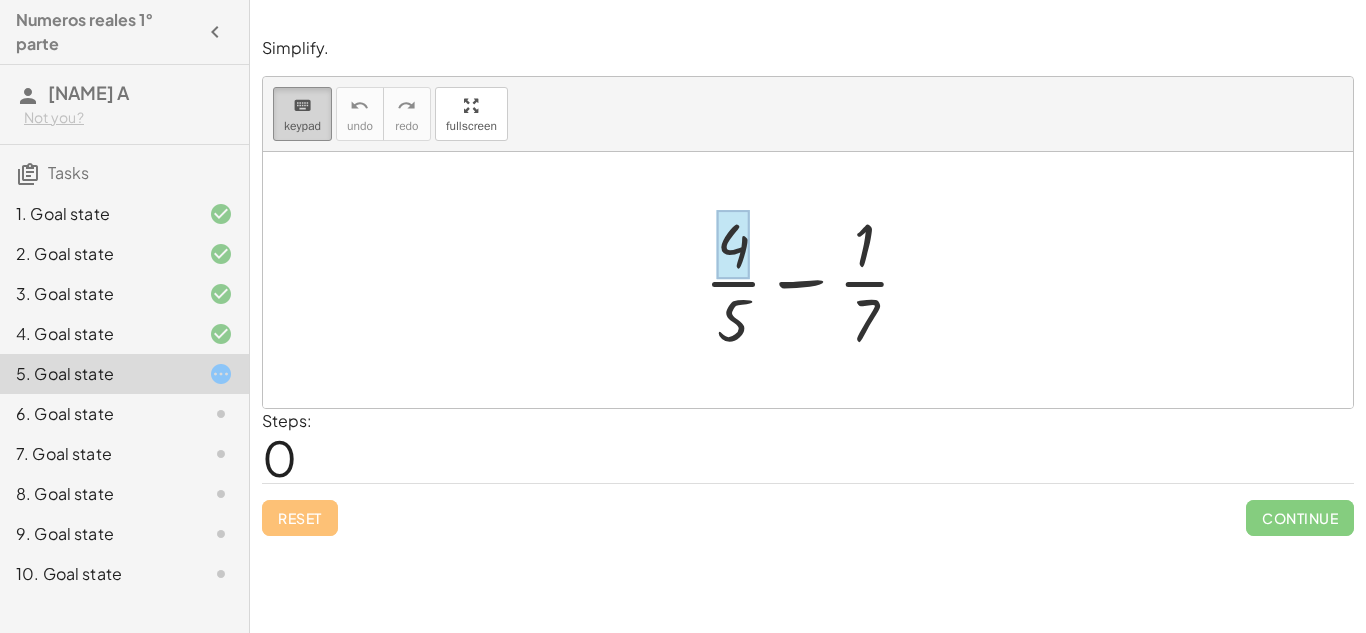 click on "keypad" at bounding box center (302, 126) 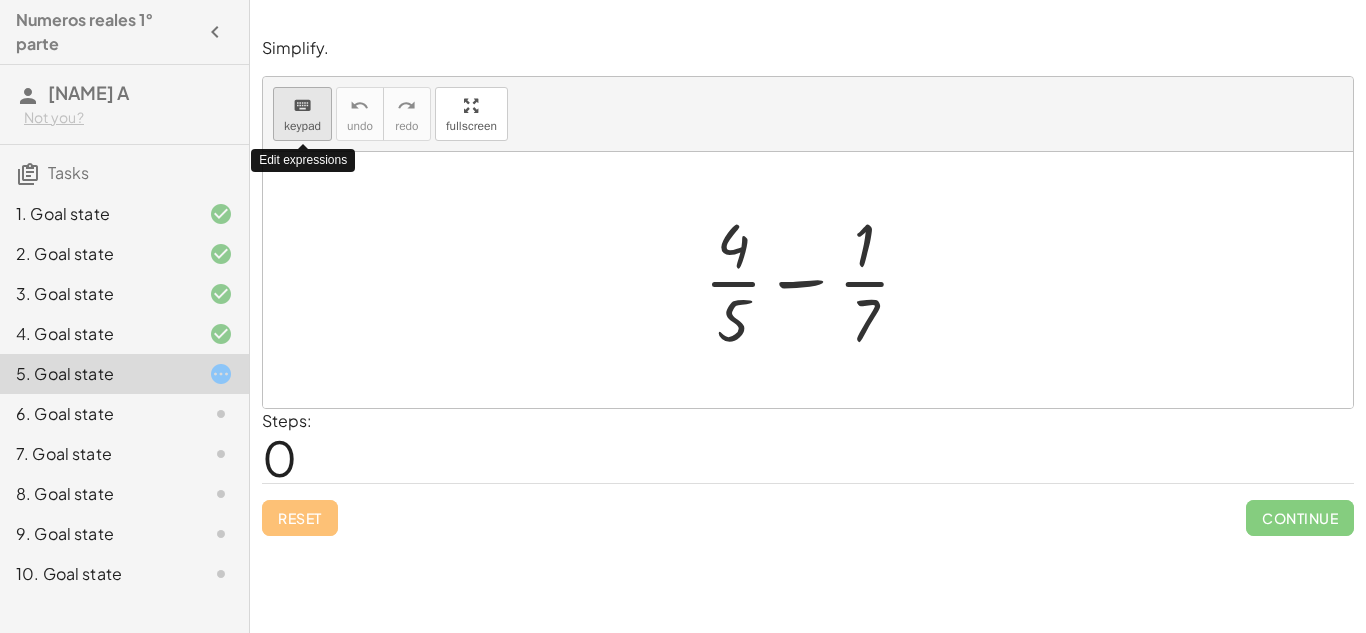 click on "keyboard keypad" at bounding box center (302, 114) 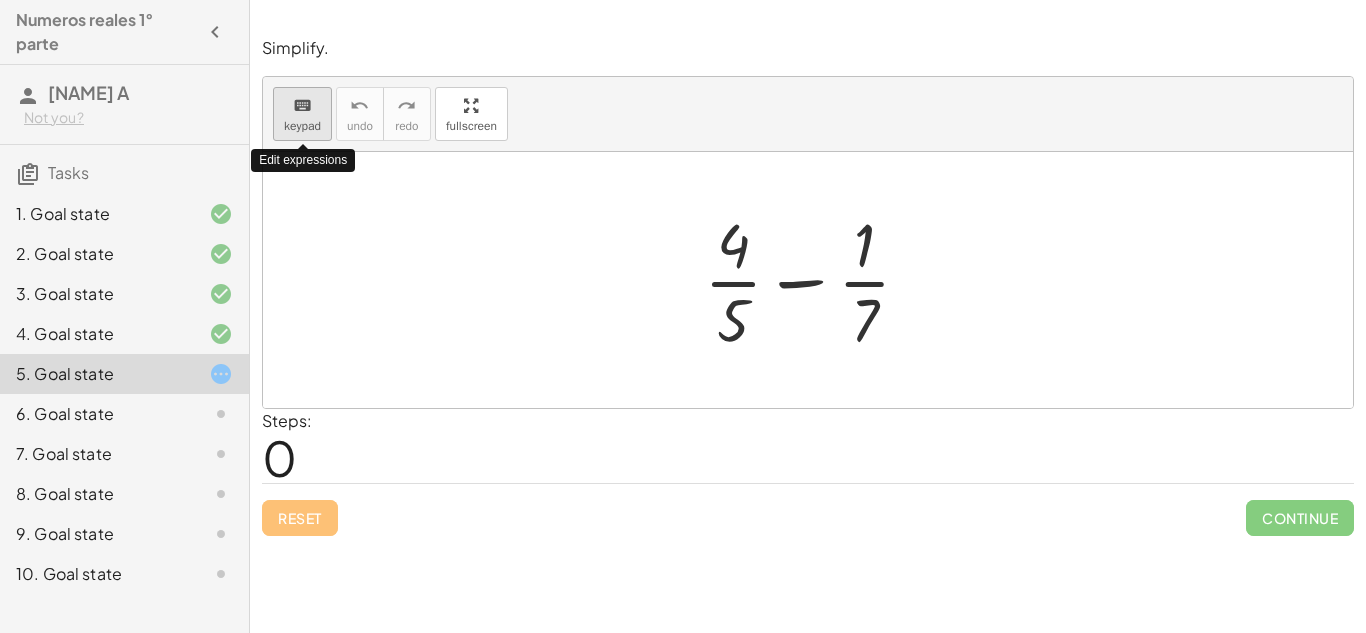click on "keypad" at bounding box center (302, 126) 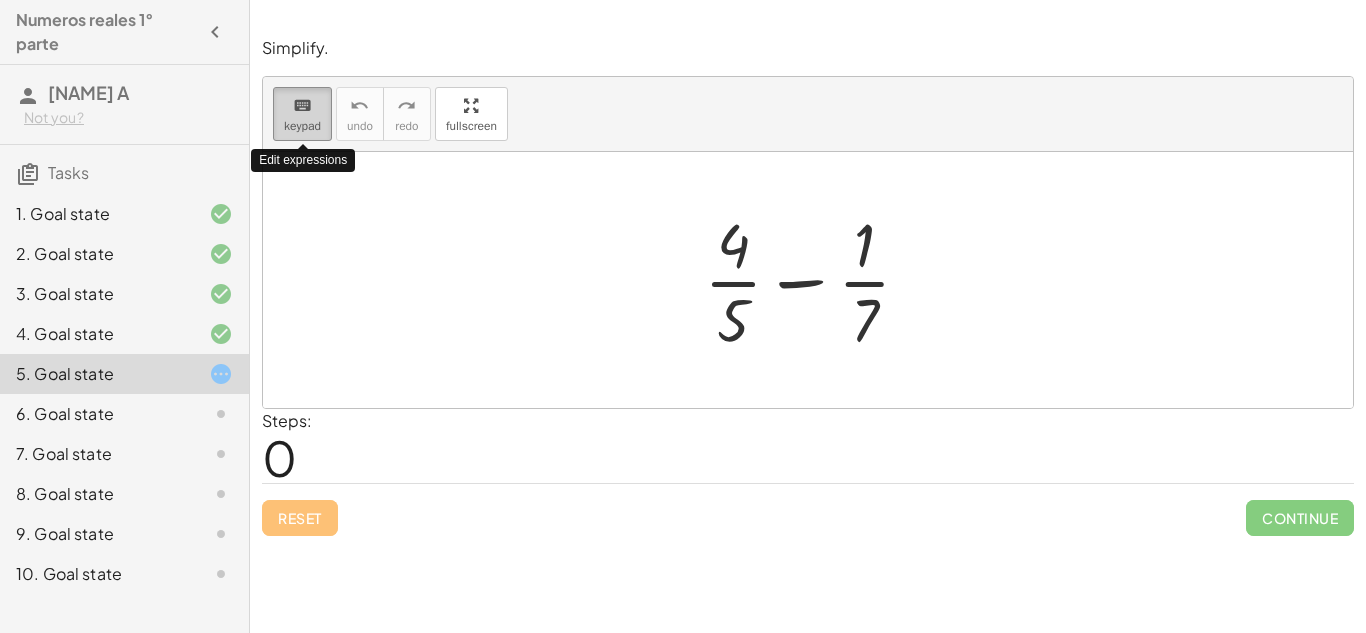 click on "keypad" at bounding box center [302, 126] 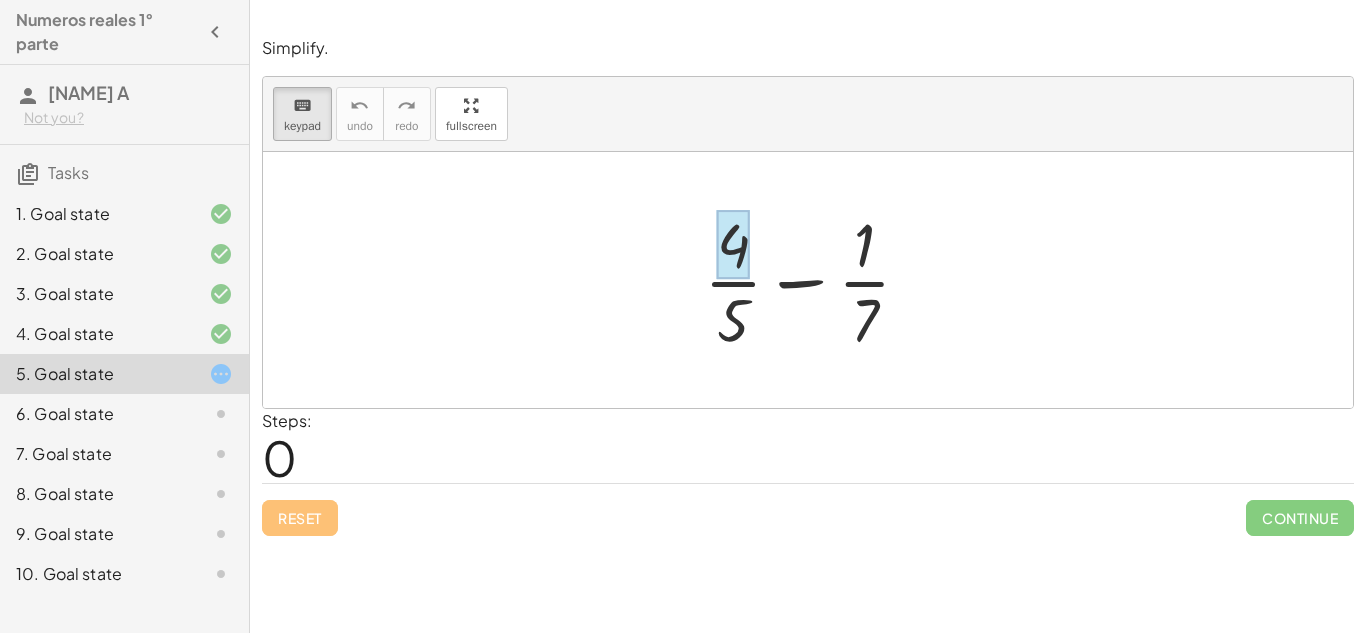 drag, startPoint x: 300, startPoint y: 133, endPoint x: 734, endPoint y: 227, distance: 444.06305 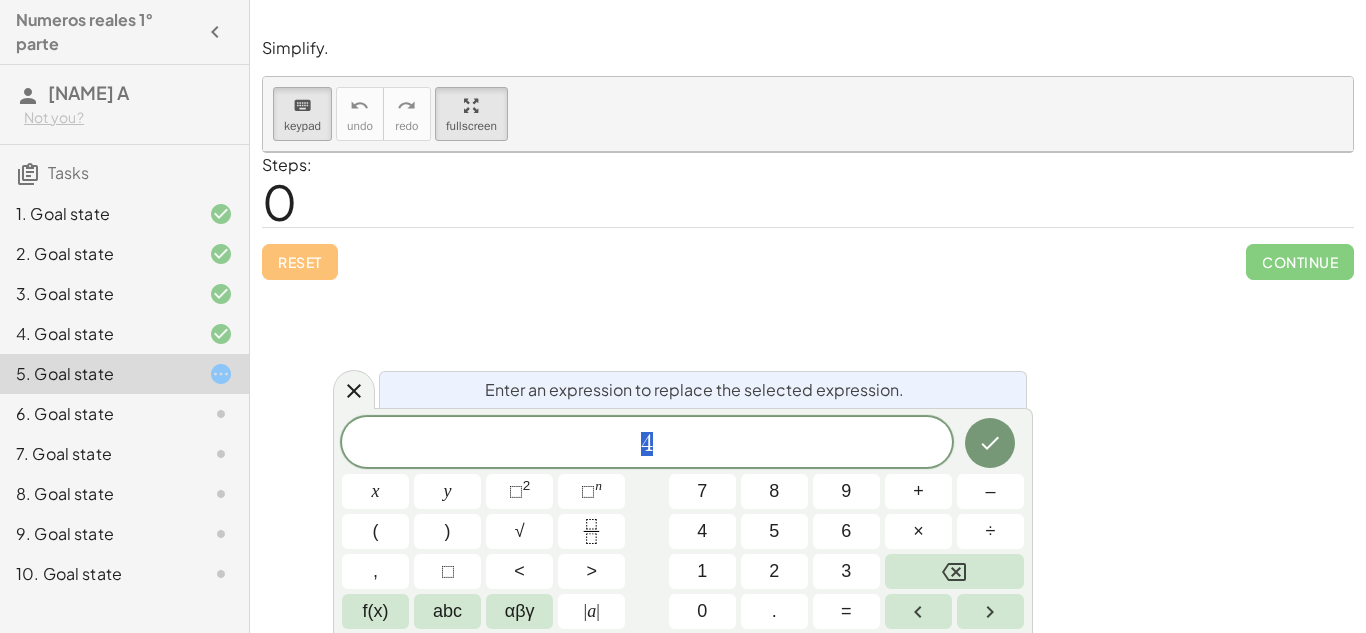 drag, startPoint x: 491, startPoint y: 89, endPoint x: 491, endPoint y: 176, distance: 87 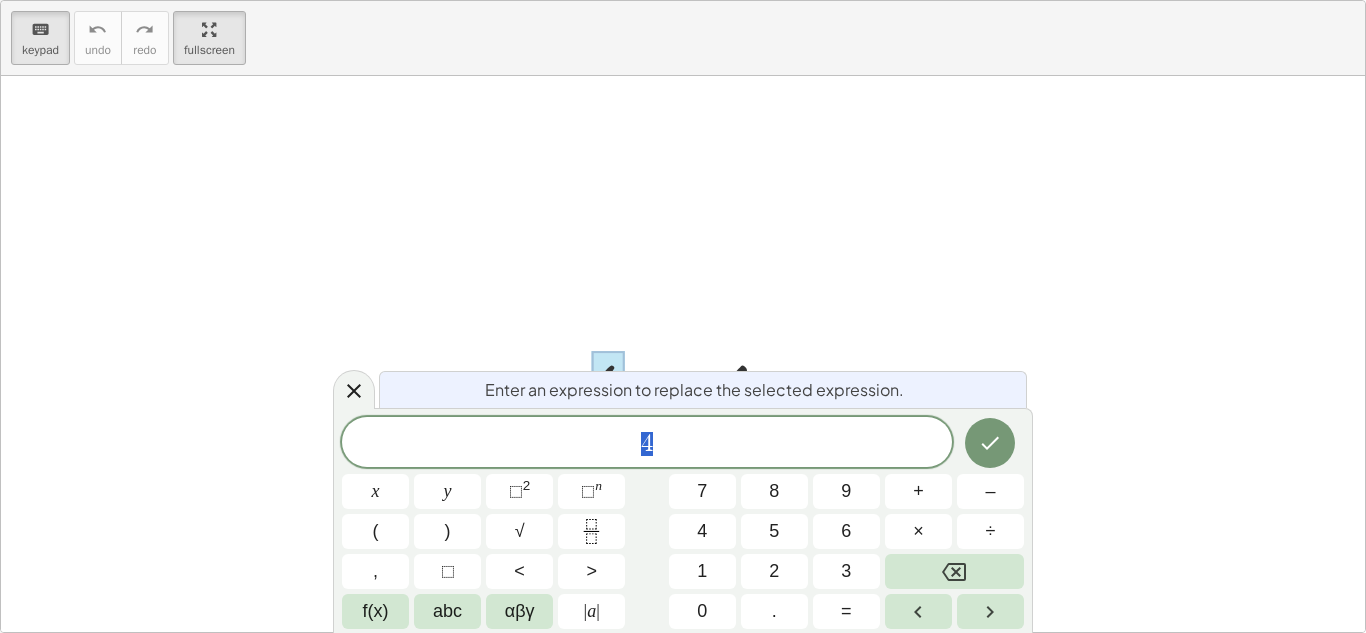 click on "keyboard keypad undo undo redo redo fullscreen + · 4 · 5 − · 1 · 7 ×" at bounding box center [683, 316] 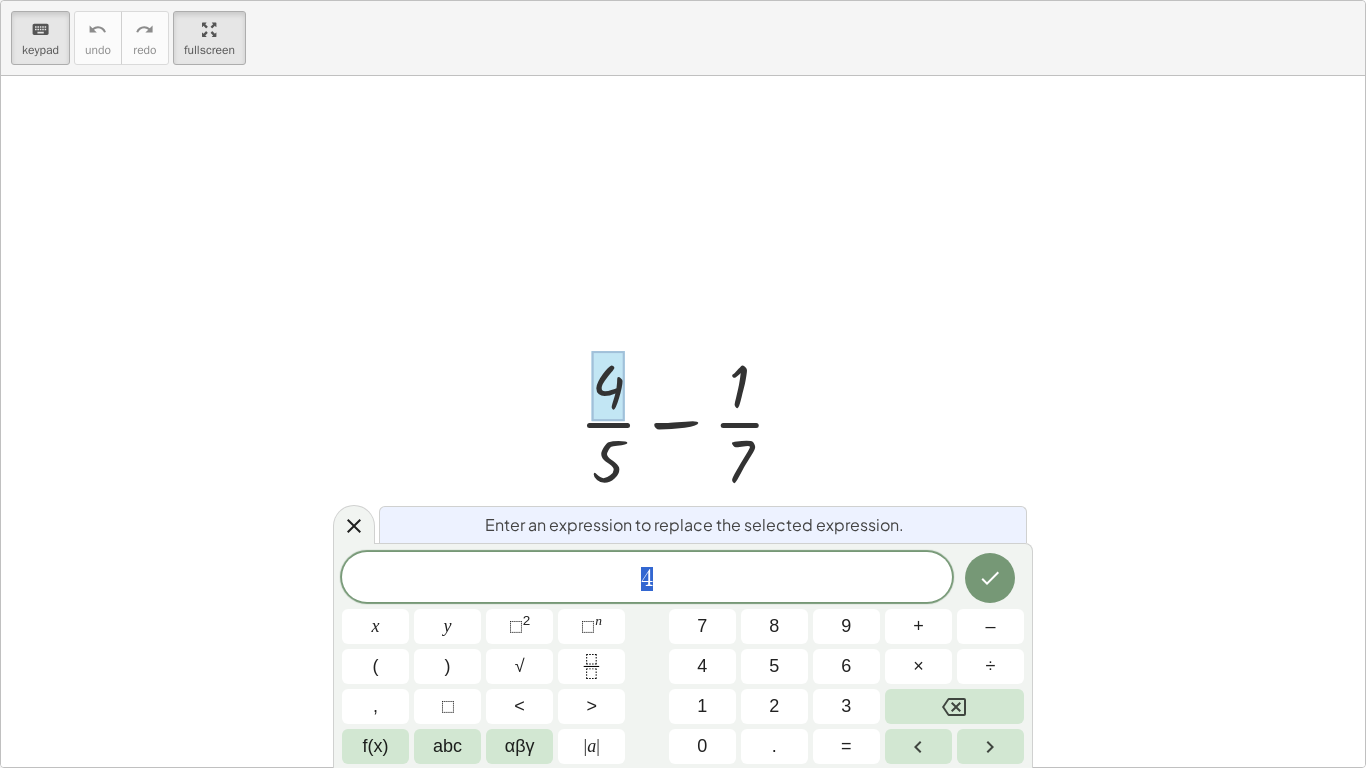 click at bounding box center (690, 421) 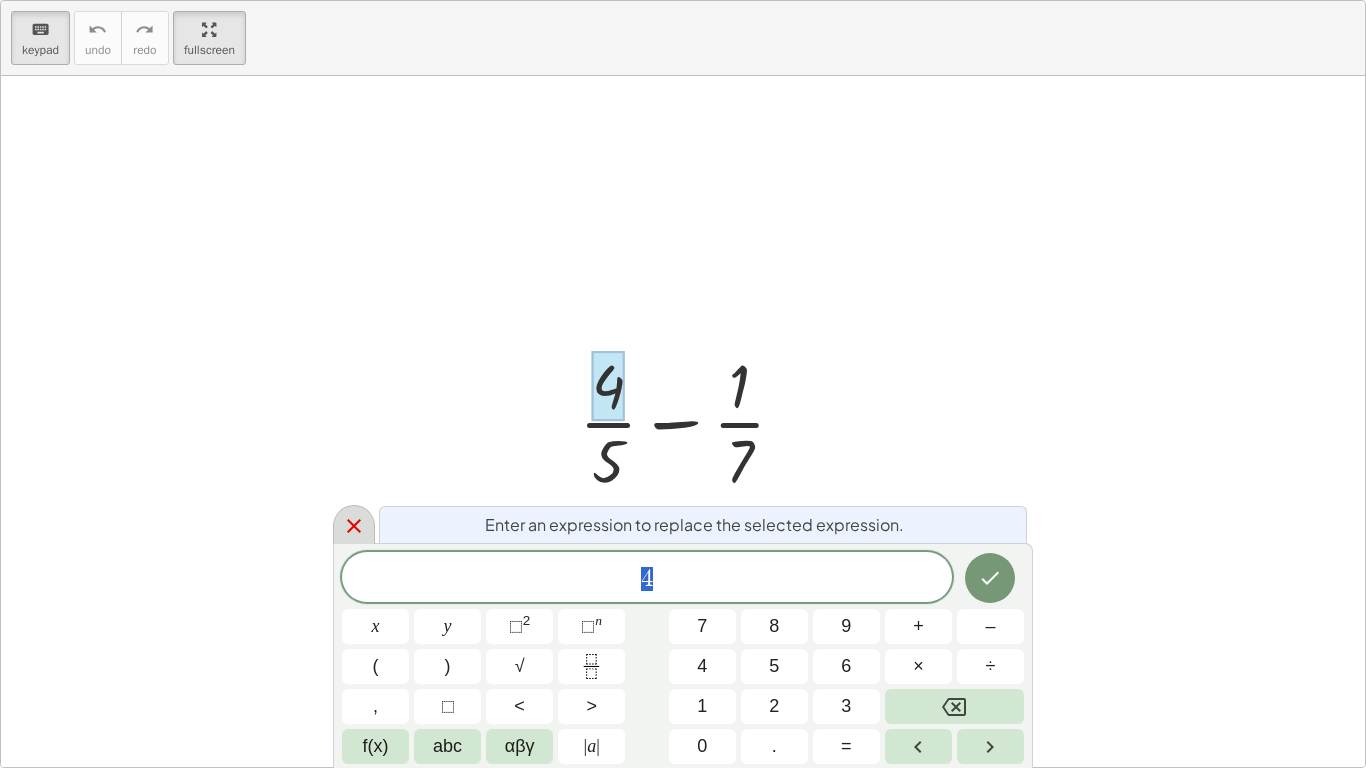 click 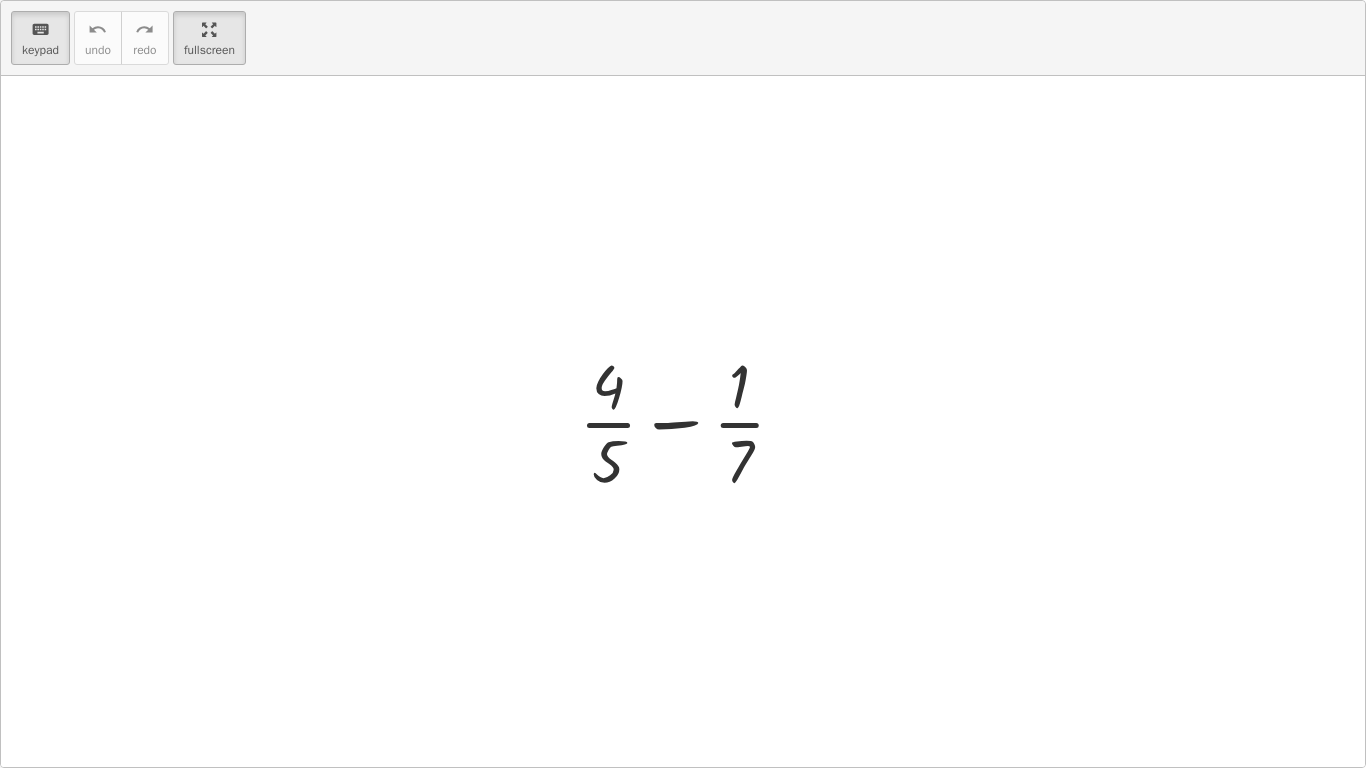 click at bounding box center [690, 421] 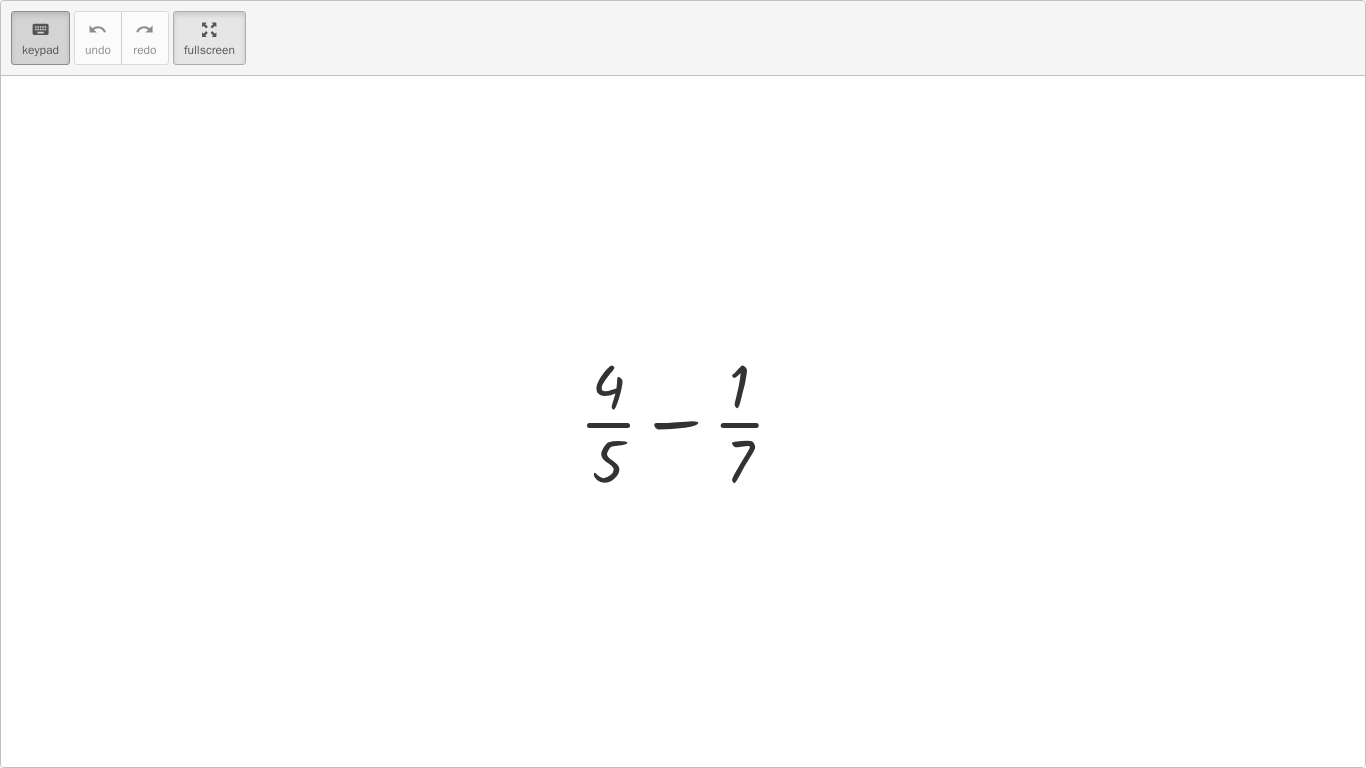 click on "keyboard" at bounding box center (40, 29) 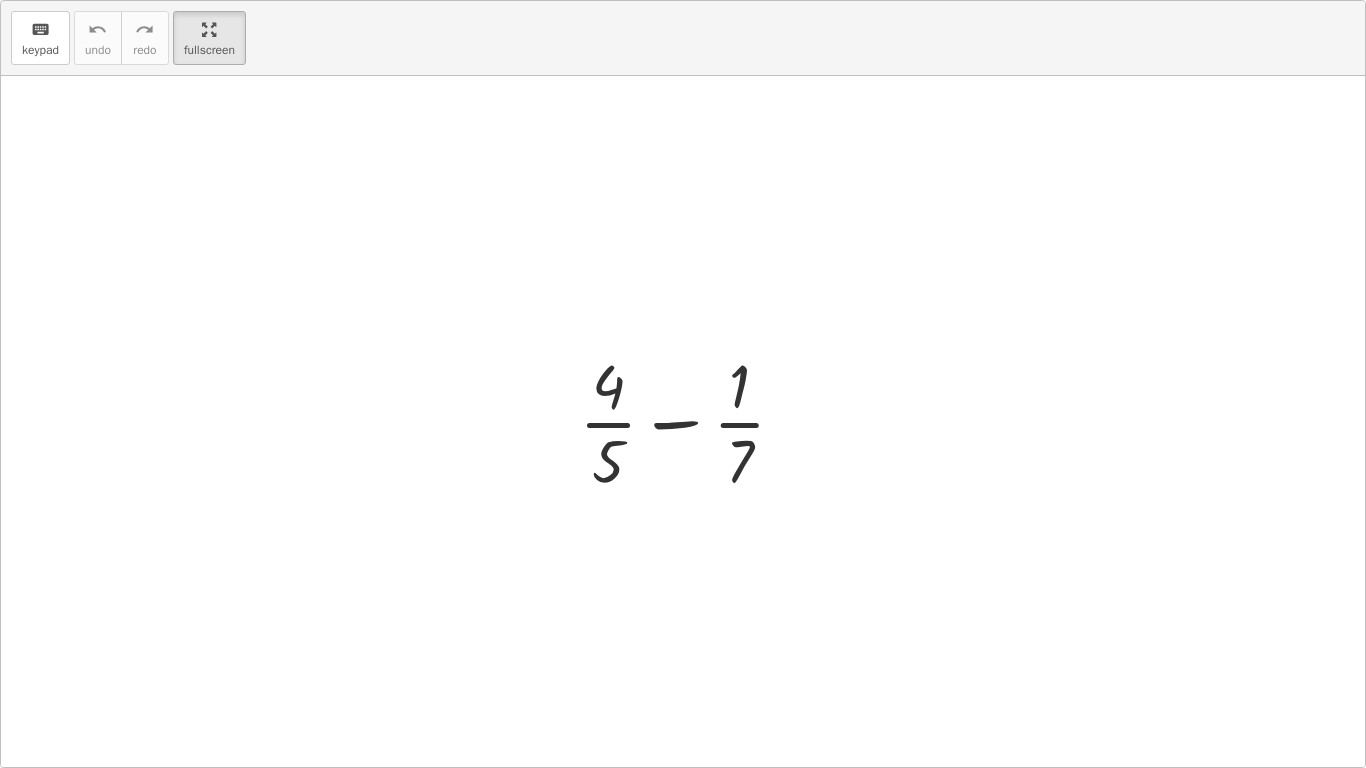 click at bounding box center (690, 421) 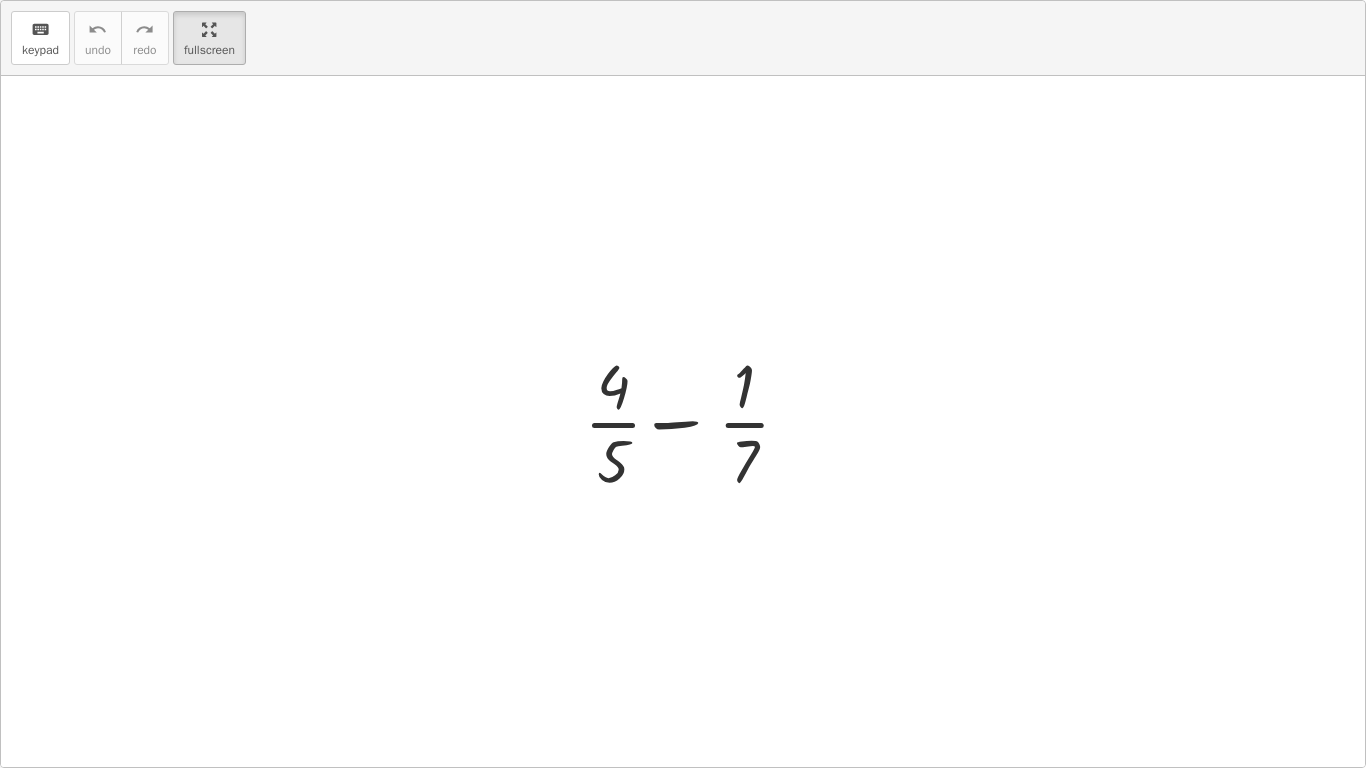 click at bounding box center [690, 421] 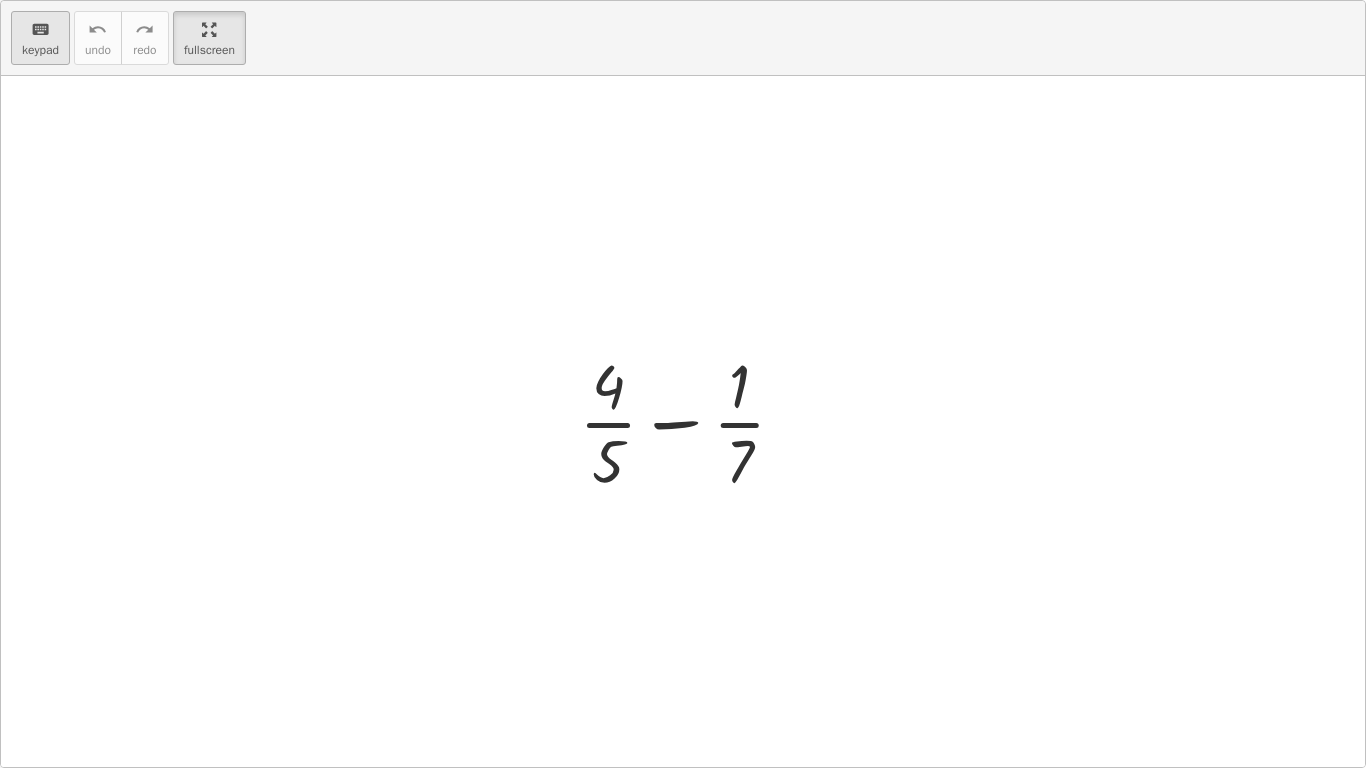 click on "keyboard" at bounding box center [40, 30] 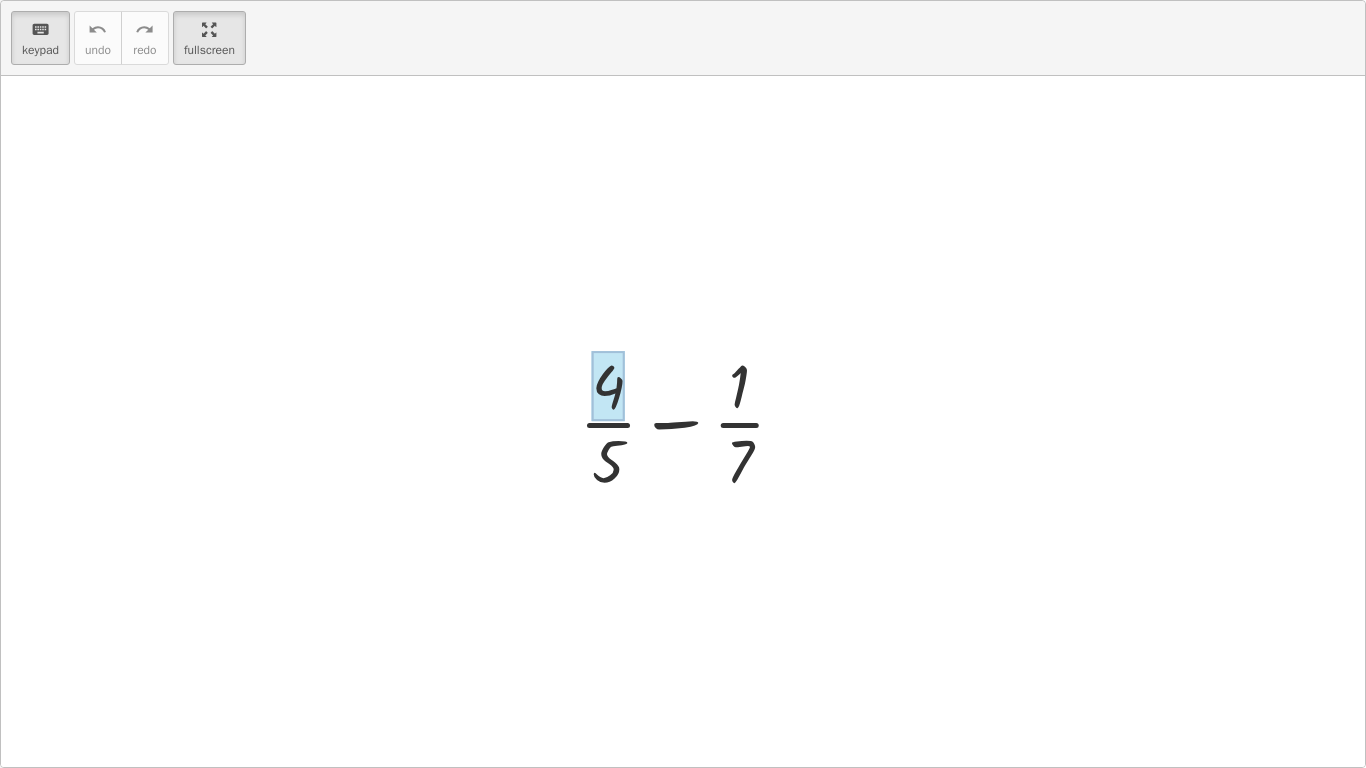 click at bounding box center (608, 386) 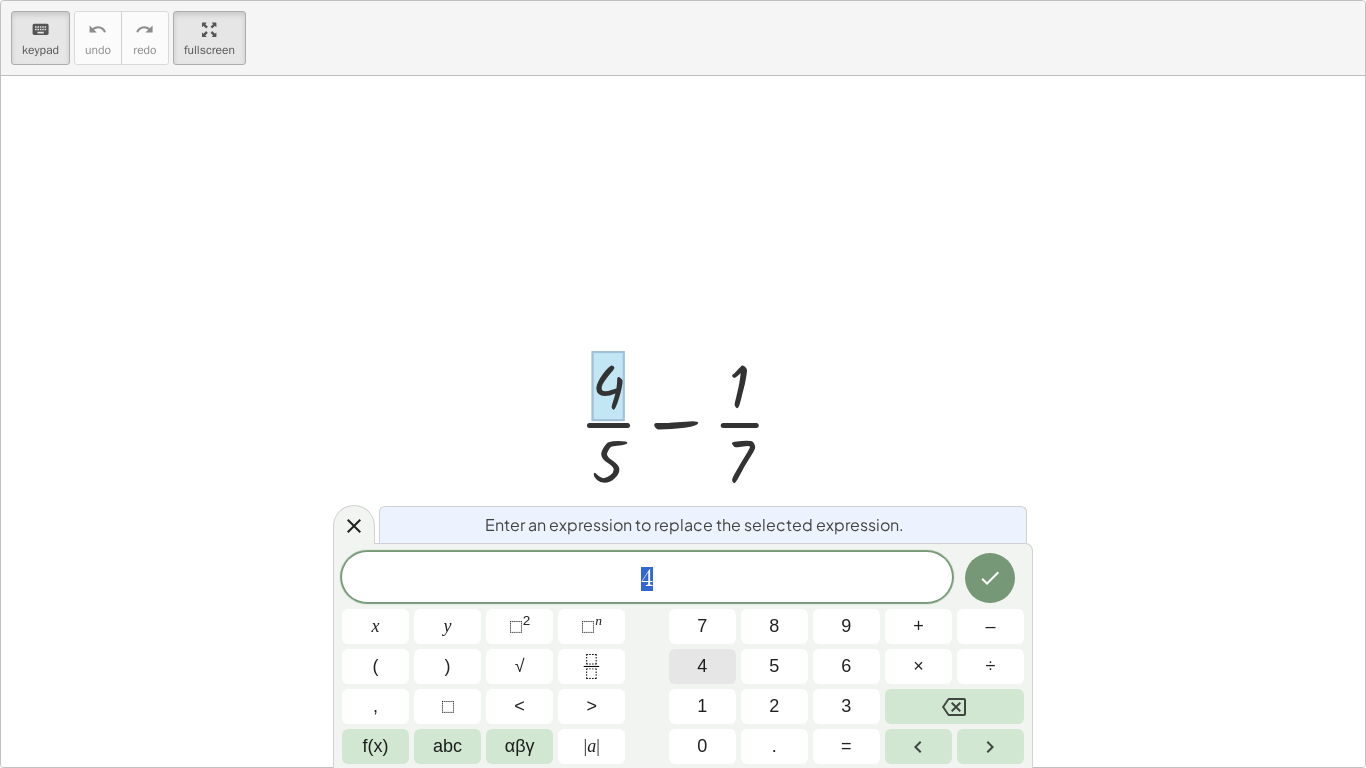 click on "4" at bounding box center (702, 666) 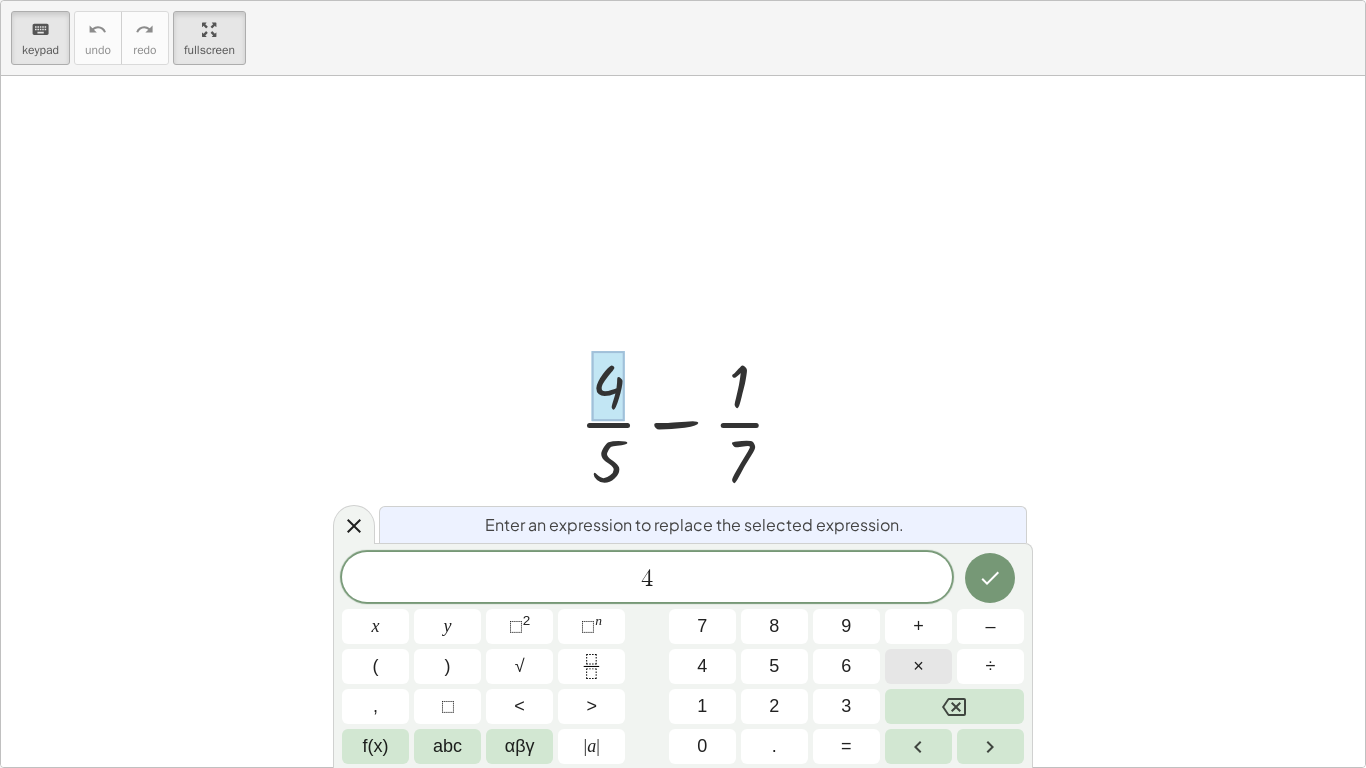 click on "×" at bounding box center [918, 666] 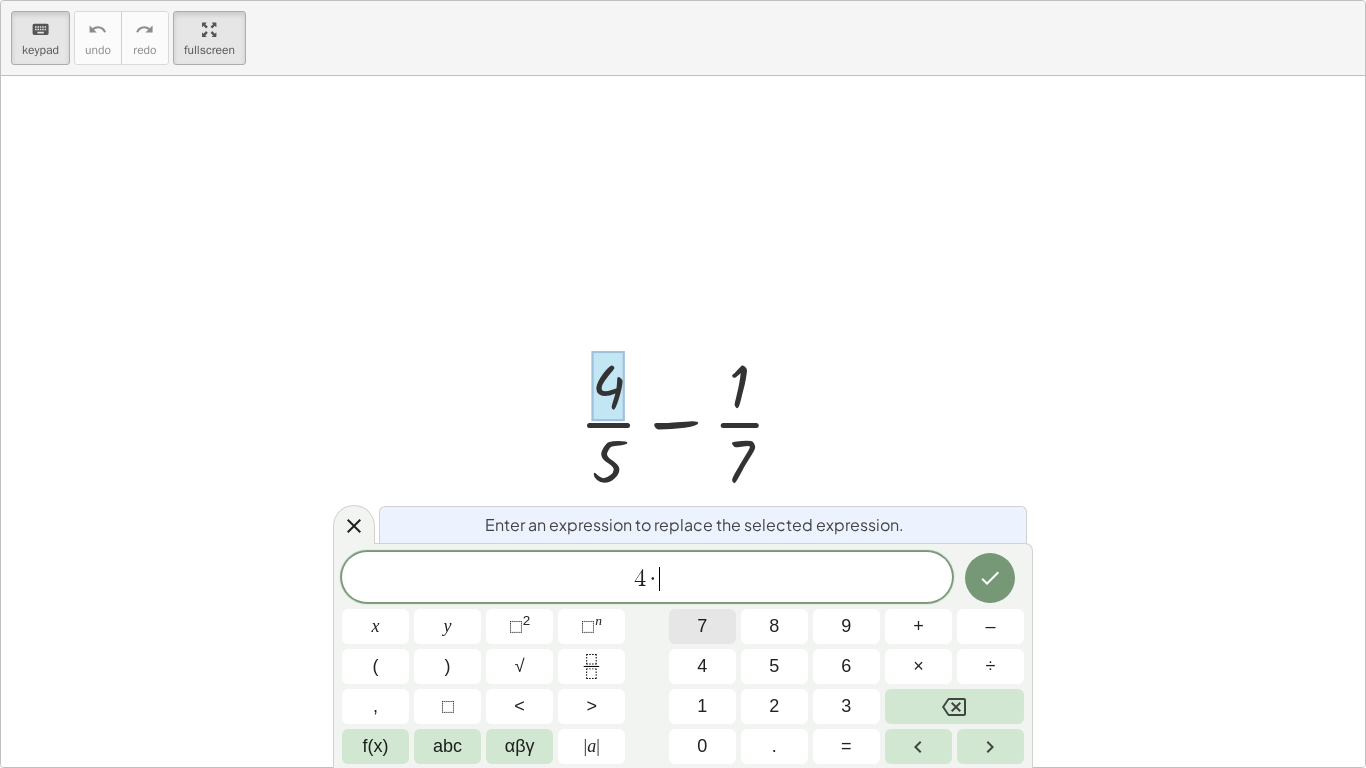 click on "7" at bounding box center (702, 626) 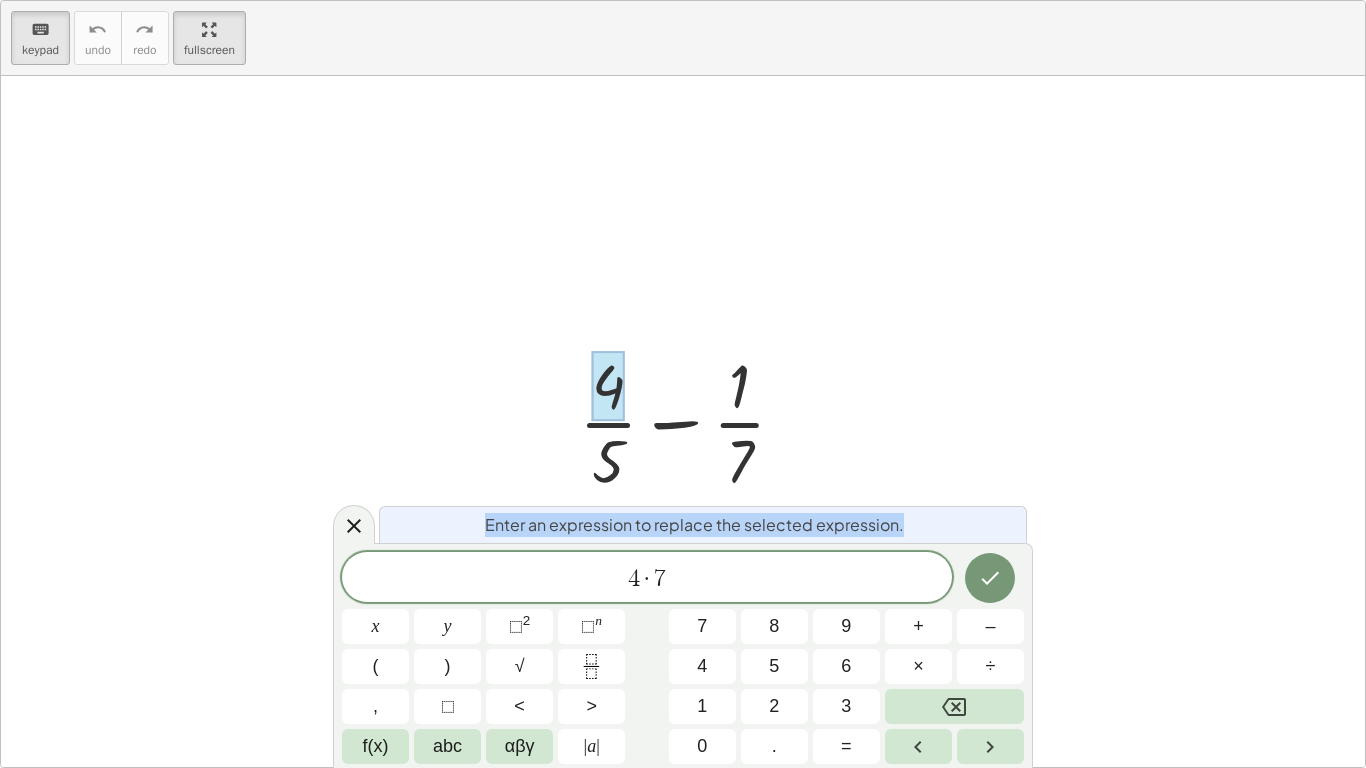 drag, startPoint x: 337, startPoint y: 632, endPoint x: 296, endPoint y: 417, distance: 218.87439 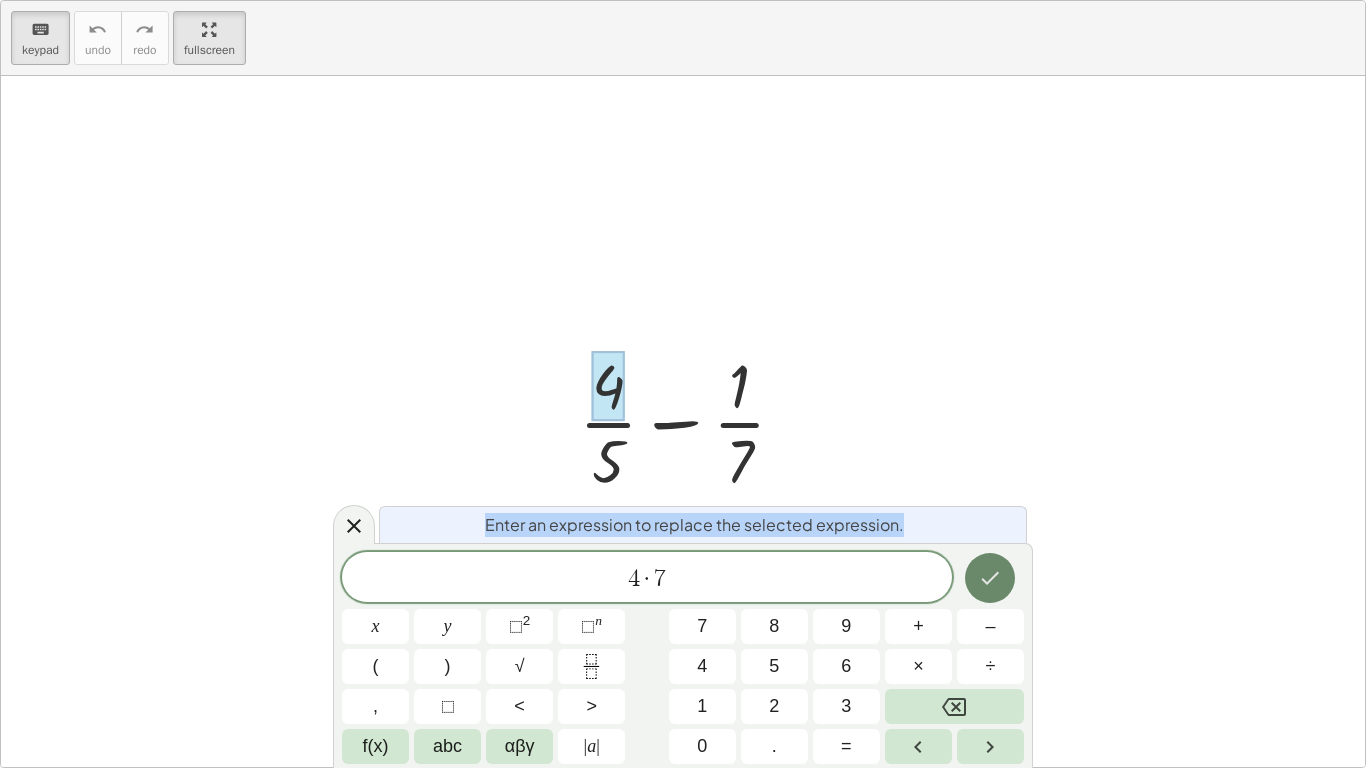 click 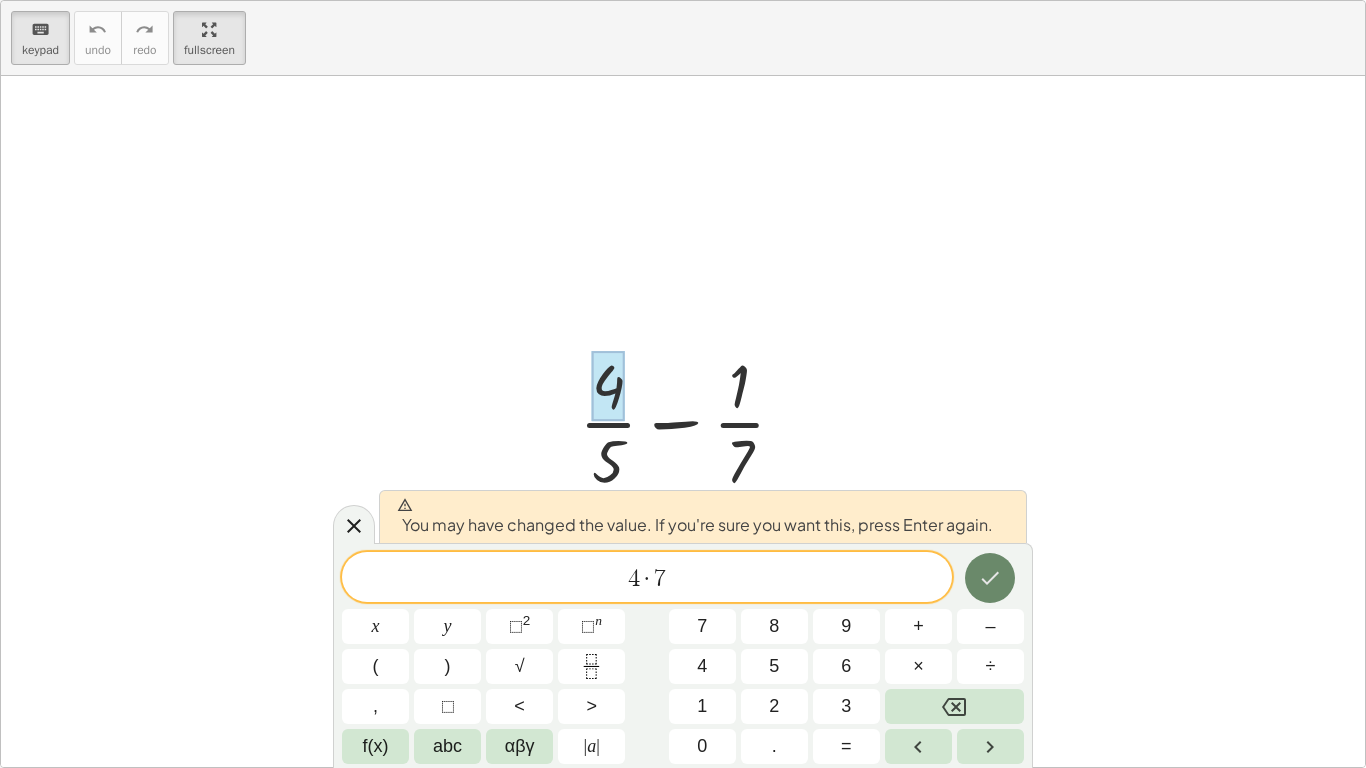 click 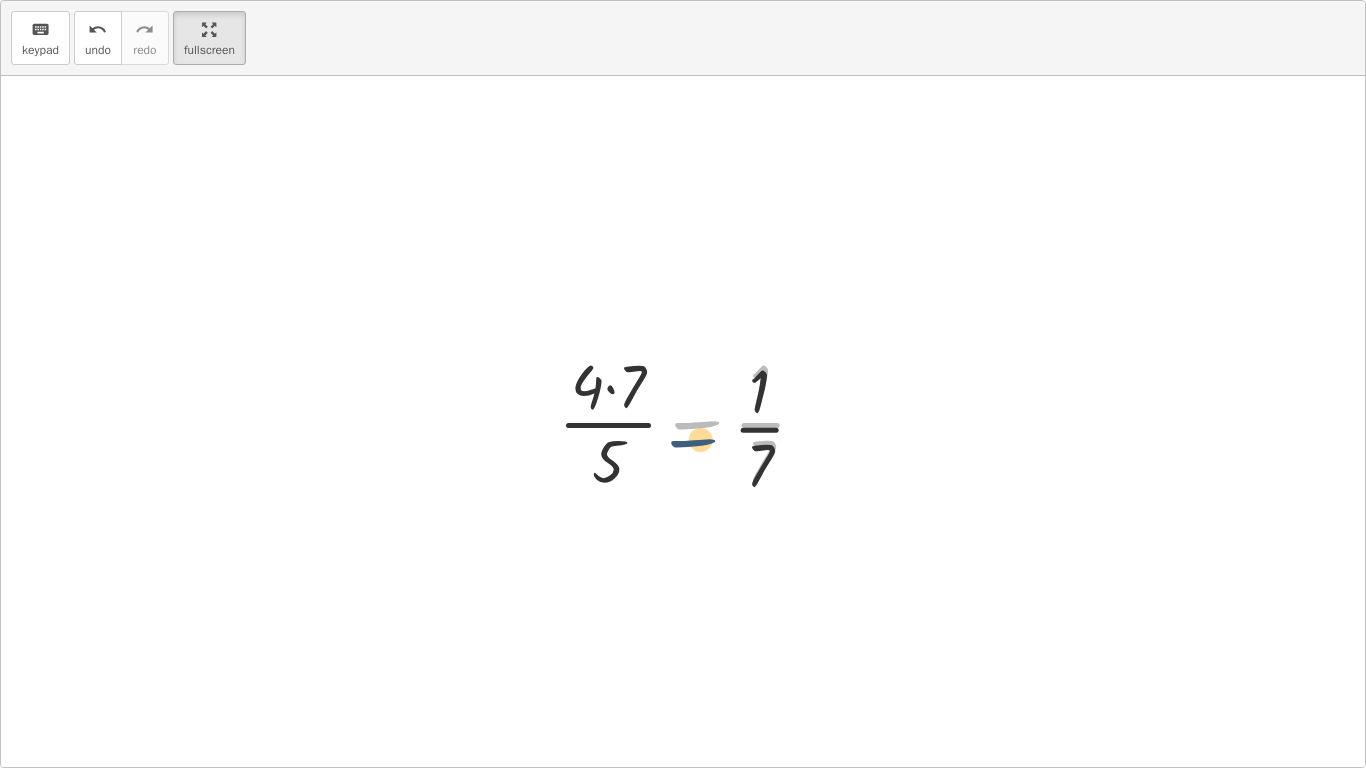 drag, startPoint x: 704, startPoint y: 428, endPoint x: 695, endPoint y: 471, distance: 43.931767 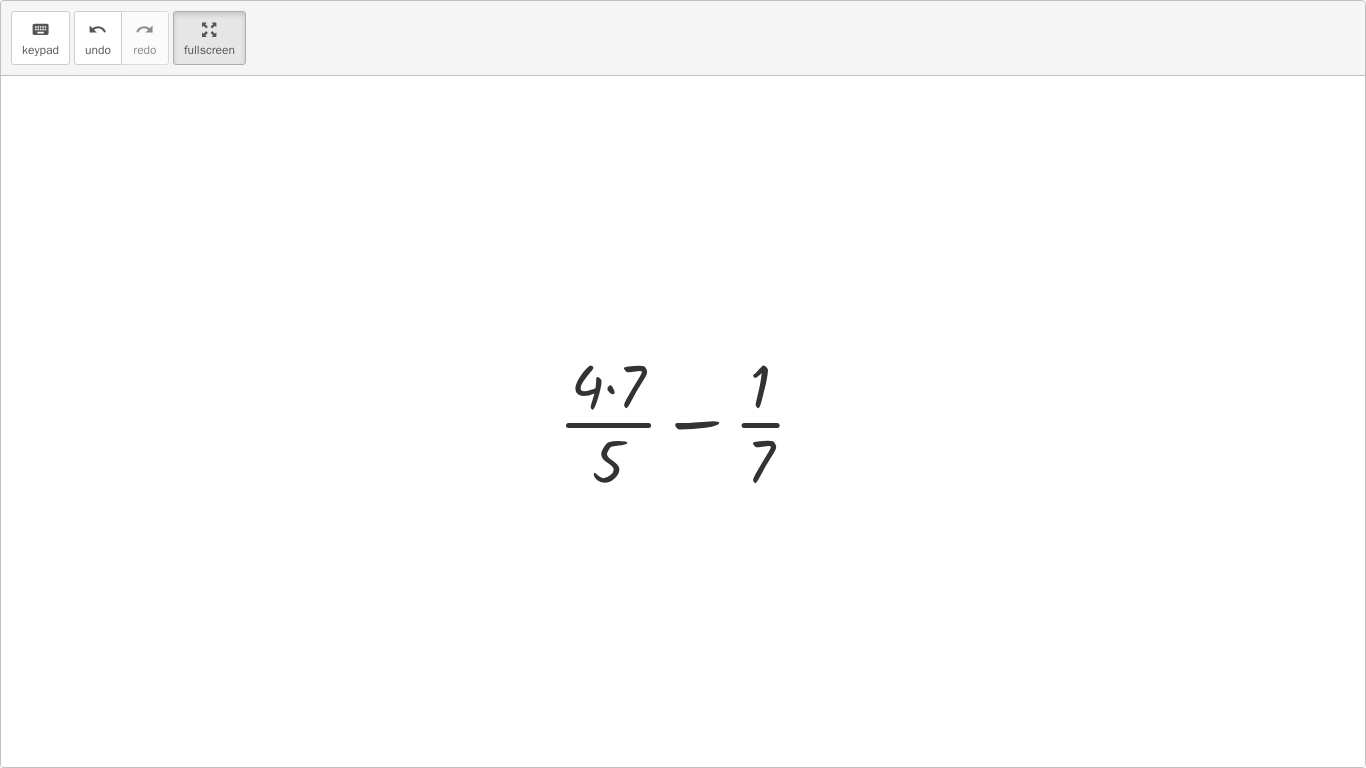 click at bounding box center [690, 421] 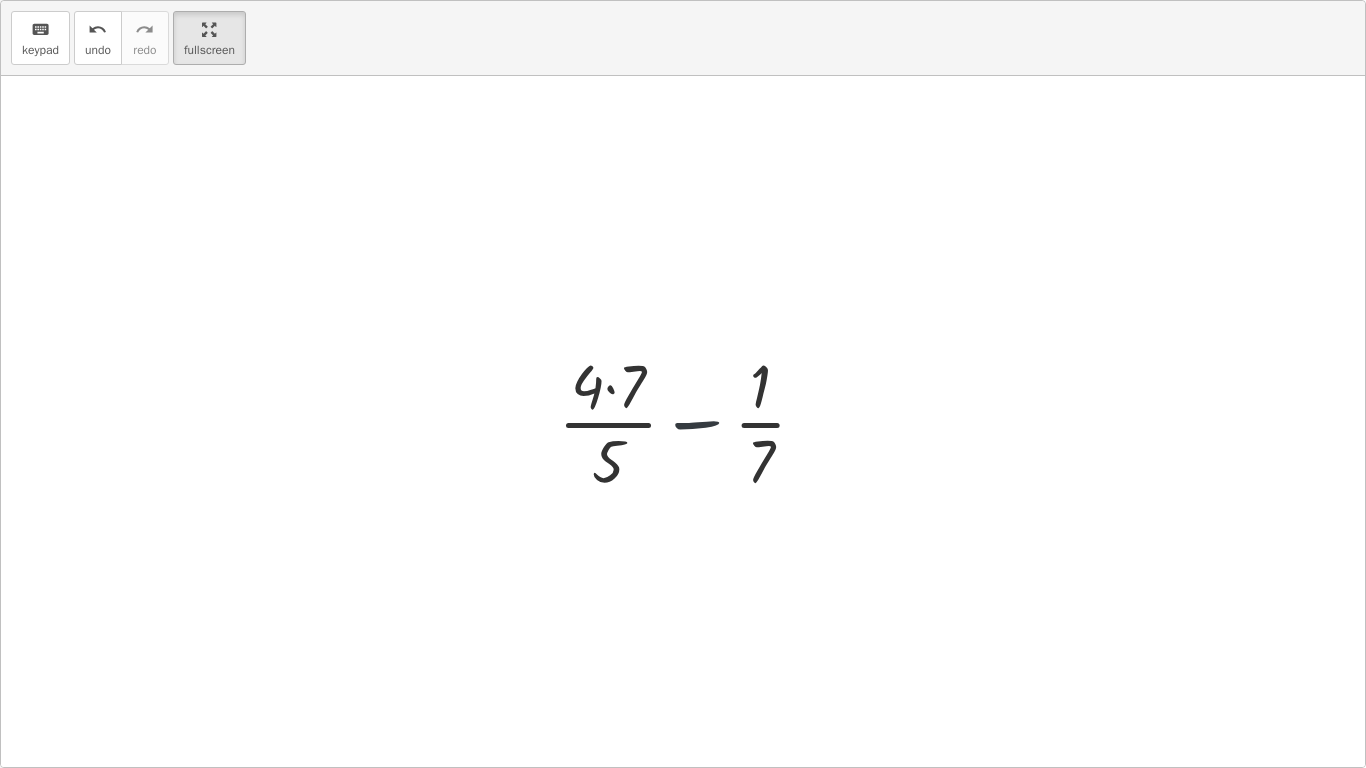 click at bounding box center (690, 421) 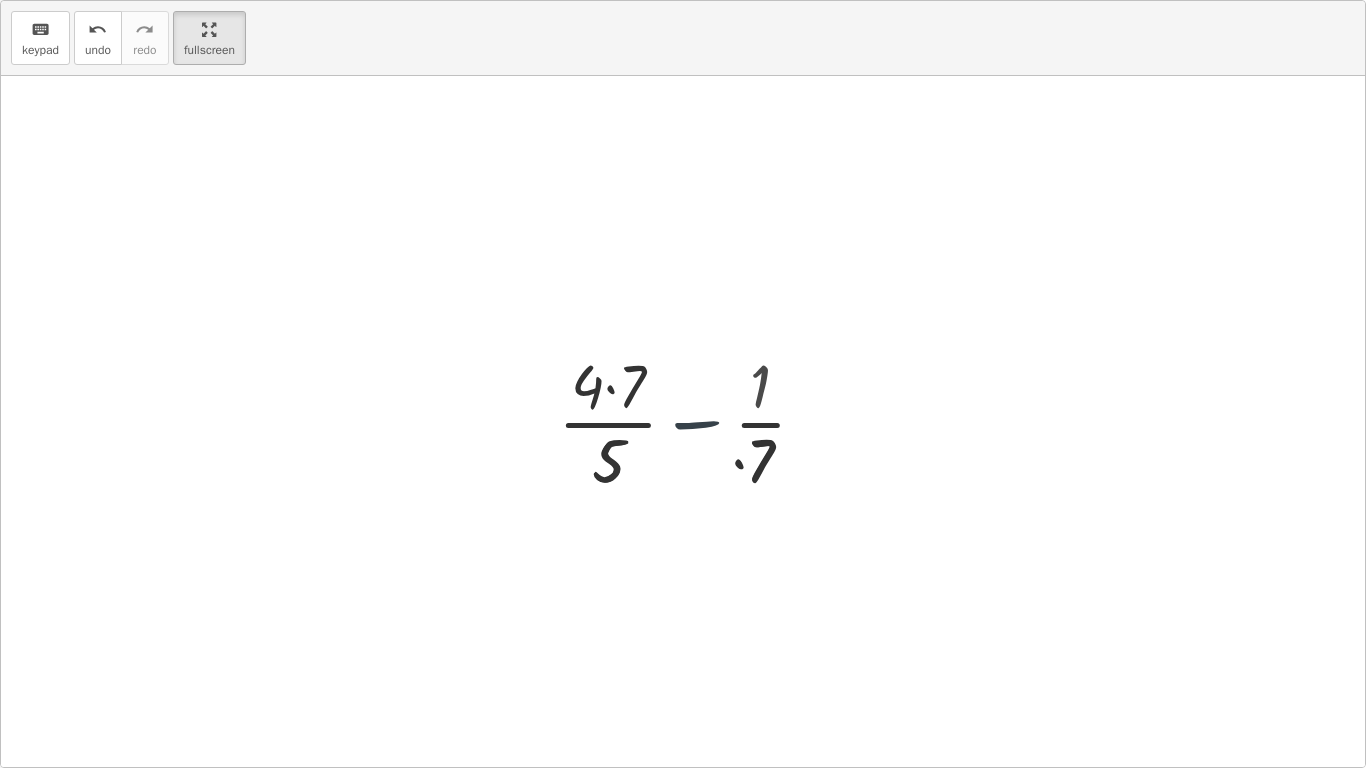 click at bounding box center (690, 421) 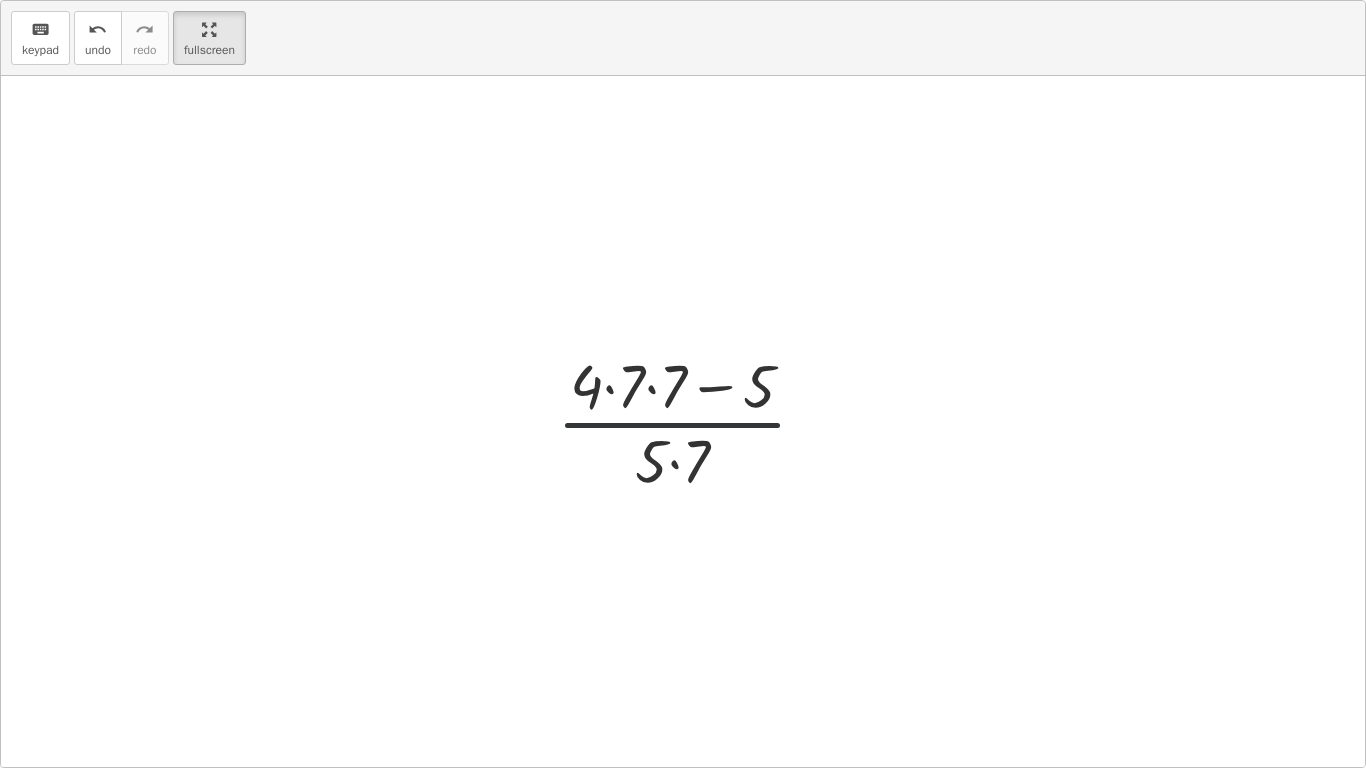 click at bounding box center [690, 421] 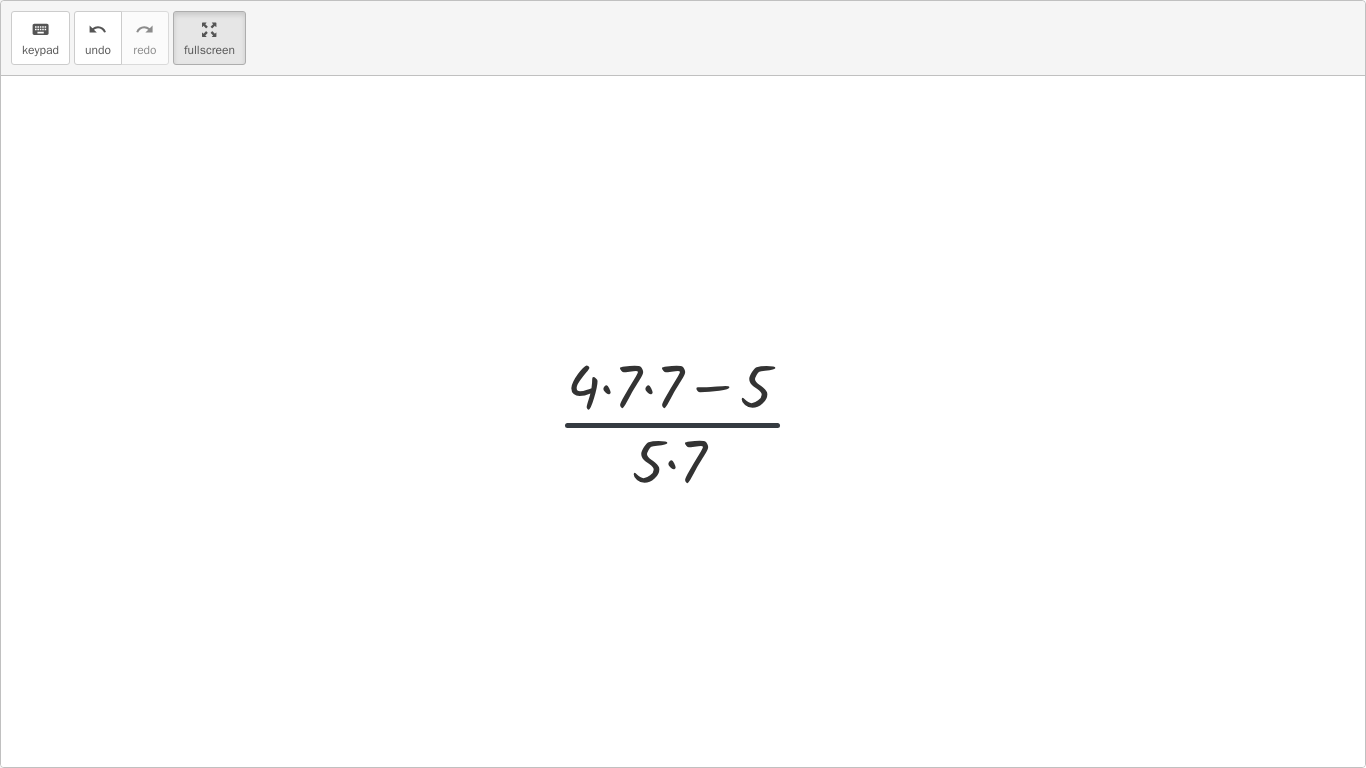 click at bounding box center [690, 421] 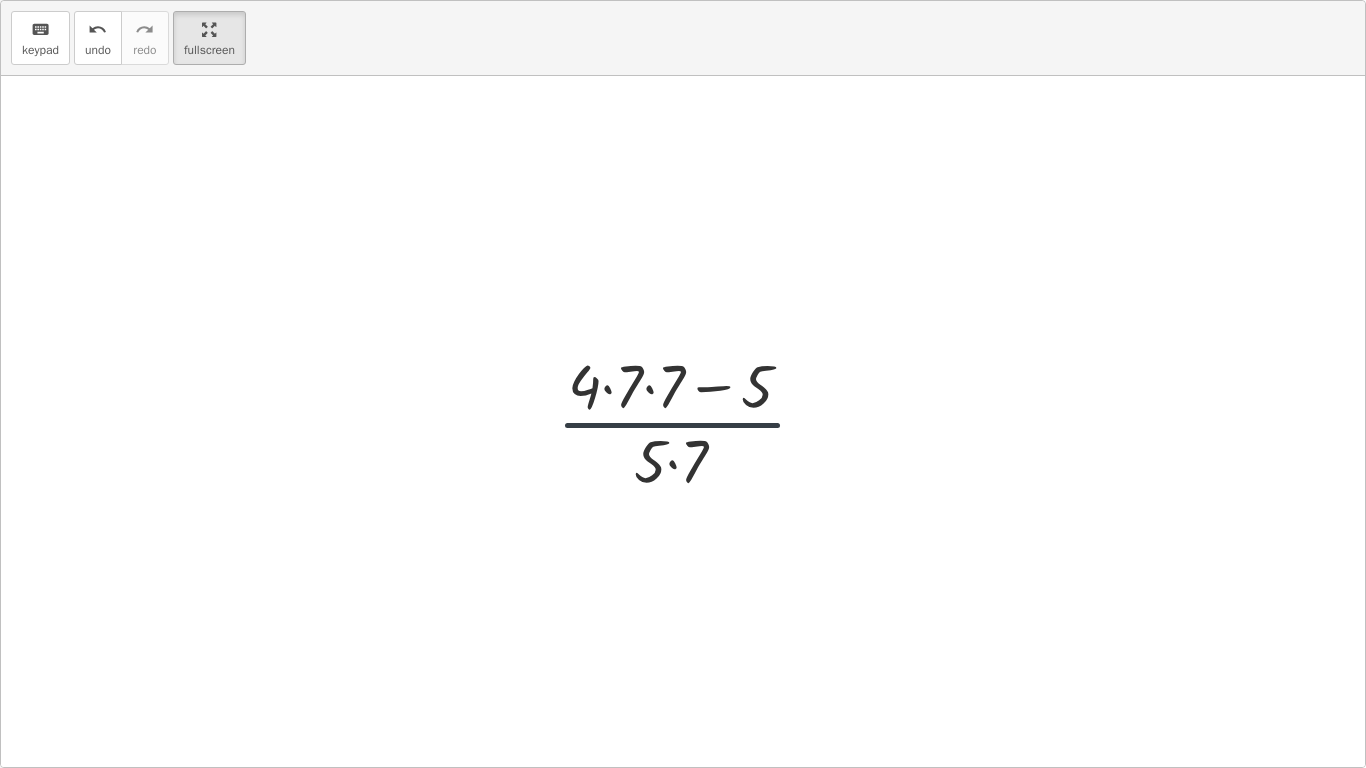 click at bounding box center [690, 421] 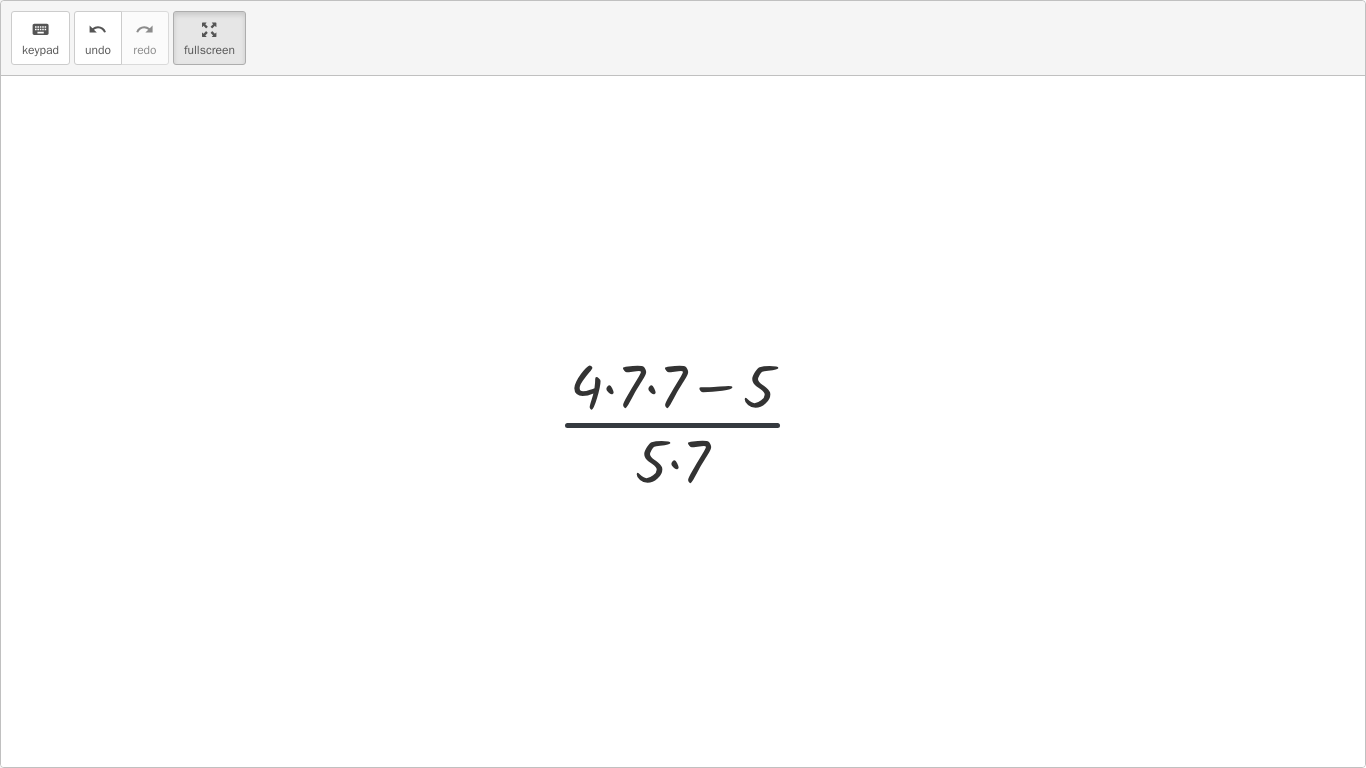 click at bounding box center (690, 421) 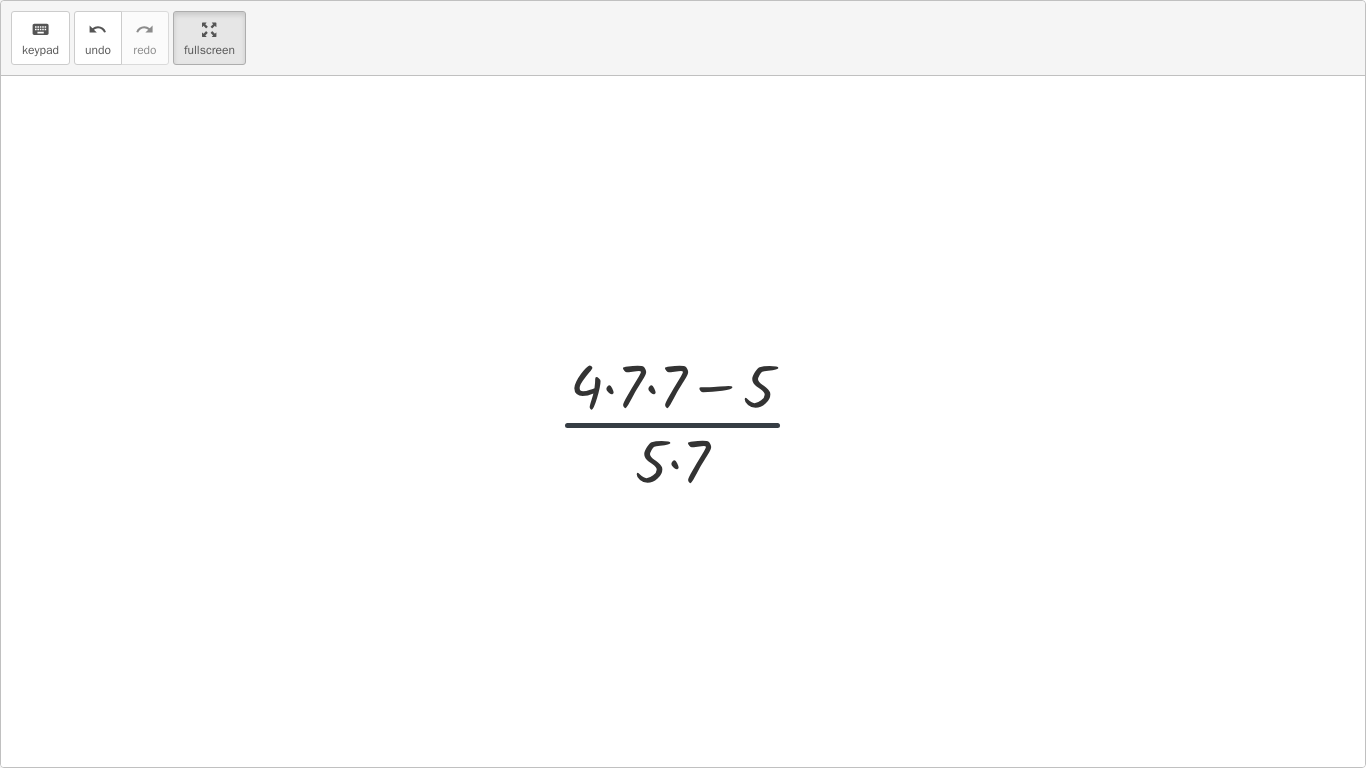 click at bounding box center [690, 421] 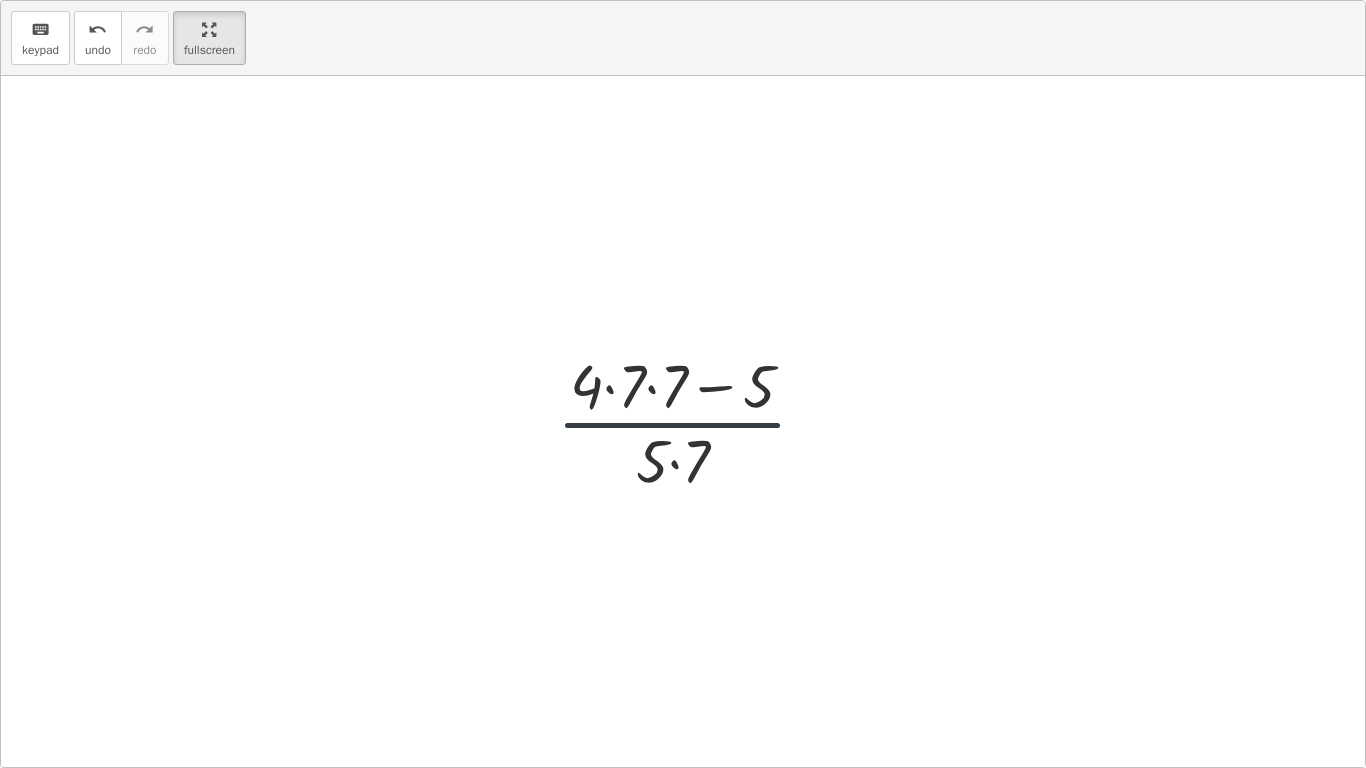 click at bounding box center [690, 421] 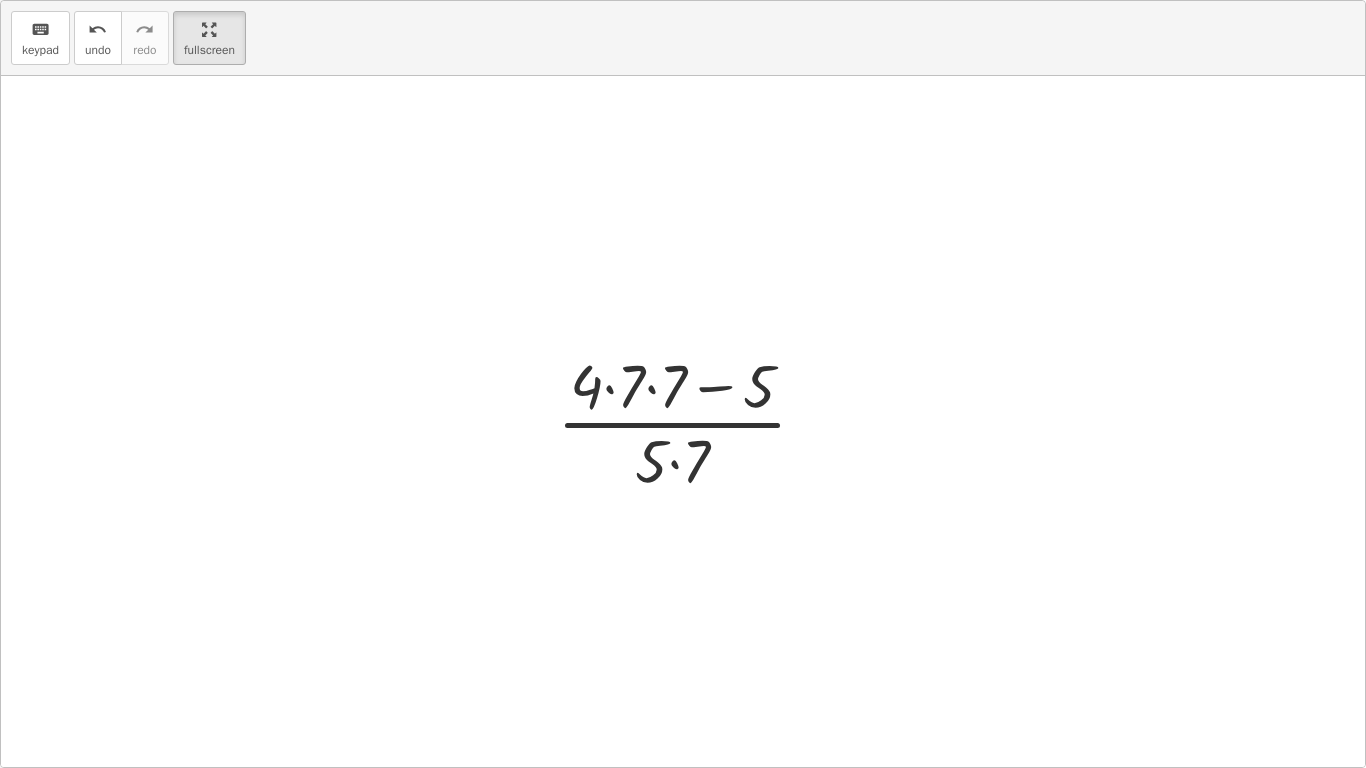 click at bounding box center [690, 421] 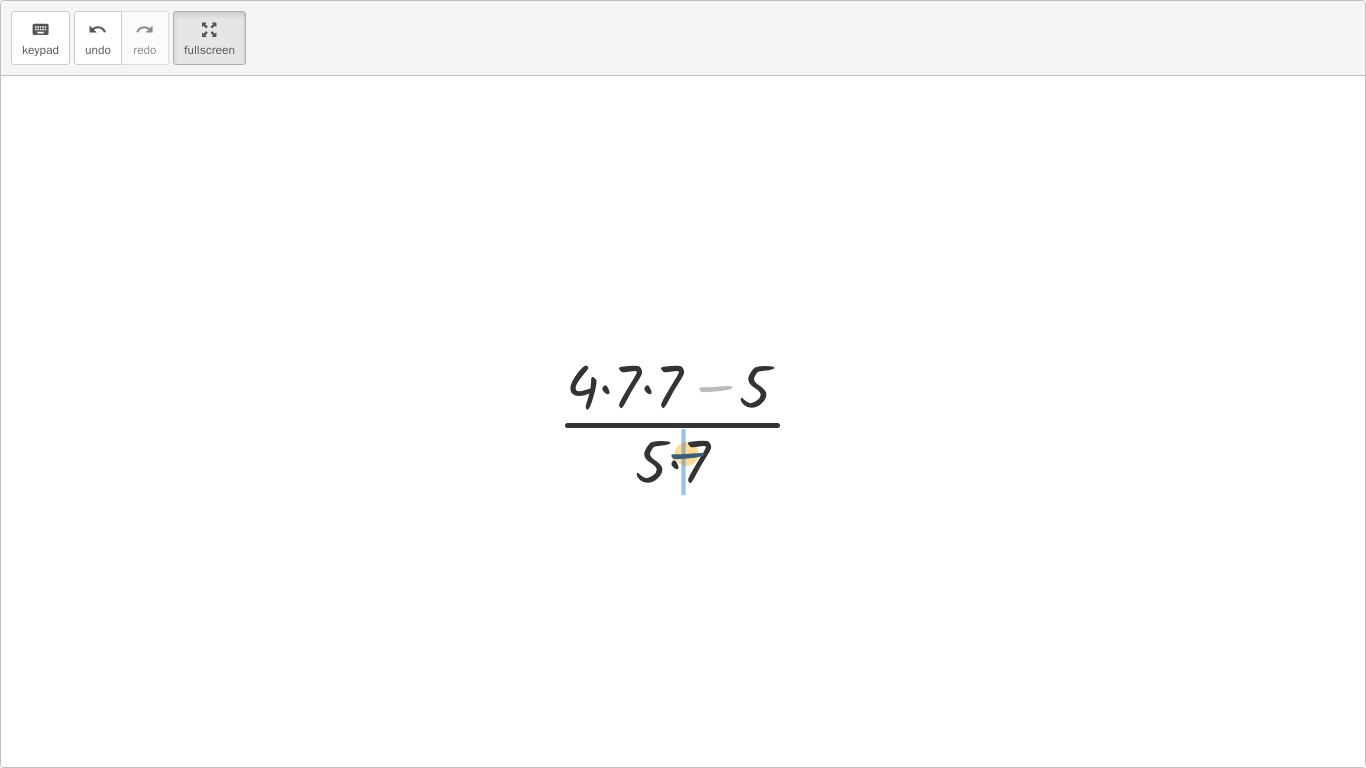 drag, startPoint x: 720, startPoint y: 381, endPoint x: 689, endPoint y: 453, distance: 78.39005 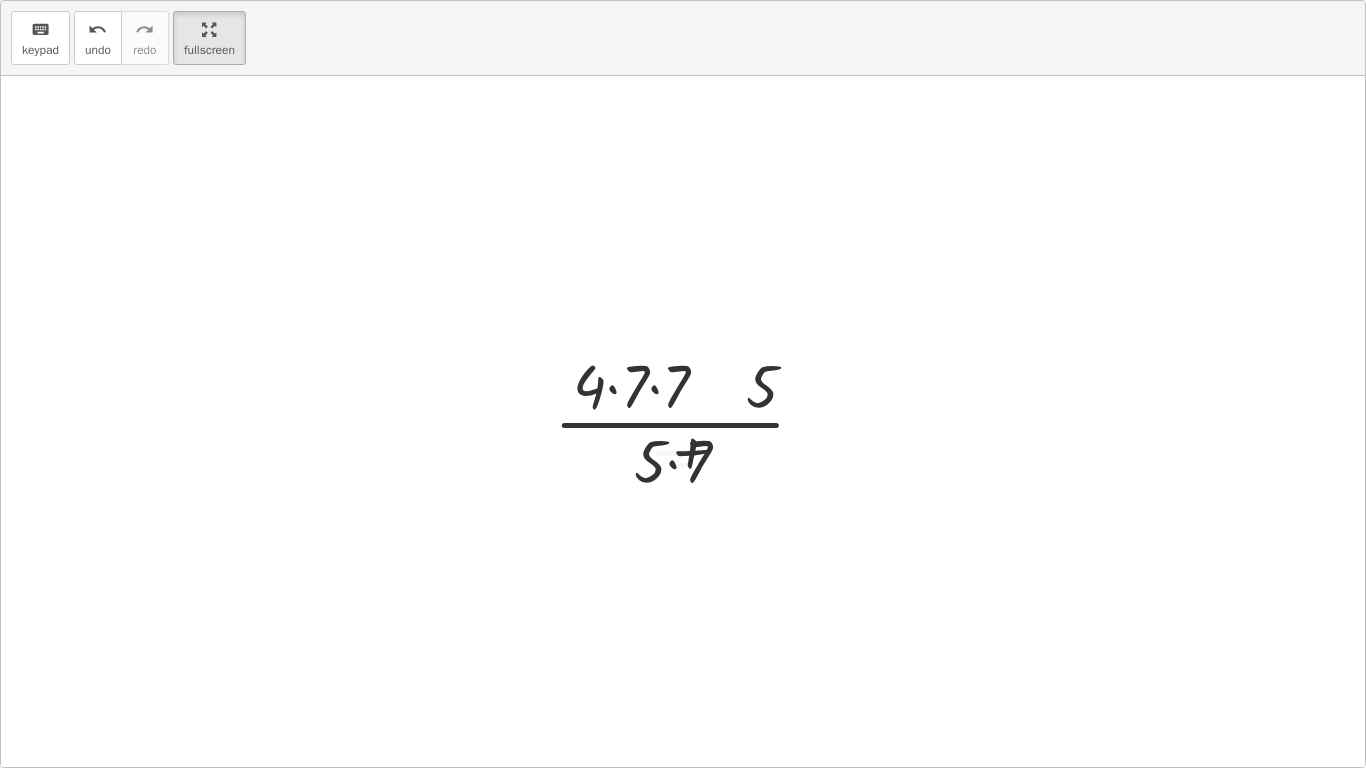 click at bounding box center [690, 421] 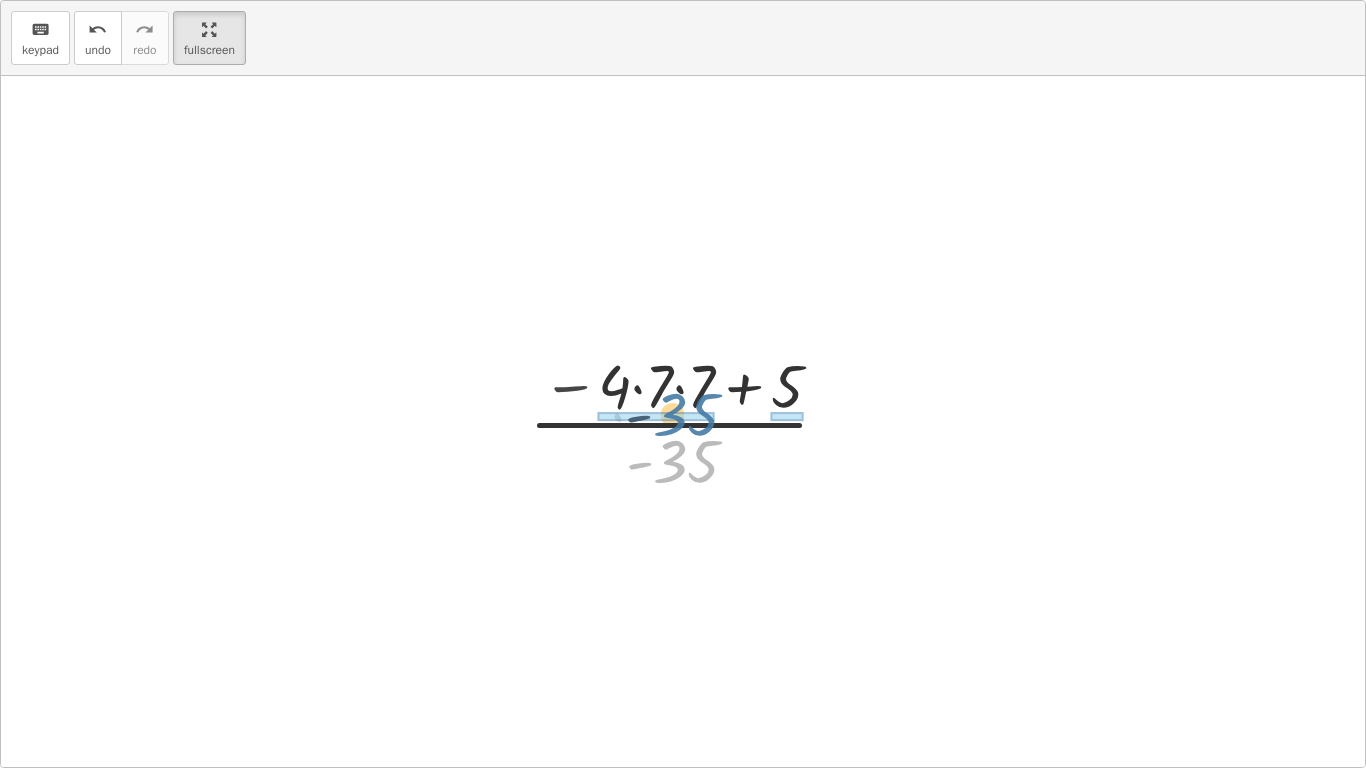 drag, startPoint x: 689, startPoint y: 453, endPoint x: 682, endPoint y: 378, distance: 75.32596 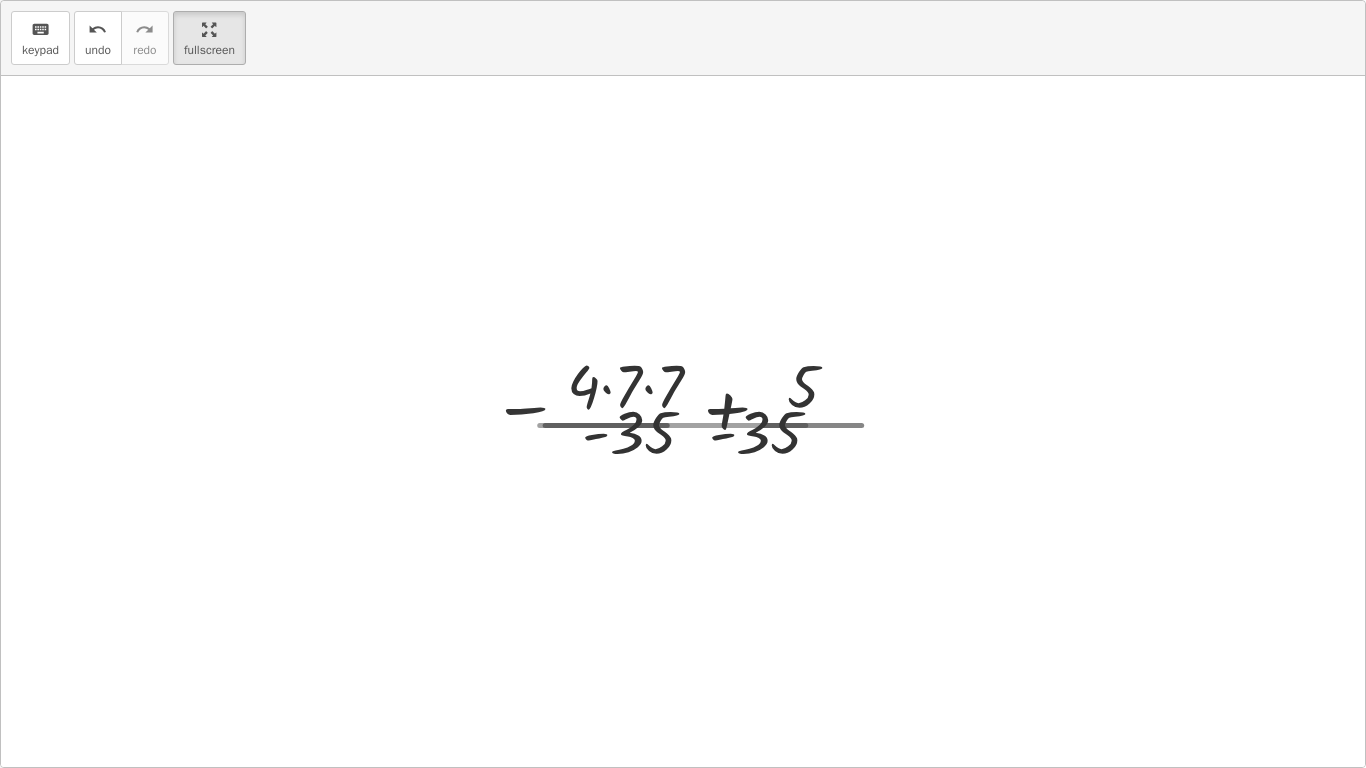 click at bounding box center (677, 421) 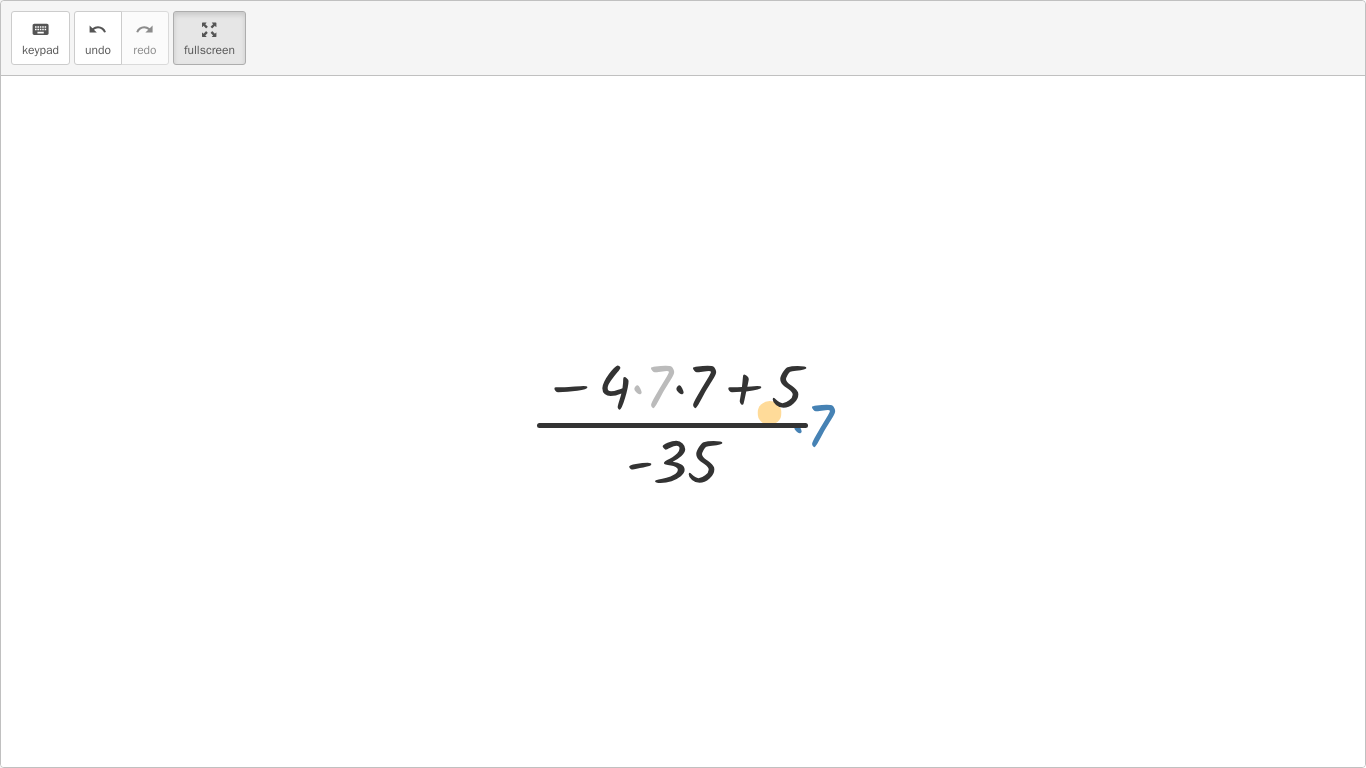 drag, startPoint x: 644, startPoint y: 381, endPoint x: 813, endPoint y: 428, distance: 175.4138 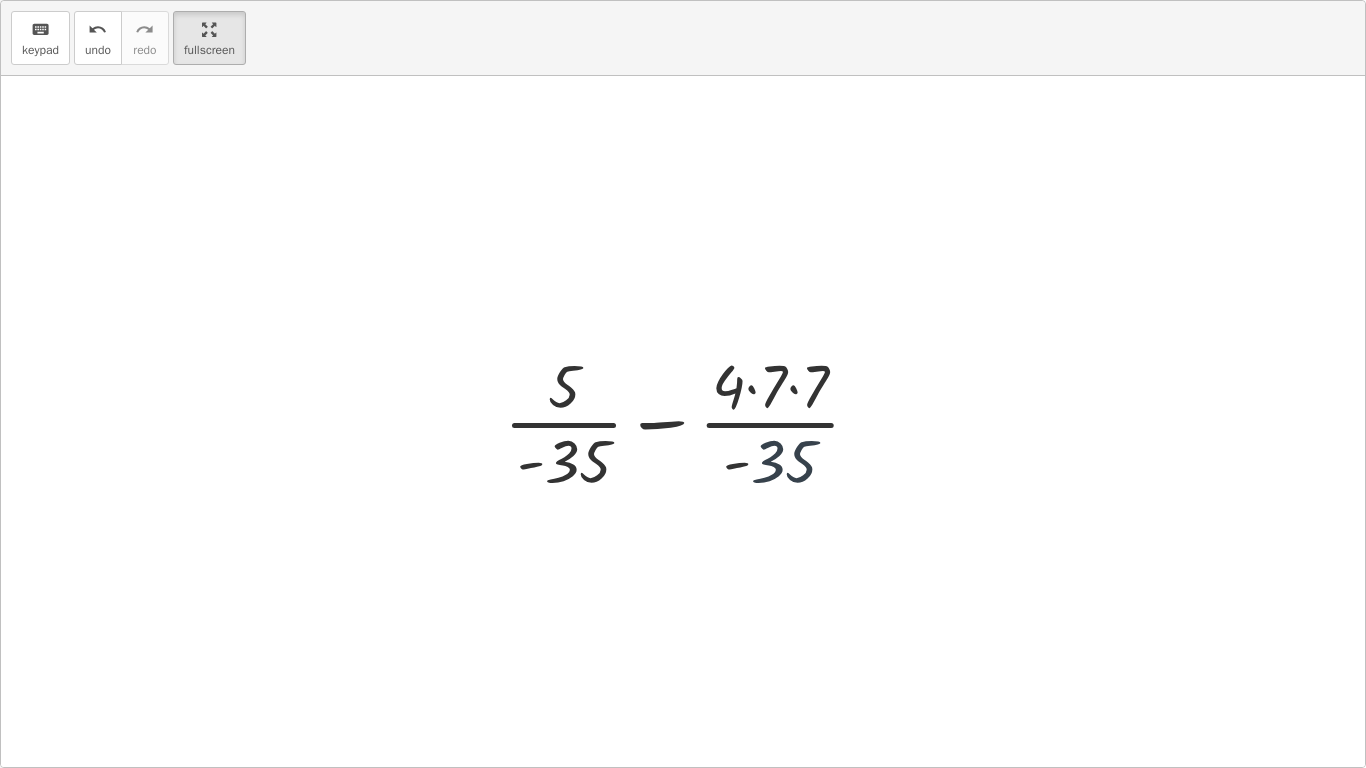 click at bounding box center (690, 421) 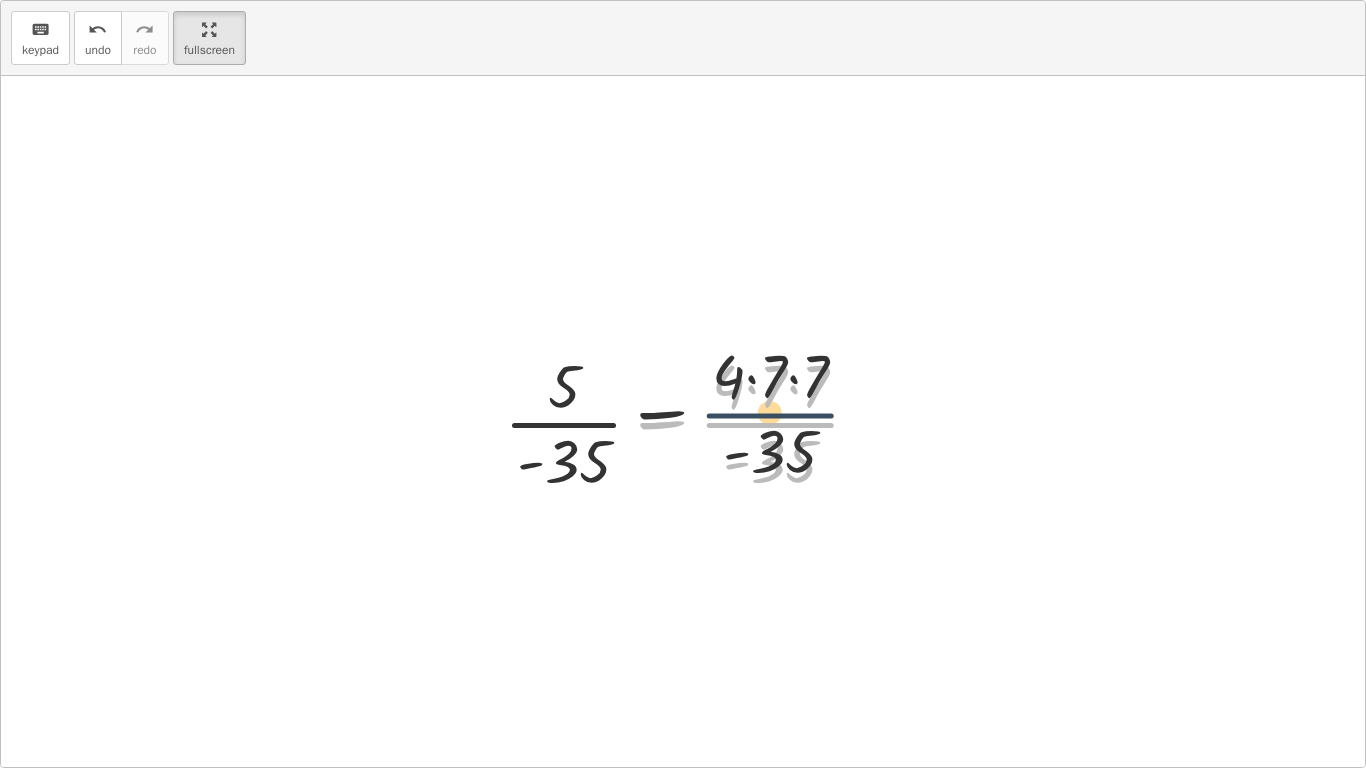 drag, startPoint x: 770, startPoint y: 441, endPoint x: 768, endPoint y: 384, distance: 57.035076 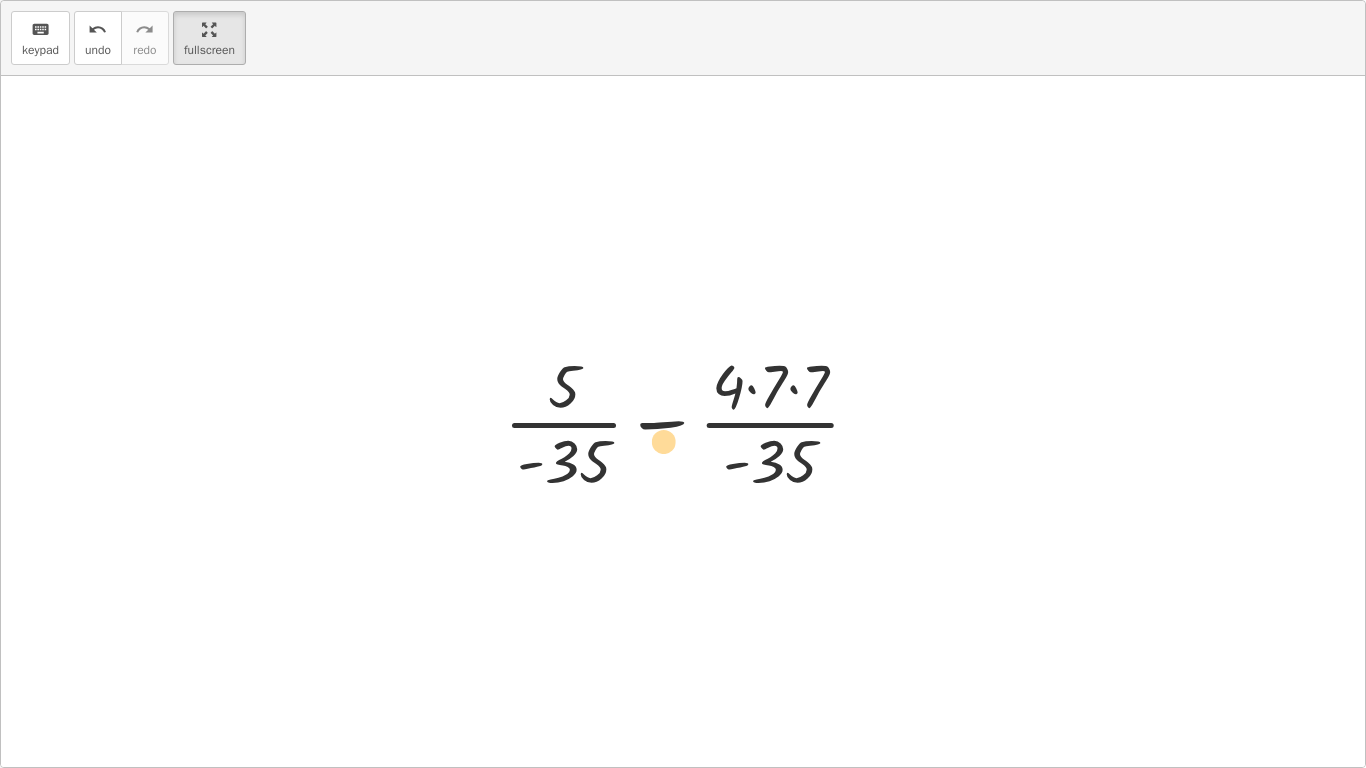 drag, startPoint x: 768, startPoint y: 384, endPoint x: 589, endPoint y: 456, distance: 192.93782 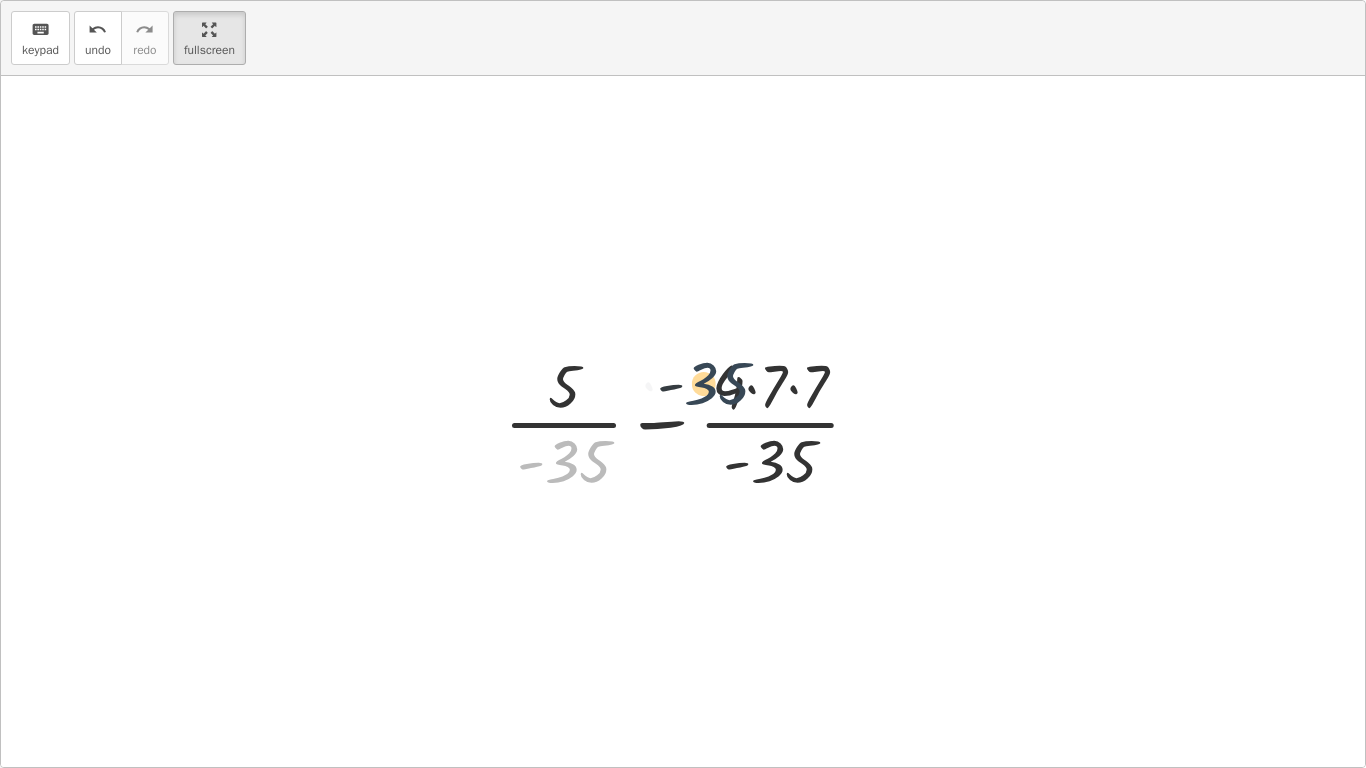 drag, startPoint x: 589, startPoint y: 456, endPoint x: 817, endPoint y: 358, distance: 248.1693 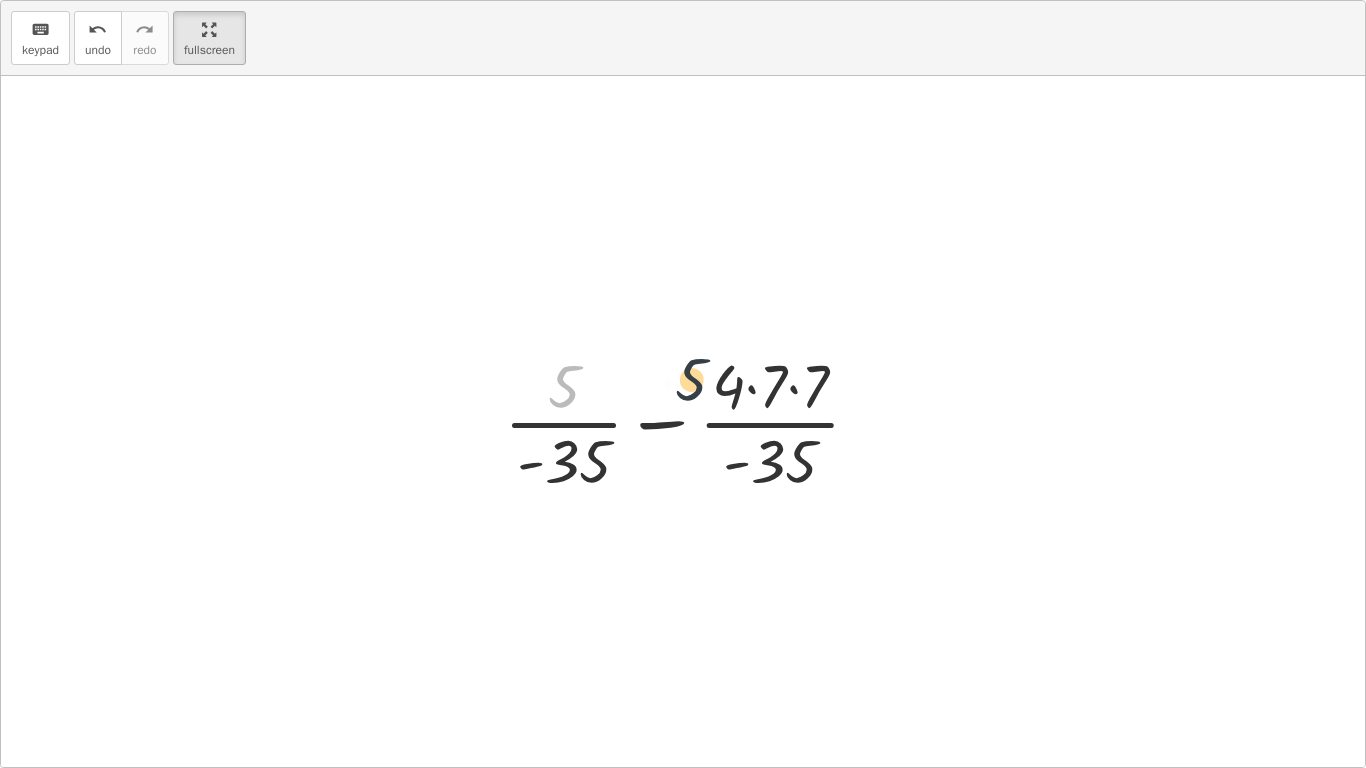 drag, startPoint x: 573, startPoint y: 387, endPoint x: 805, endPoint y: 379, distance: 232.1379 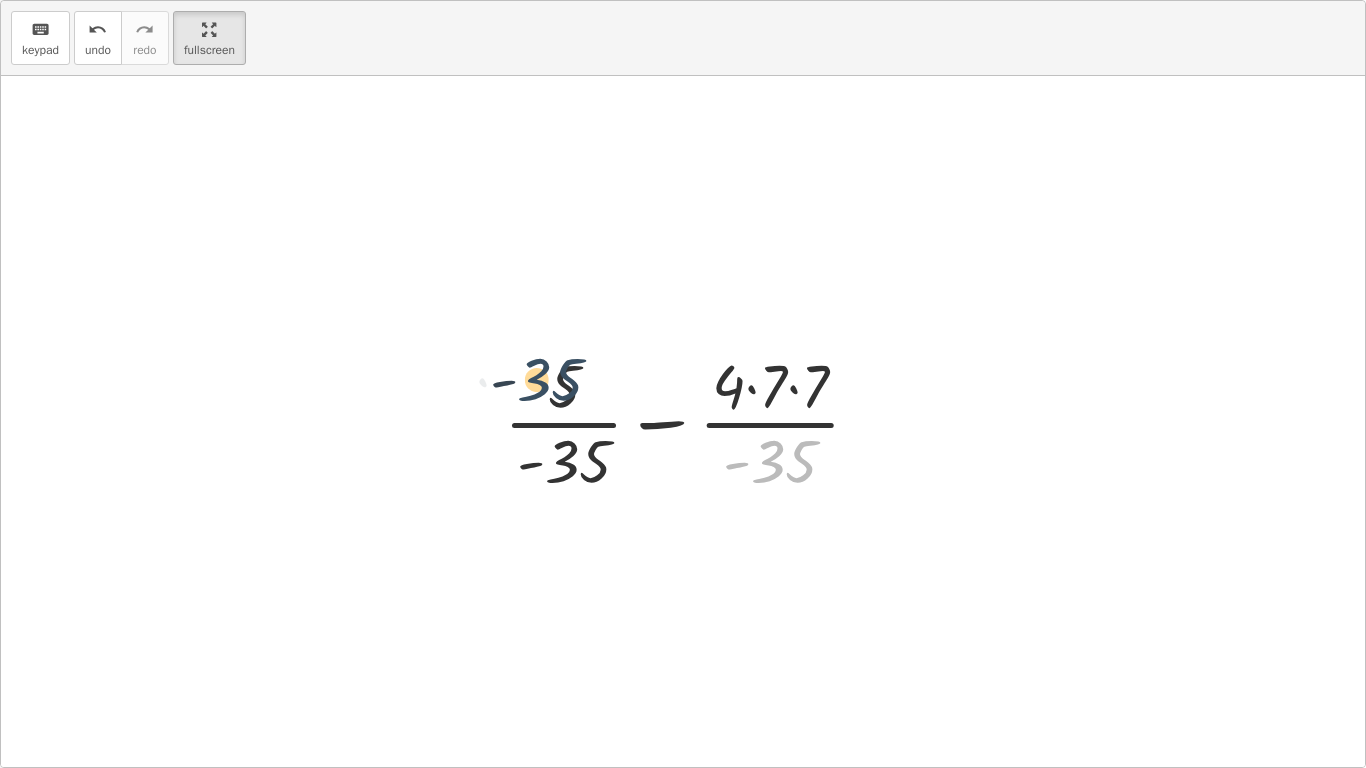 drag, startPoint x: 796, startPoint y: 451, endPoint x: 554, endPoint y: 369, distance: 255.51517 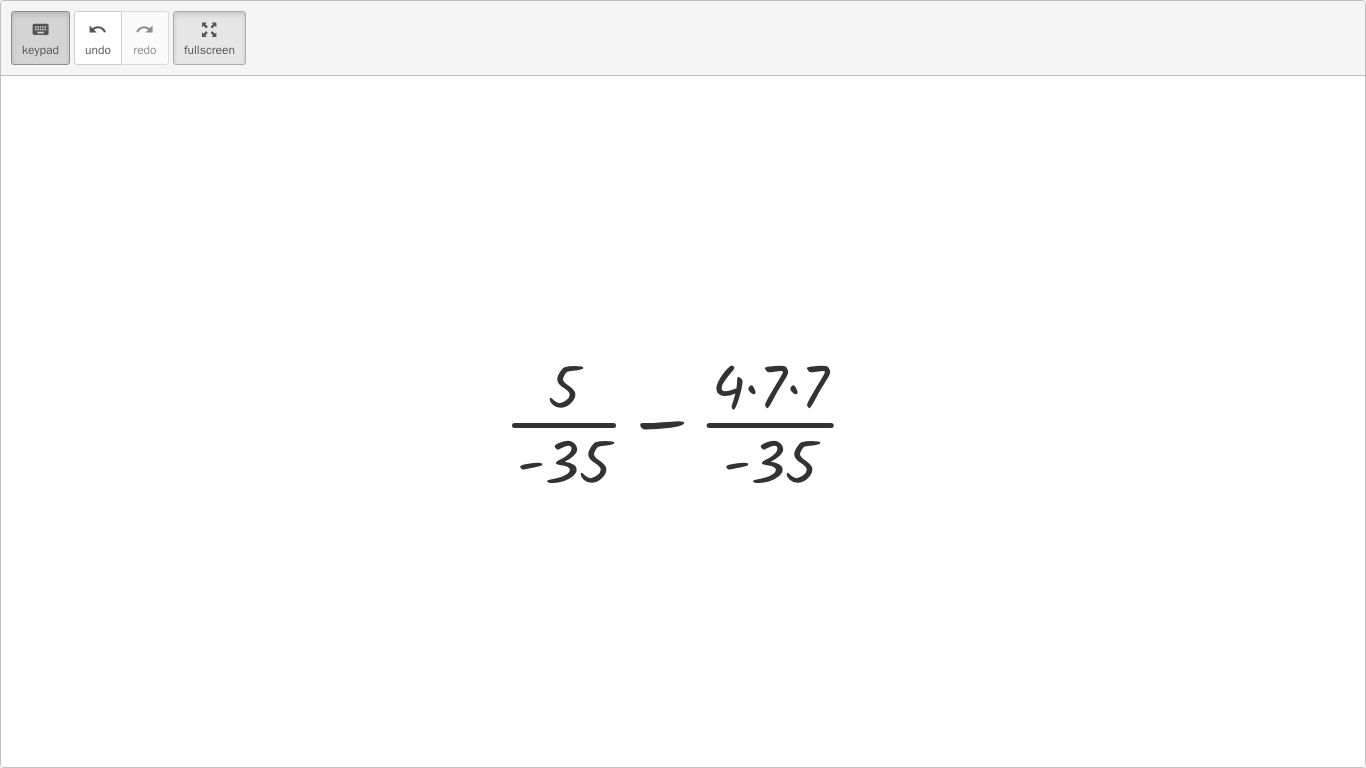 click on "keyboard keypad" at bounding box center [40, 38] 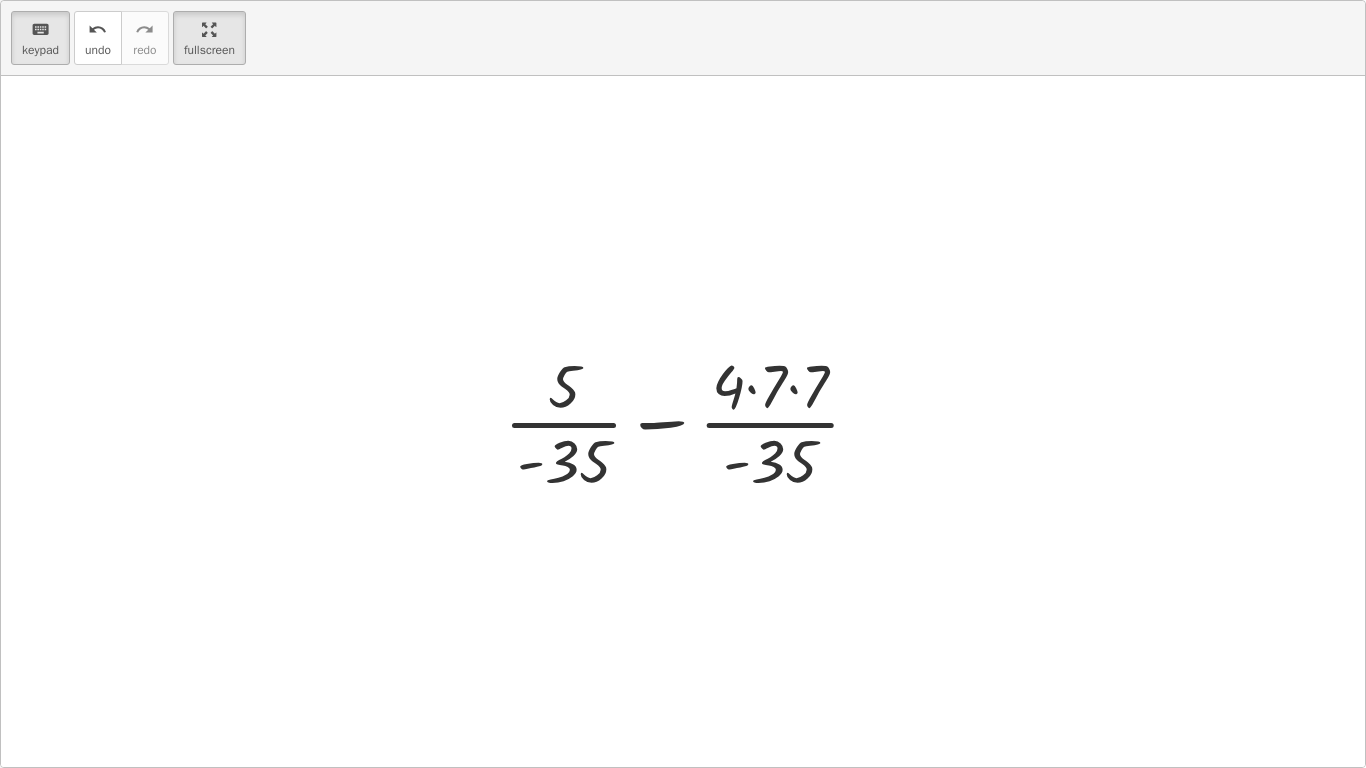 click on "Numeros reales 1° parte [NAME] A Not you? Tasks 1. Goal state 2. Goal state 3. Goal state 4. Goal state 5. Goal state 6. Goal state 7. Goal state 8. Goal state 9. Goal state 10. Goal state Simplify. keyboard keypad undo undo redo redo fullscreen + 3 + ( - 1 ) + 3 − 1 2 × Steps: 2 Reset Continue Simplify. keyboard keypad undo undo redo redo fullscreen + · 14 · 3 + · 4 · 6 + · 14 · 3 + · 2 · 3 · · 3 16 × Steps: 2 Reset Continue Simplify. keyboard keypad undo undo redo redo fullscreen + · 7 · 2 + · 3 · 6 + · 7 · 2 + · 3 · 2 · 3 + · 7 · 2 + · 1 · 2 · 8 · 2 4 × Steps: 3 Reset Continue Simplify. keyboard keypad undo undo redo redo fullscreen + · 3 · 9 − · 5 · 3 + · 3 · 3 · 3 − · 5 · 3 + · 1 · 3 − · 5 · 3 · 3 · - 4 × Steps: 2 Reset Continue Simplify. keyboard keypad undo undo redo redo fullscreen Edit expressions + · 4 · 5 − · 1 · 7 + · 4 · 7 · 5 − · 1 · 7 + · 4 · 7 · 7 ·" at bounding box center [683, 384] 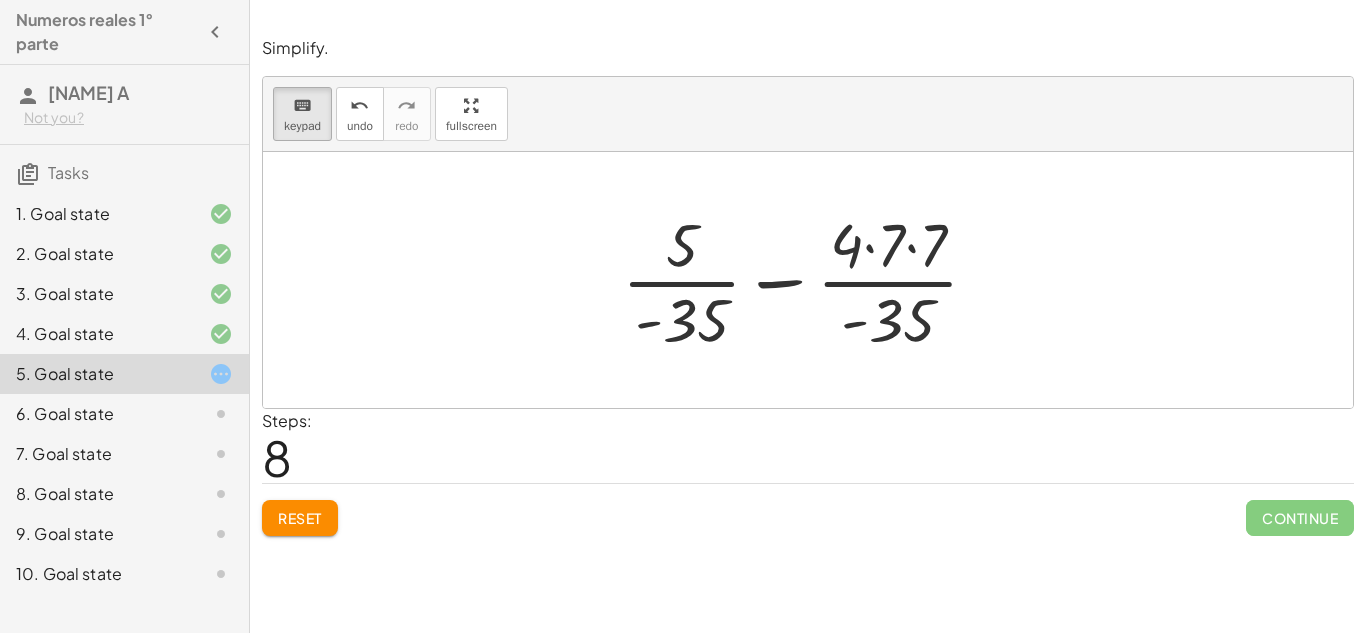 click on "Reset" at bounding box center (300, 518) 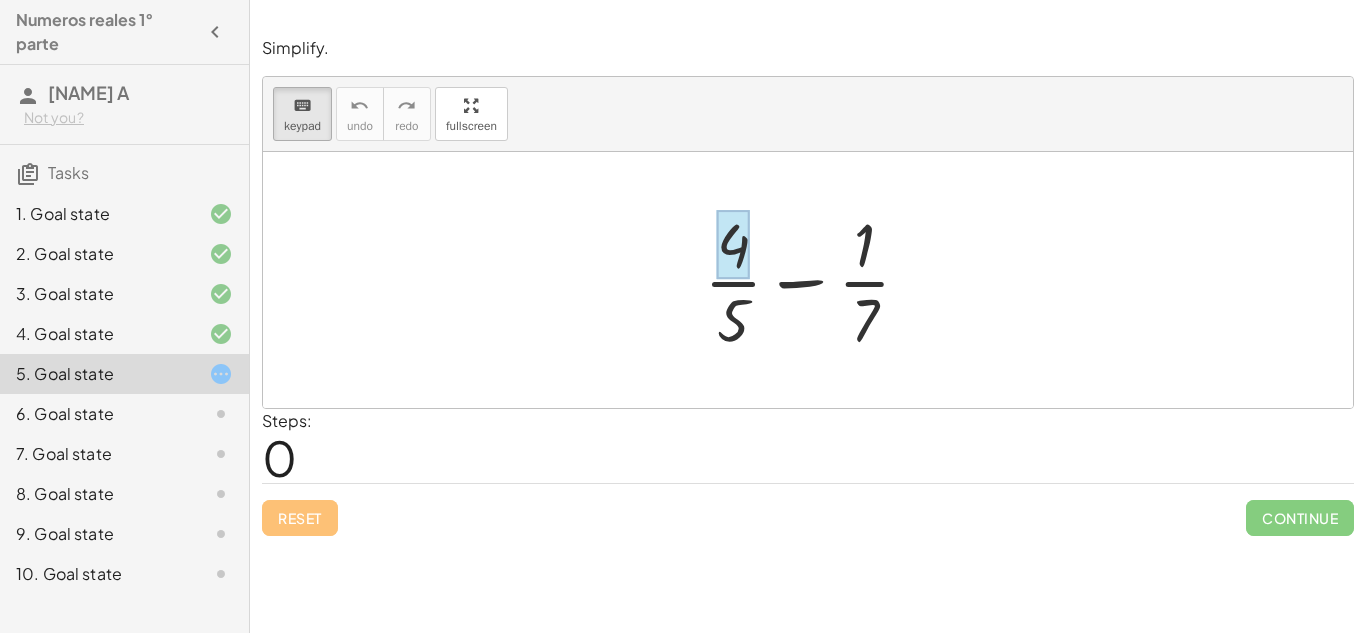 drag, startPoint x: 711, startPoint y: 316, endPoint x: 729, endPoint y: 263, distance: 55.97321 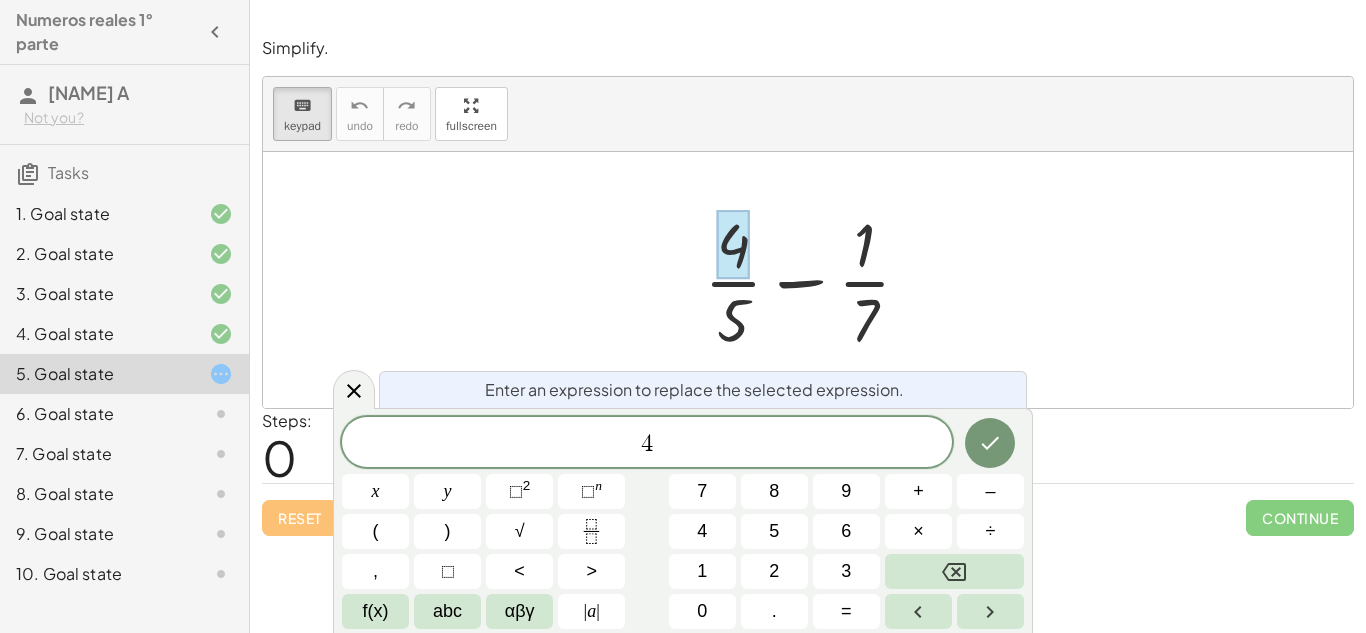 drag, startPoint x: 729, startPoint y: 263, endPoint x: 856, endPoint y: 319, distance: 138.79842 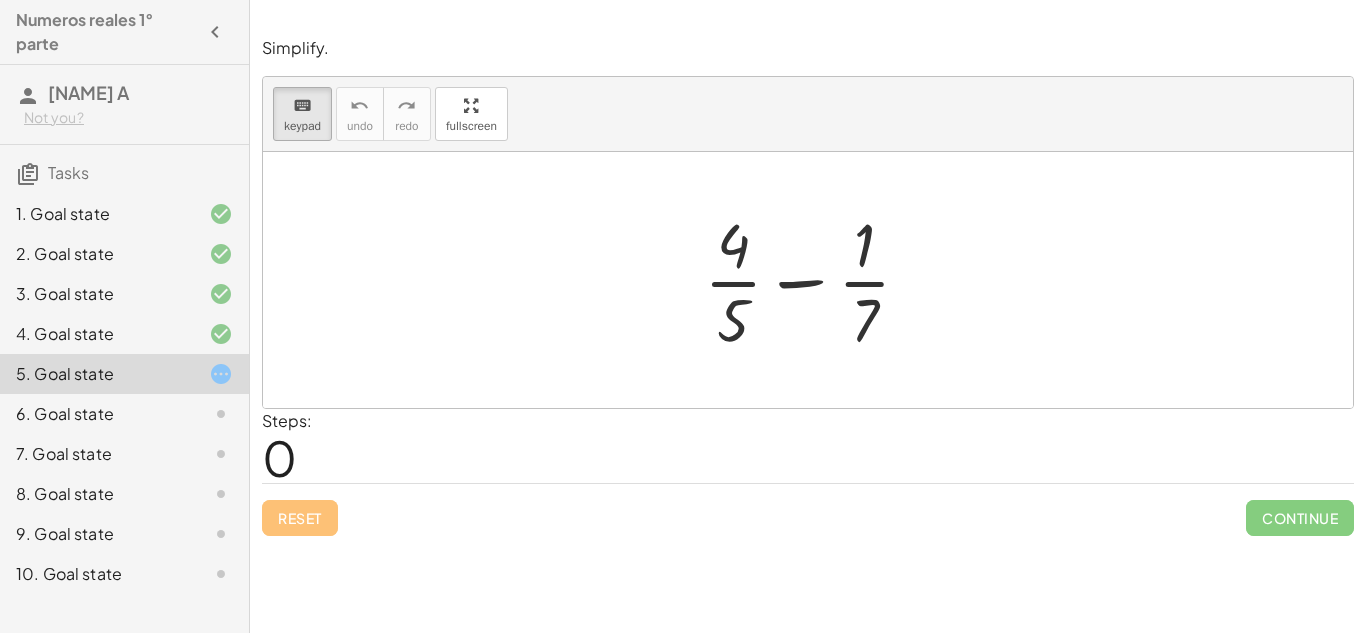 drag, startPoint x: 855, startPoint y: 329, endPoint x: 697, endPoint y: 303, distance: 160.12495 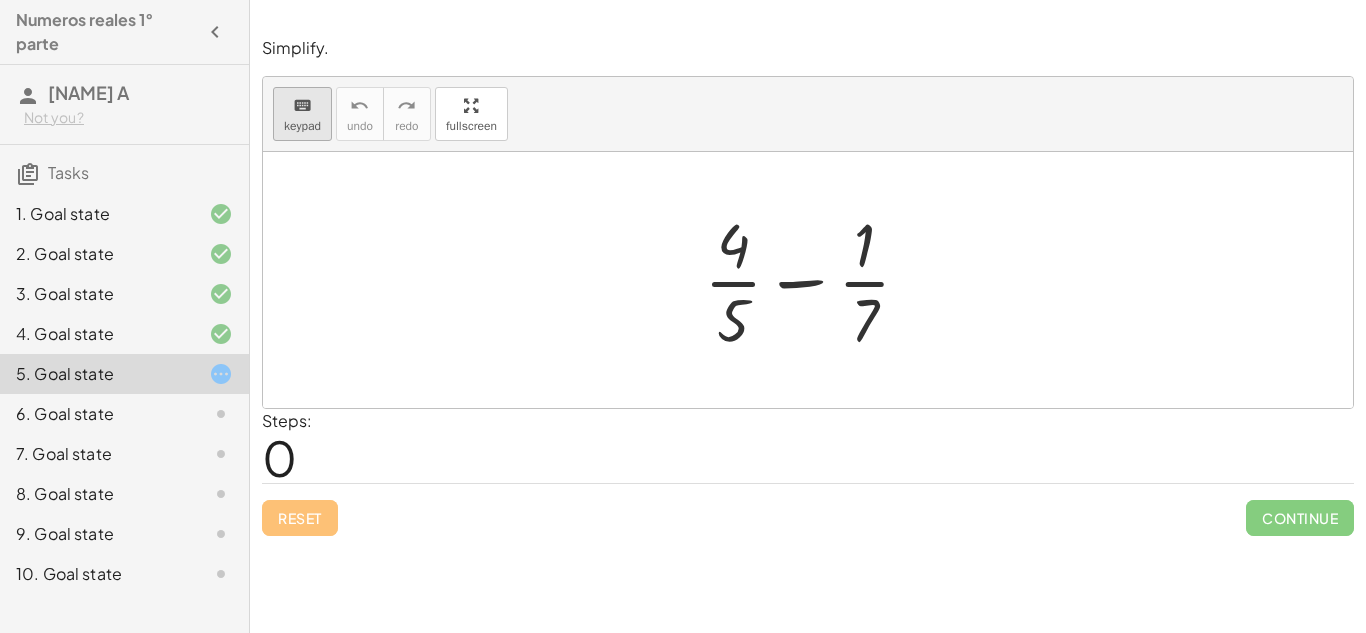 click on "keyboard" at bounding box center [302, 106] 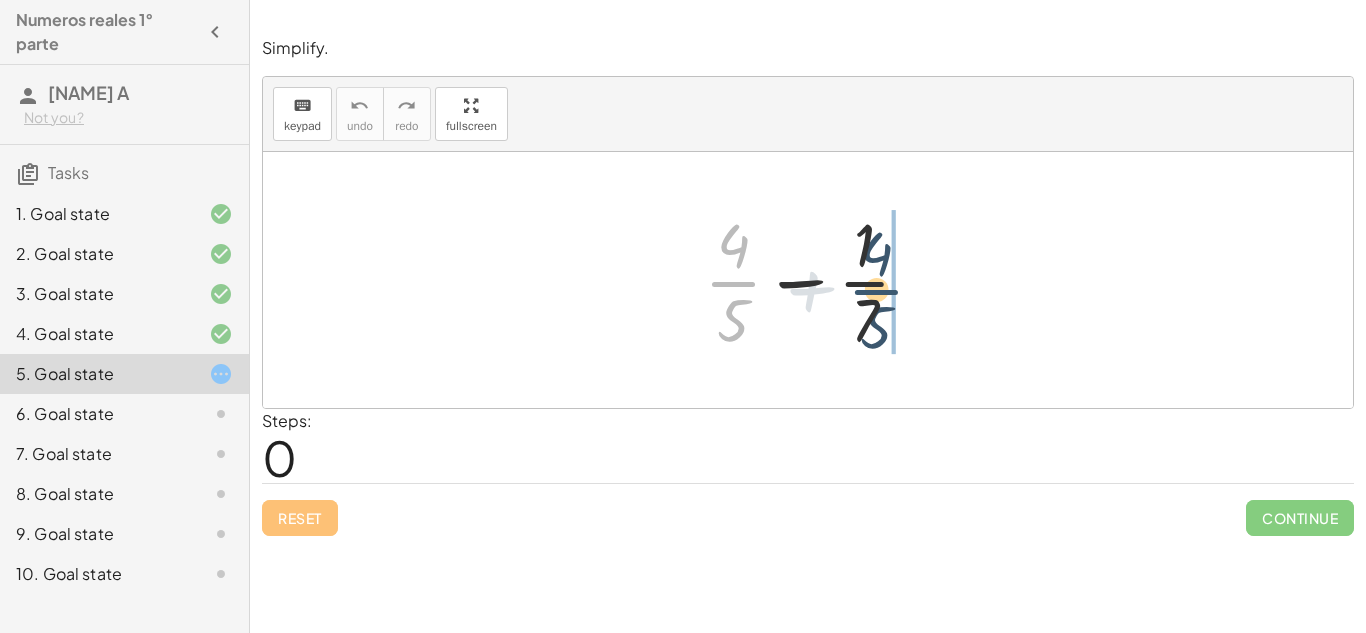 drag, startPoint x: 736, startPoint y: 276, endPoint x: 888, endPoint y: 284, distance: 152.21039 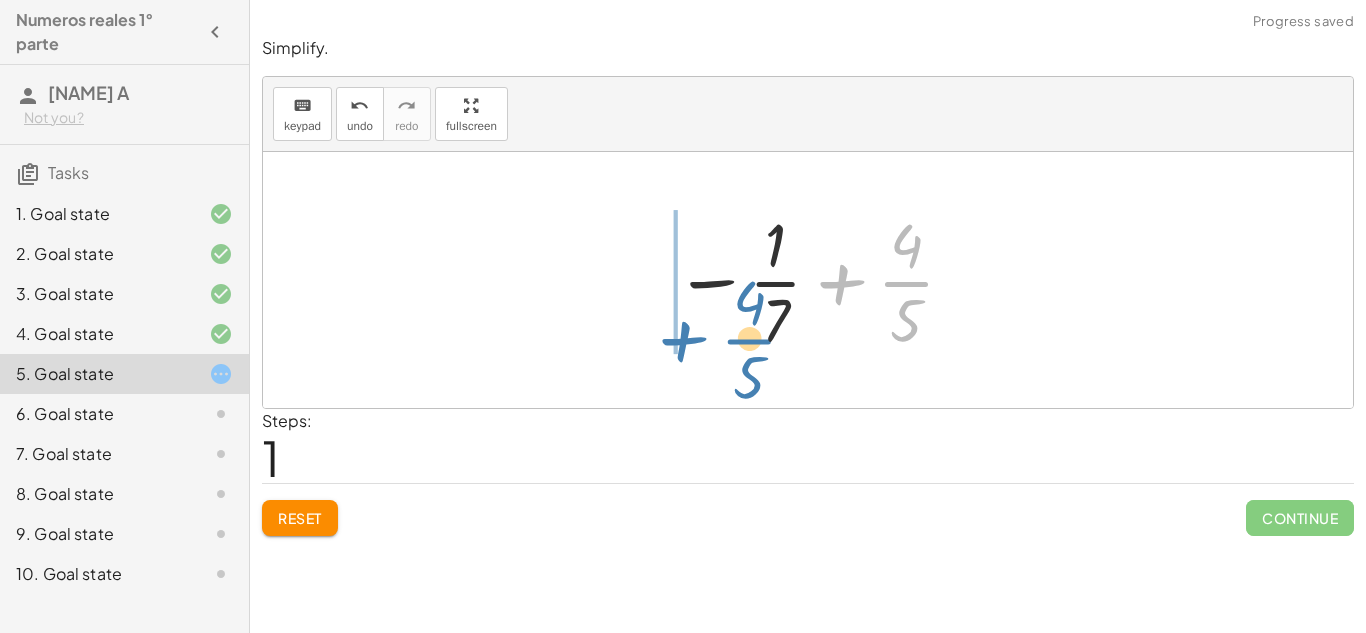 drag, startPoint x: 834, startPoint y: 286, endPoint x: 670, endPoint y: 343, distance: 173.62315 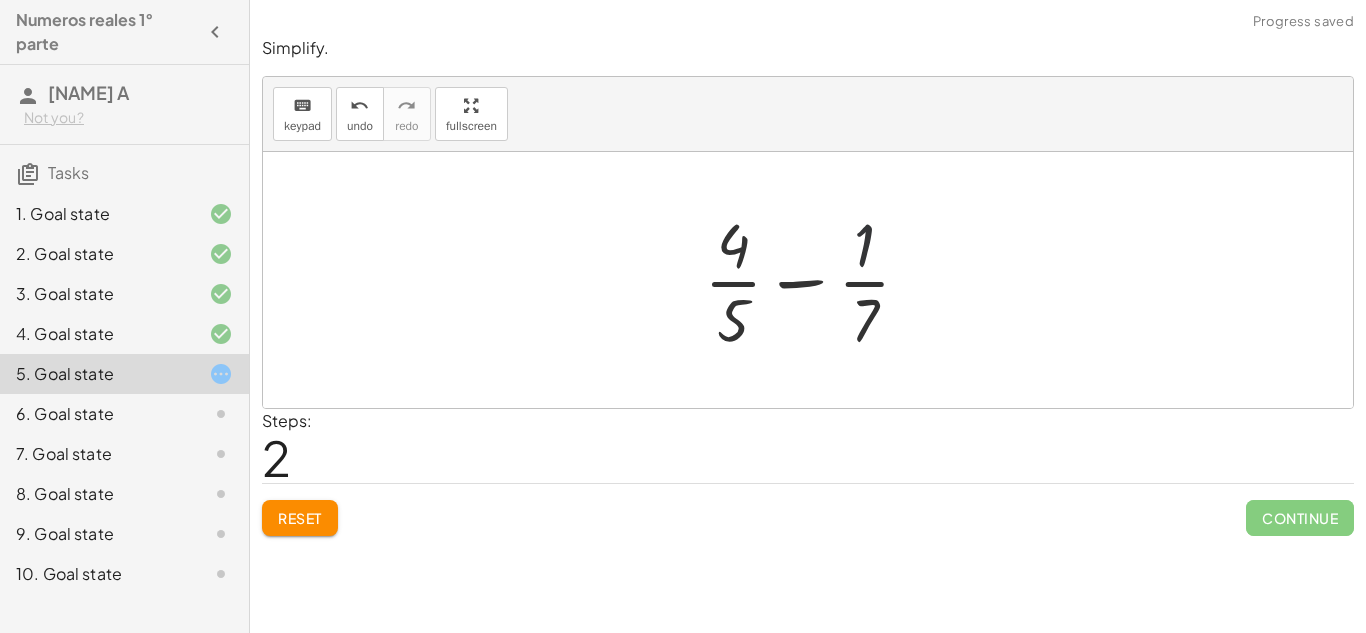 drag, startPoint x: 881, startPoint y: 255, endPoint x: 837, endPoint y: 224, distance: 53.823788 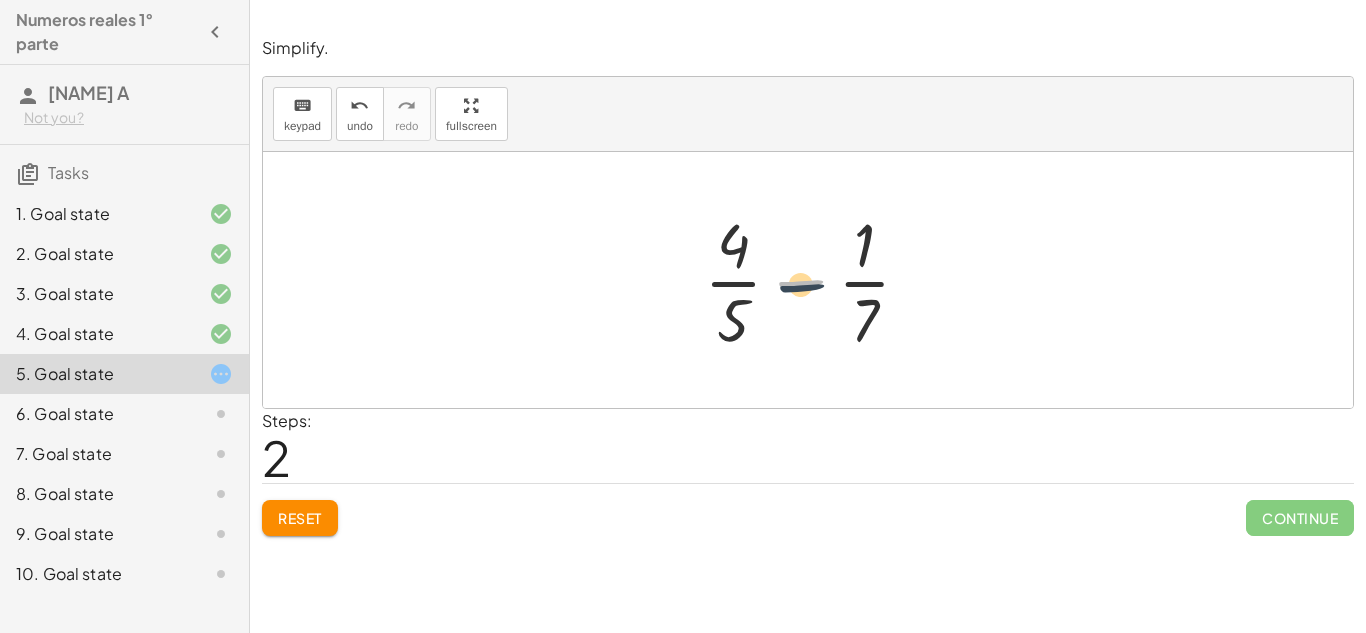 drag, startPoint x: 804, startPoint y: 276, endPoint x: 809, endPoint y: 304, distance: 28.442924 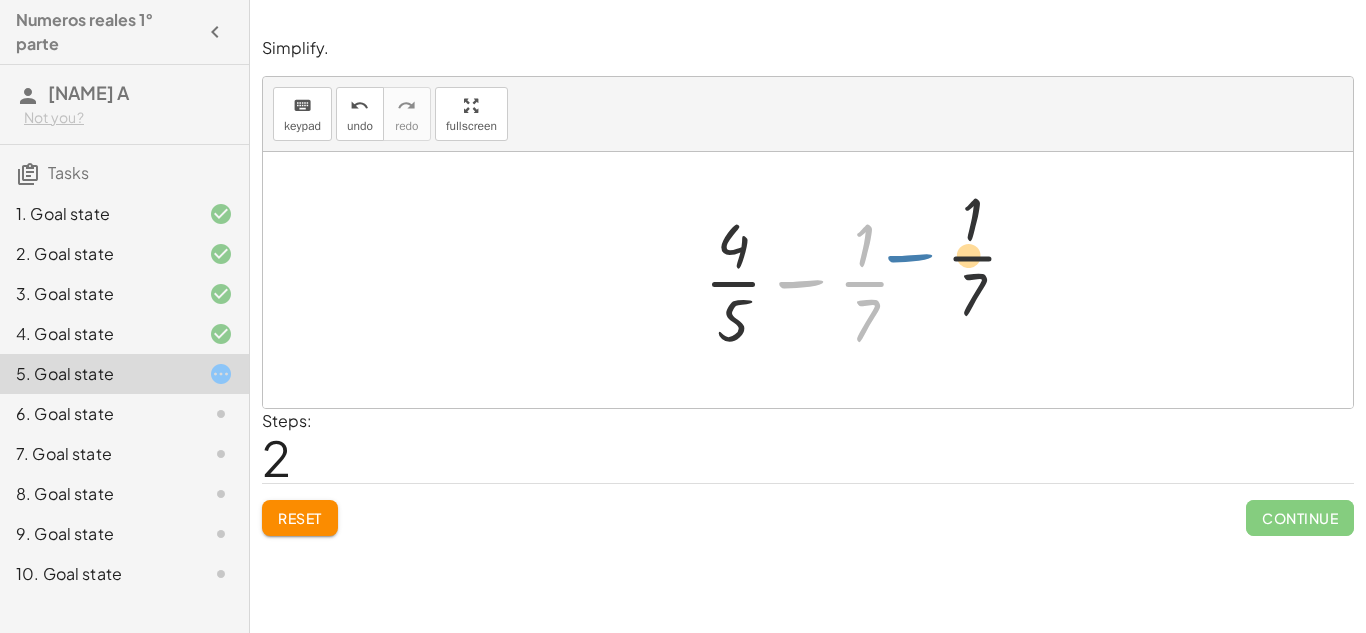 drag, startPoint x: 809, startPoint y: 304, endPoint x: 933, endPoint y: 273, distance: 127.81628 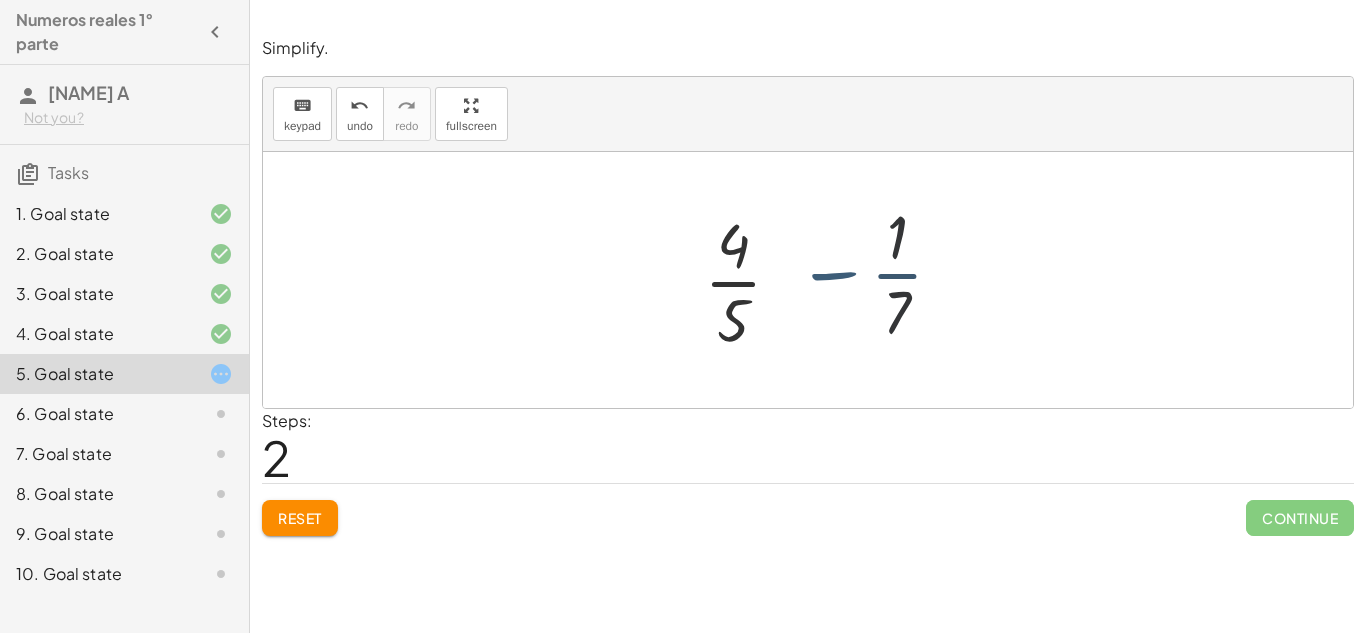 drag, startPoint x: 933, startPoint y: 273, endPoint x: 890, endPoint y: 283, distance: 44.14748 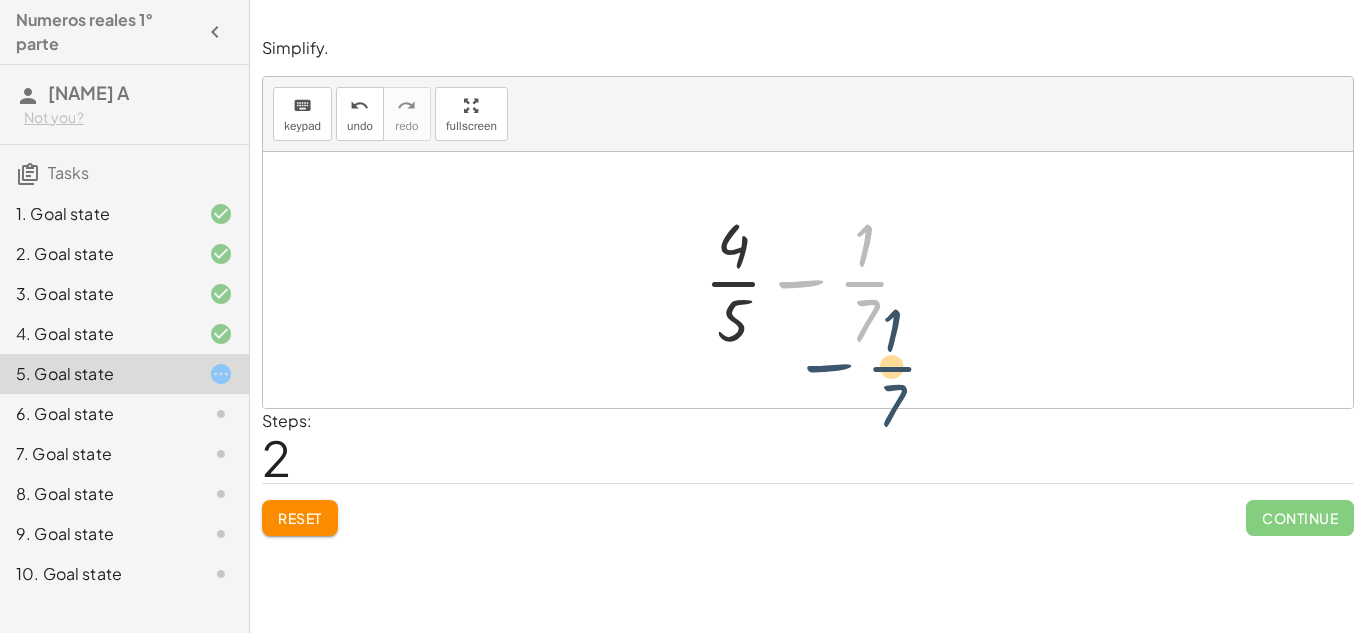 drag, startPoint x: 795, startPoint y: 286, endPoint x: 823, endPoint y: 372, distance: 90.44335 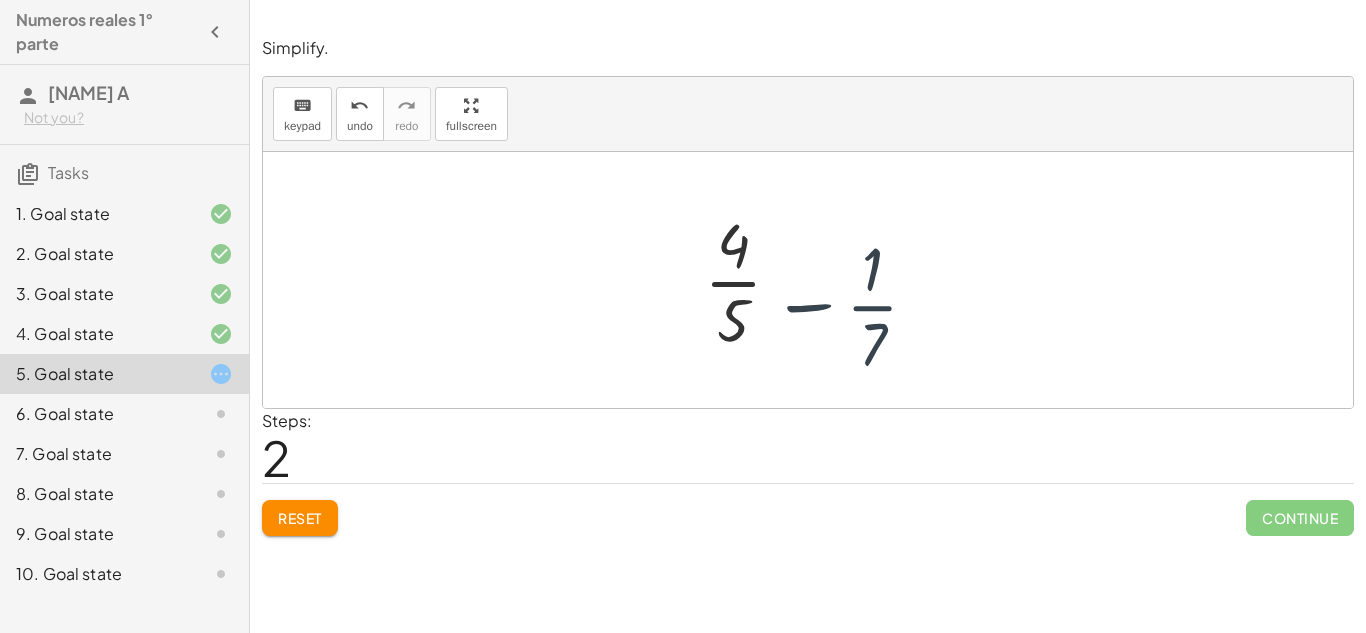 drag, startPoint x: 823, startPoint y: 372, endPoint x: 679, endPoint y: 303, distance: 159.6778 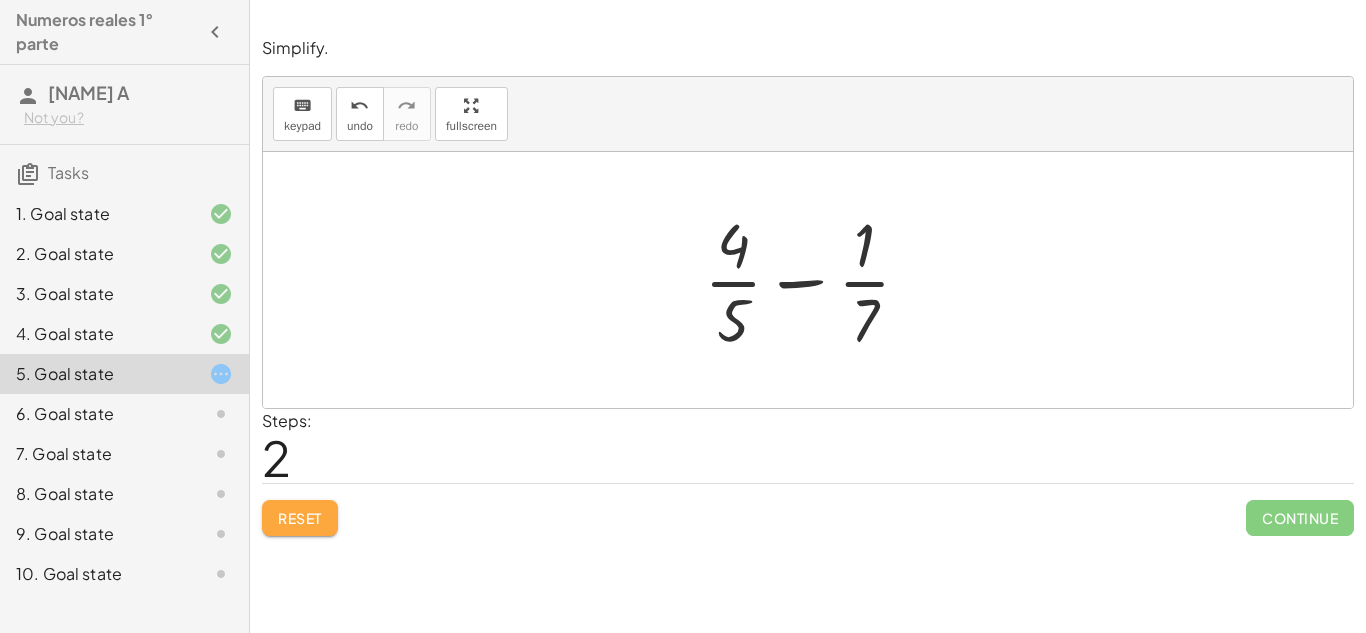 click on "Reset" at bounding box center (300, 518) 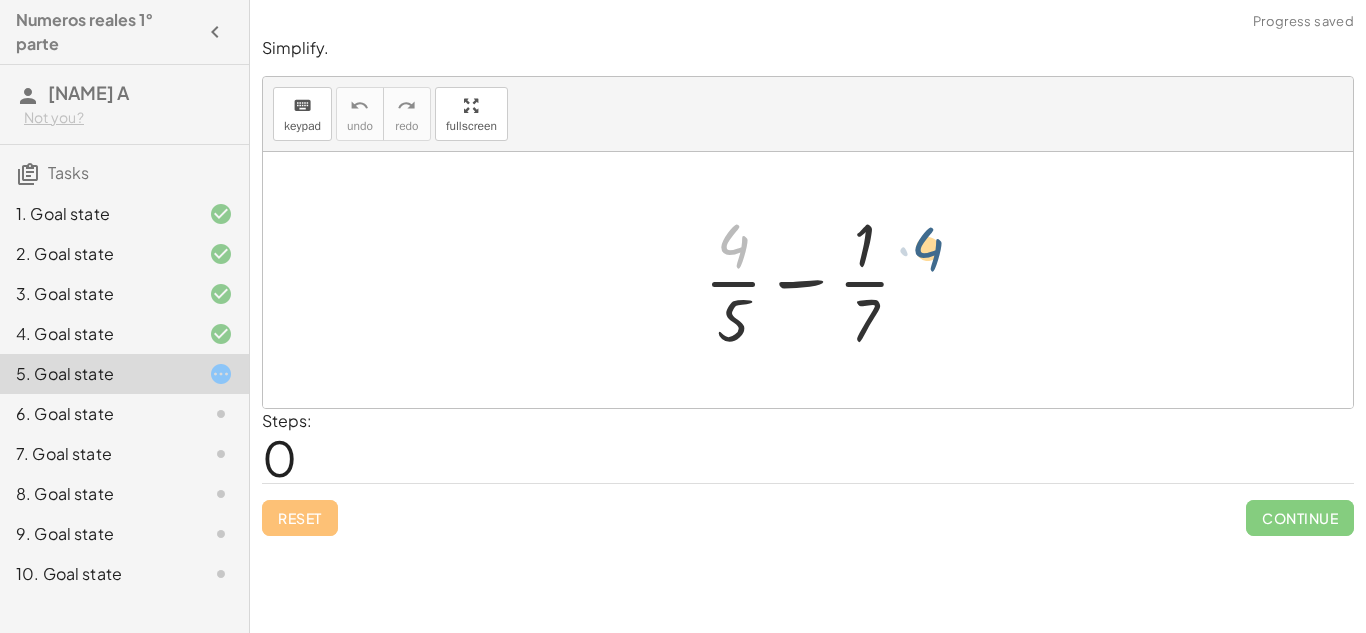 drag, startPoint x: 738, startPoint y: 245, endPoint x: 937, endPoint y: 280, distance: 202.05444 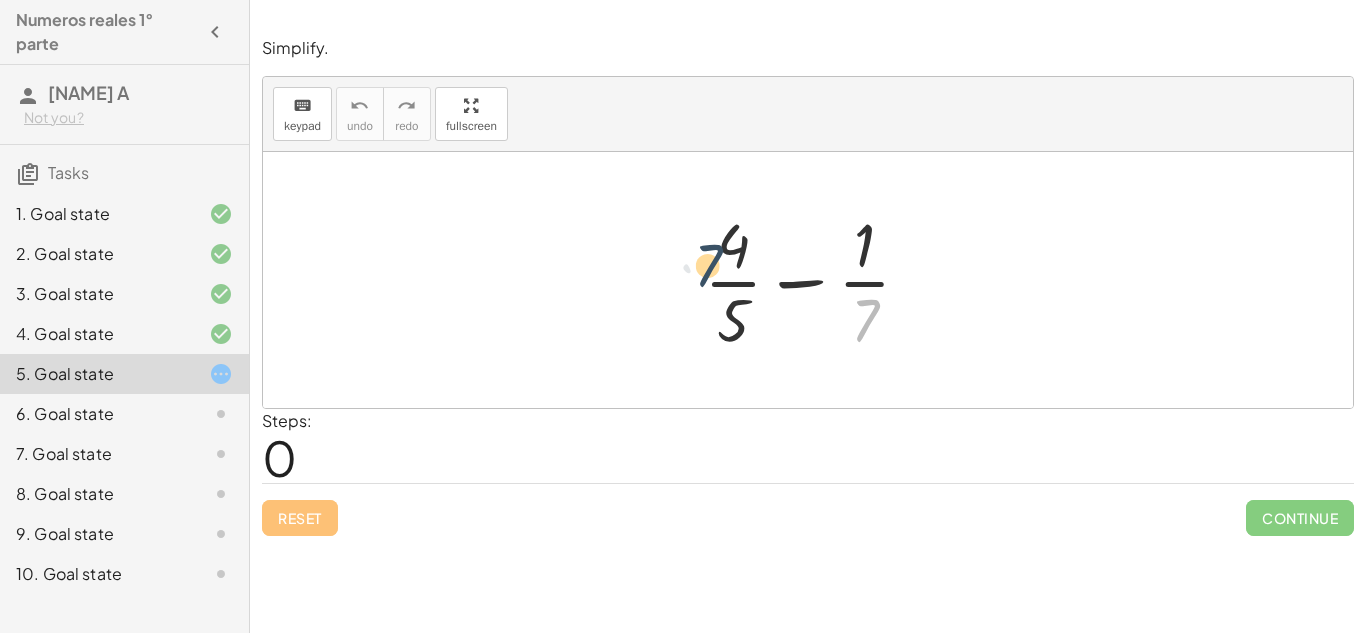 drag, startPoint x: 880, startPoint y: 312, endPoint x: 692, endPoint y: 248, distance: 198.59506 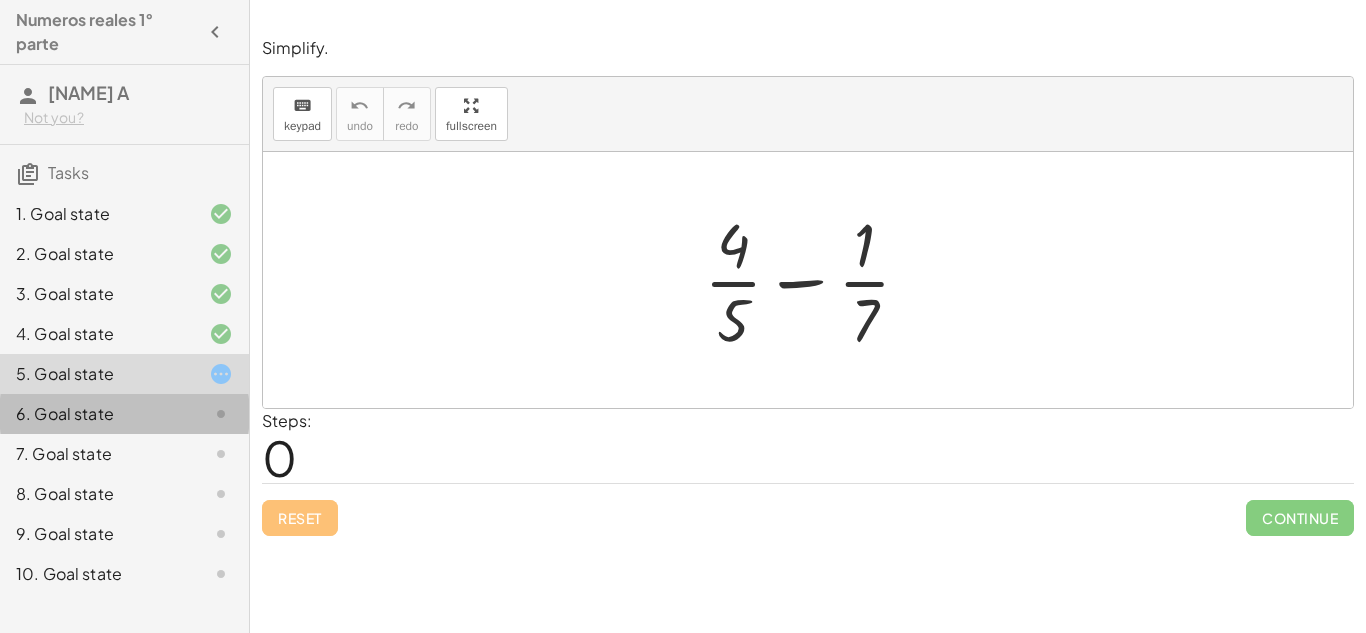 click on "6. Goal state" 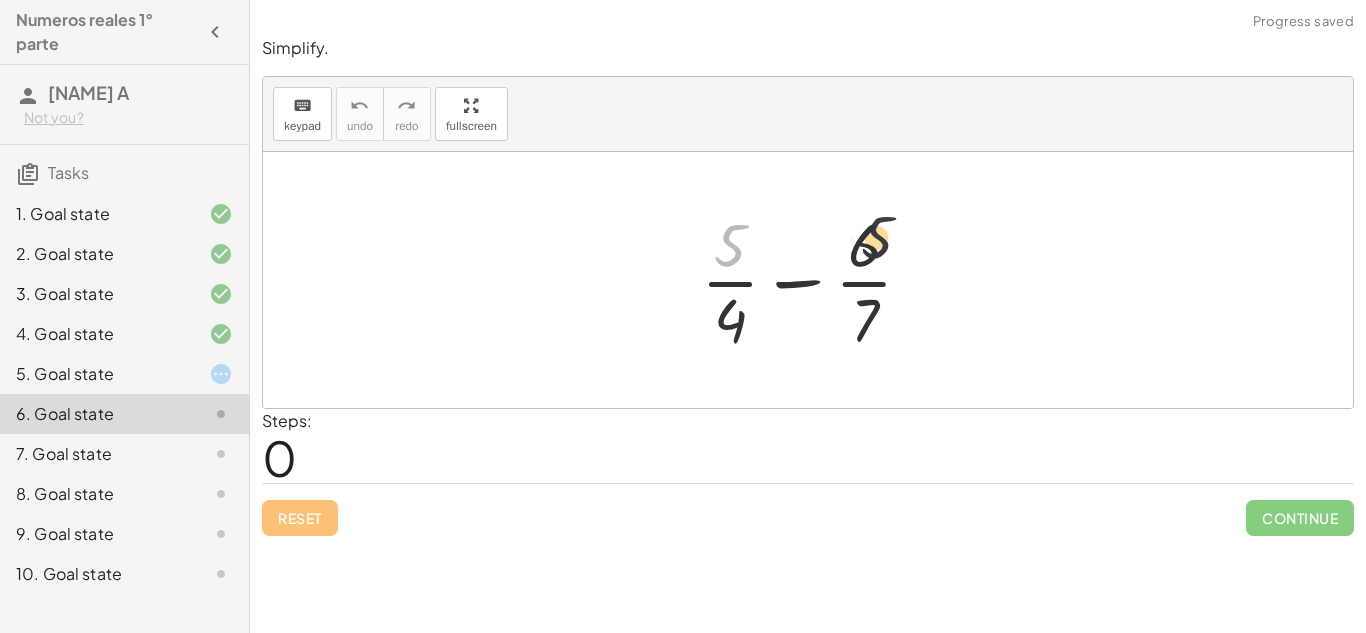 drag, startPoint x: 732, startPoint y: 244, endPoint x: 911, endPoint y: 236, distance: 179.17868 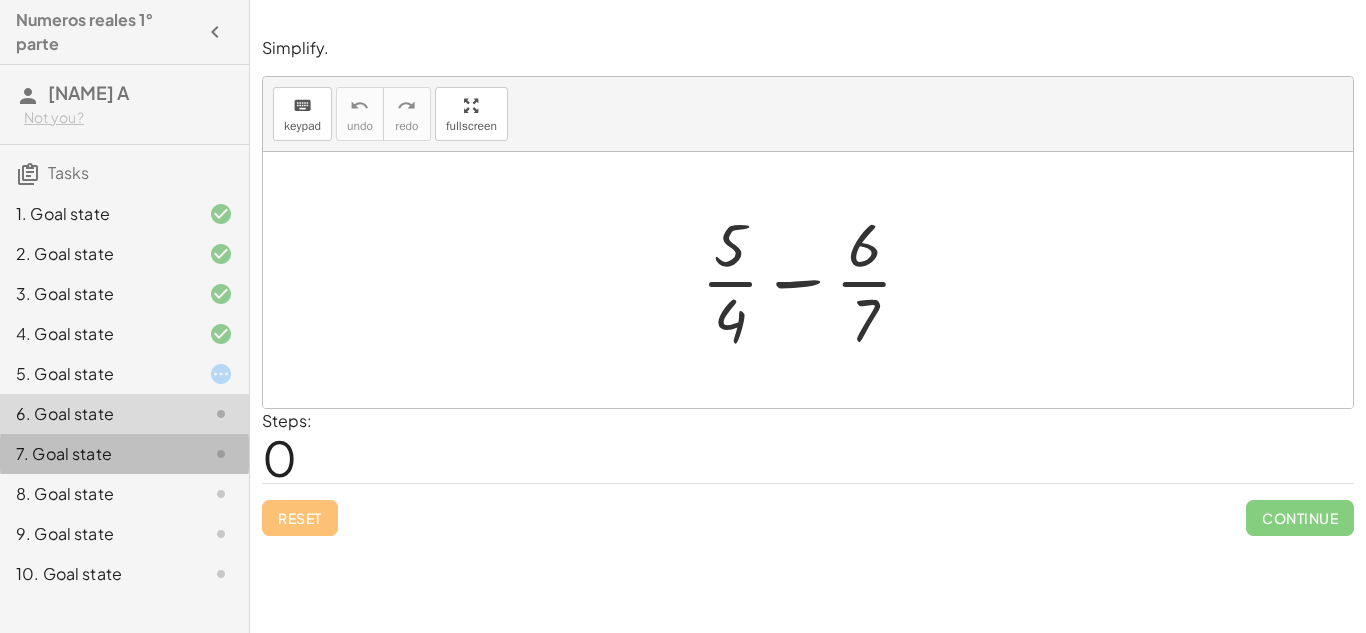 click on "7. Goal state" 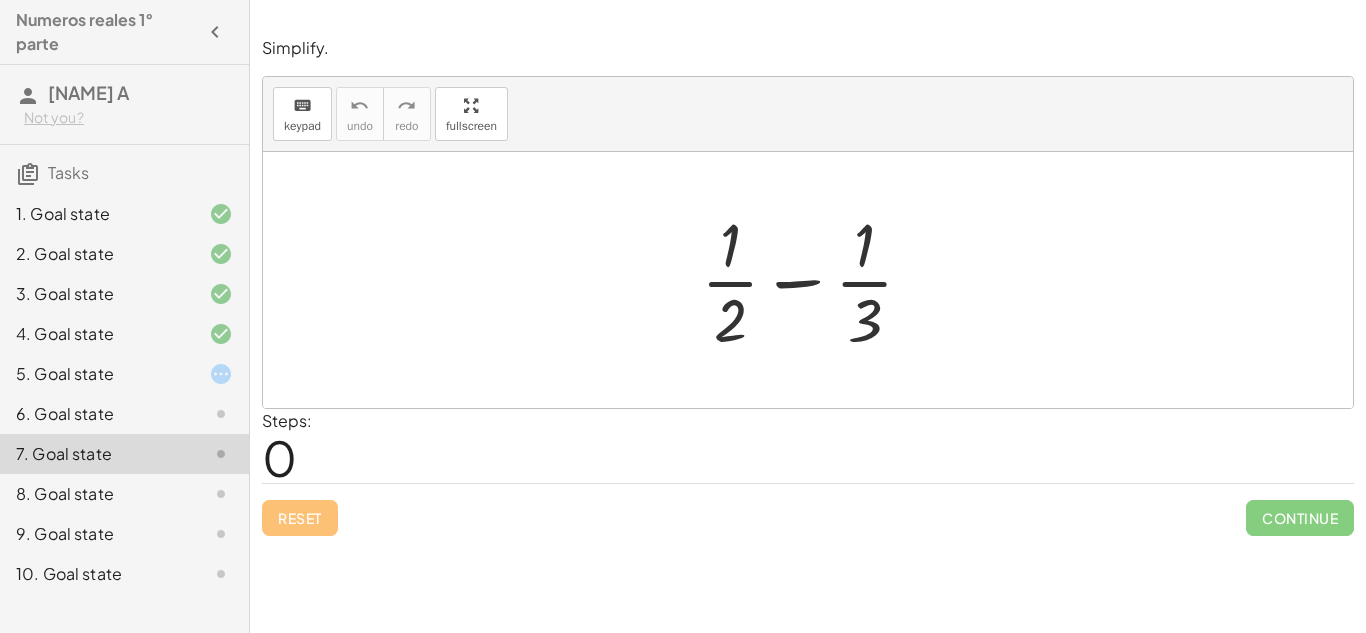 click 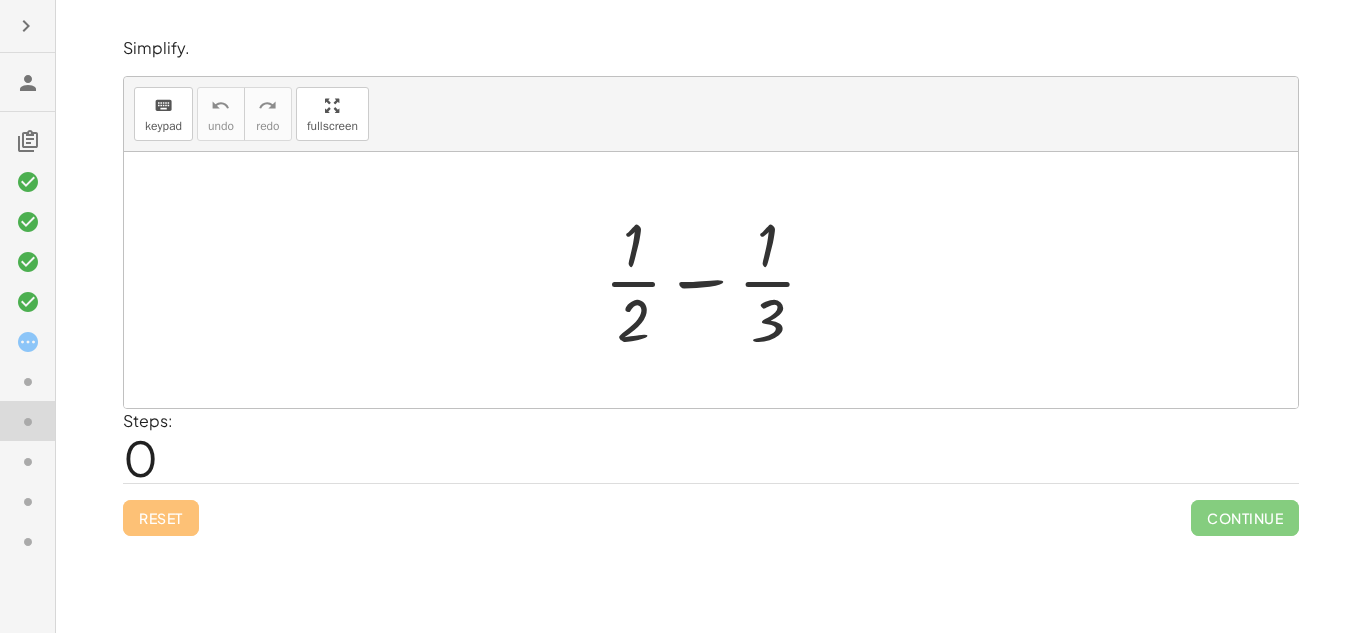 click 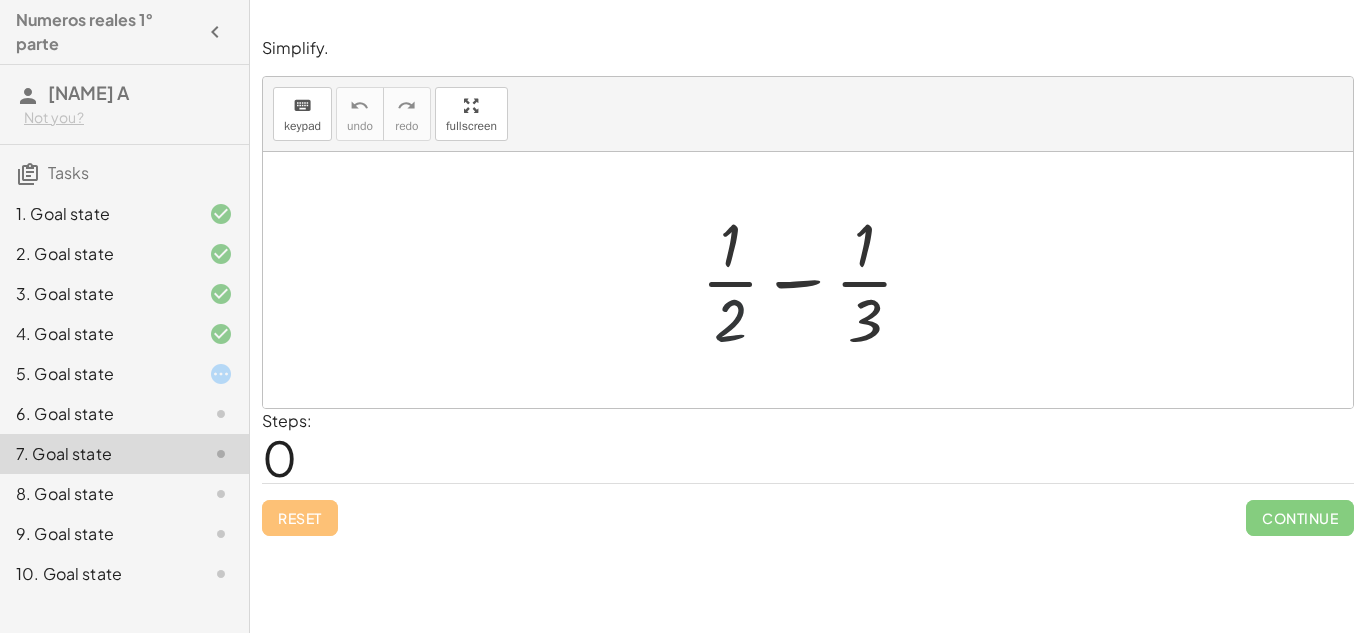 click at bounding box center [815, 280] 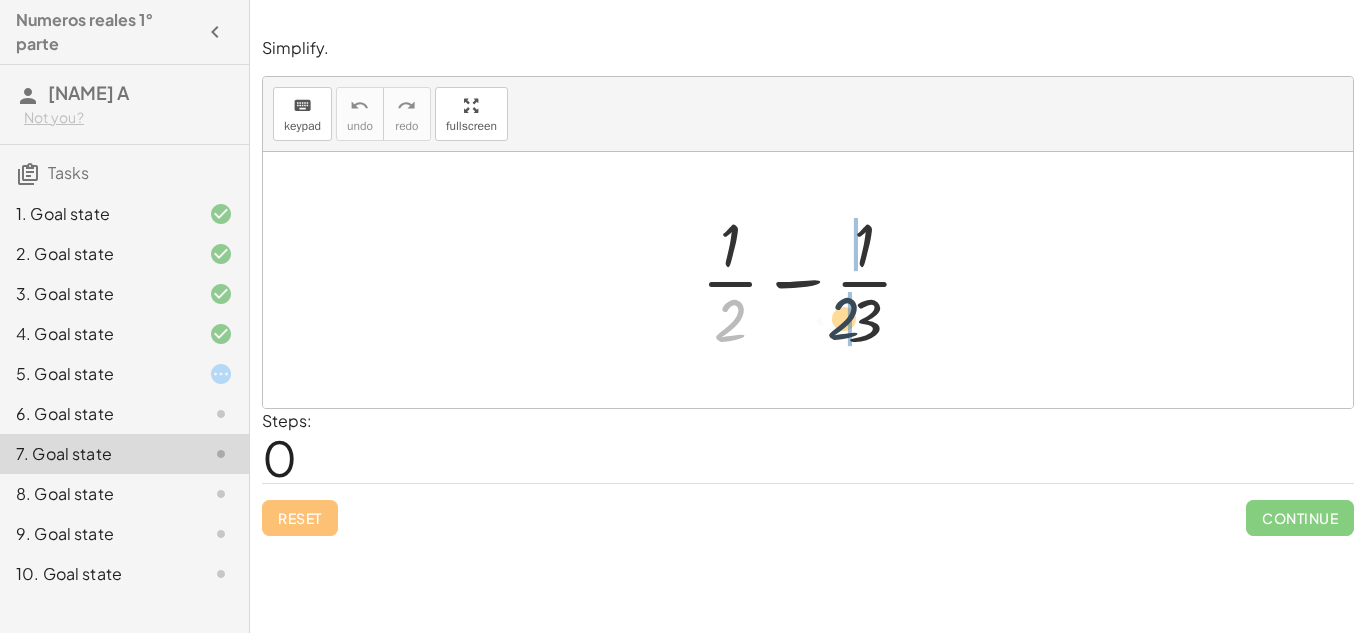 drag, startPoint x: 739, startPoint y: 309, endPoint x: 897, endPoint y: 307, distance: 158.01266 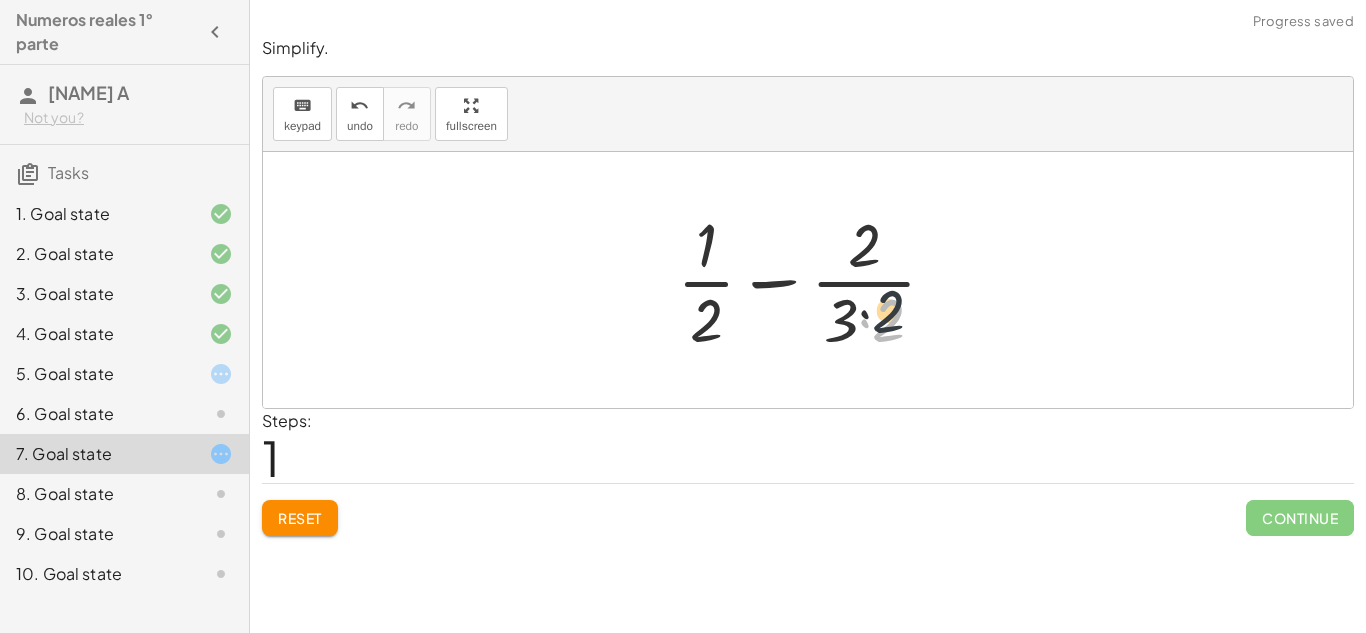 drag, startPoint x: 886, startPoint y: 317, endPoint x: 889, endPoint y: 245, distance: 72.06247 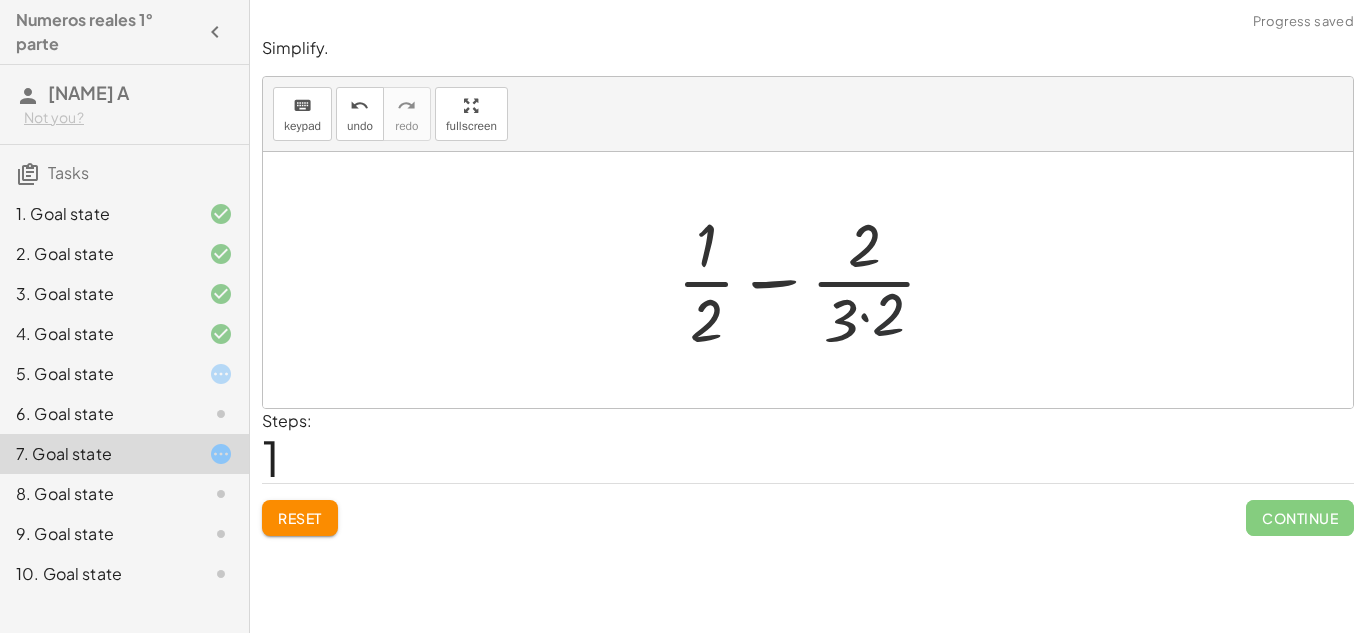 click at bounding box center (815, 280) 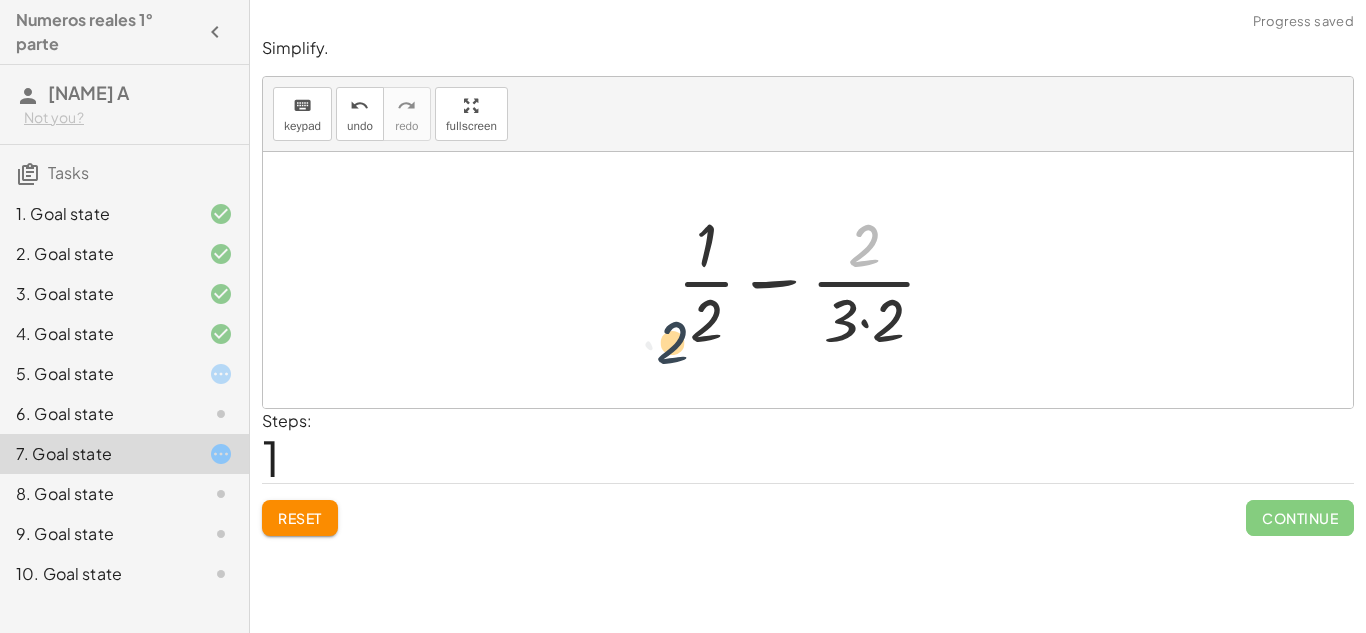 drag, startPoint x: 889, startPoint y: 245, endPoint x: 693, endPoint y: 343, distance: 219.13466 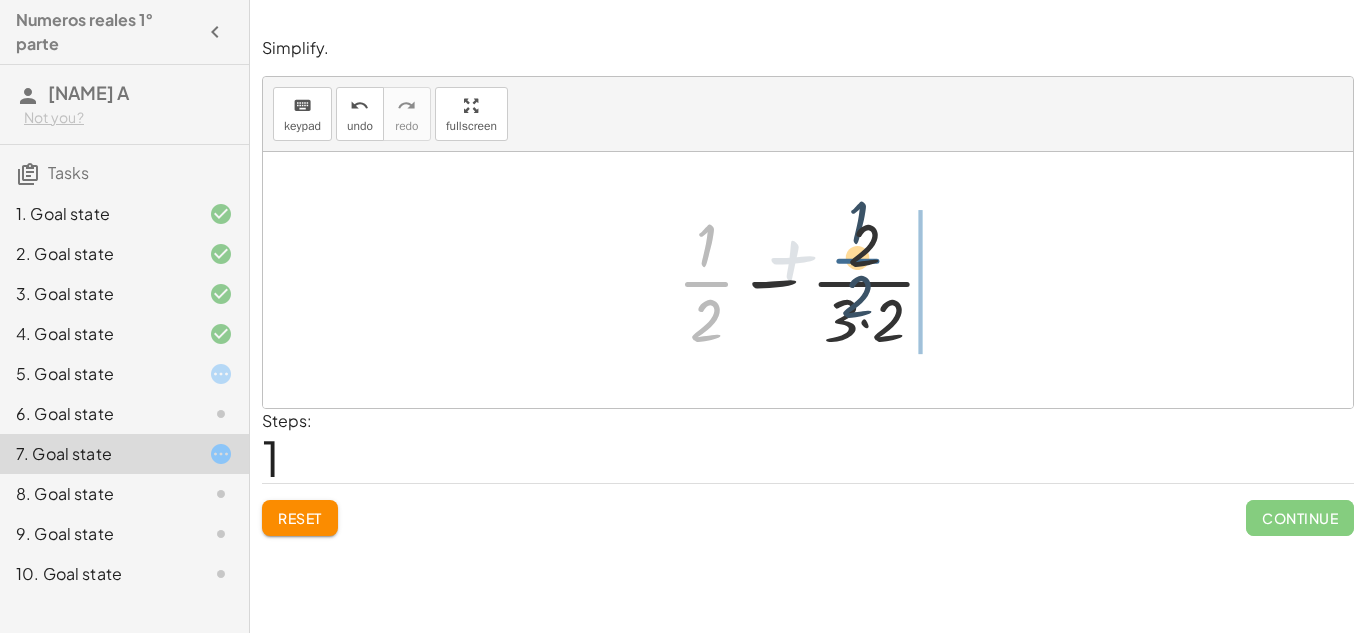 drag, startPoint x: 702, startPoint y: 280, endPoint x: 893, endPoint y: 250, distance: 193.34166 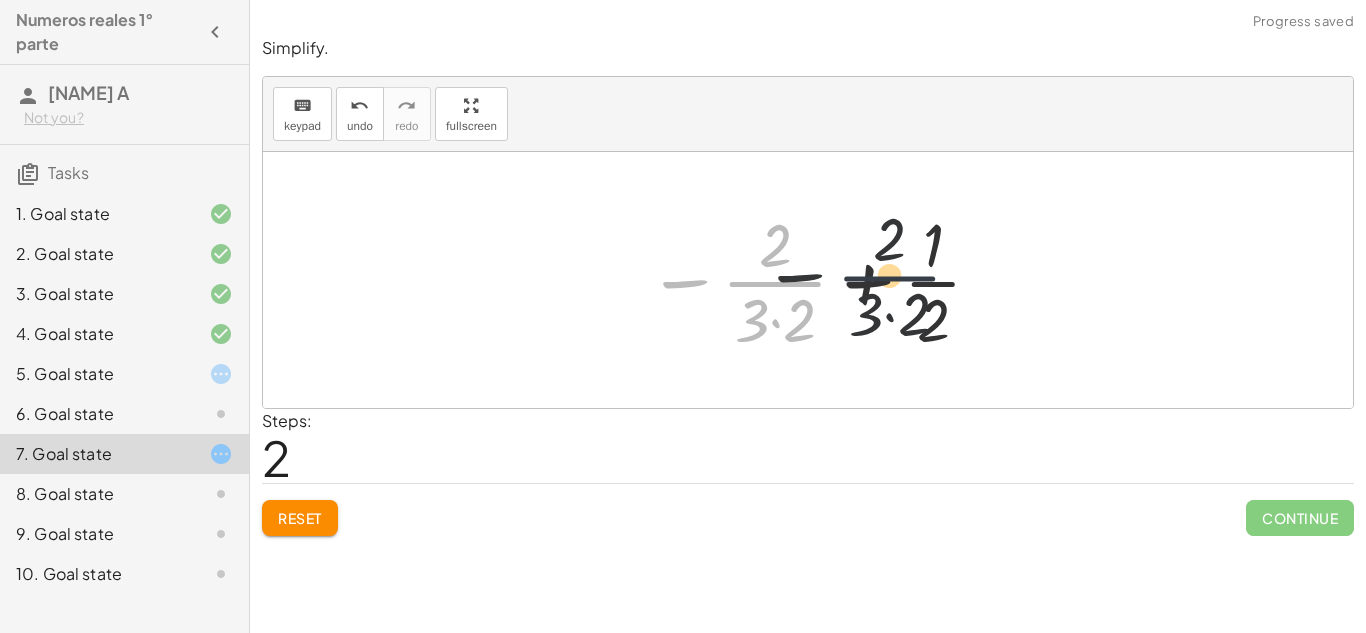 drag, startPoint x: 726, startPoint y: 272, endPoint x: 887, endPoint y: 272, distance: 161 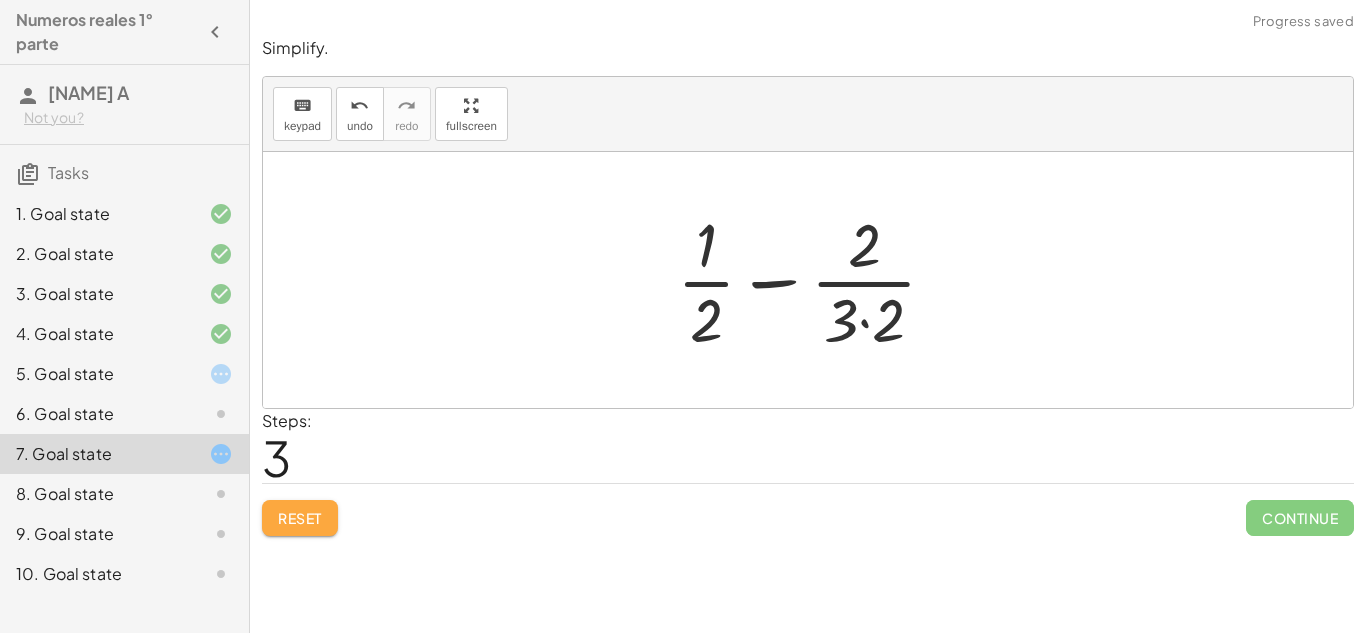 click on "Reset" at bounding box center (300, 518) 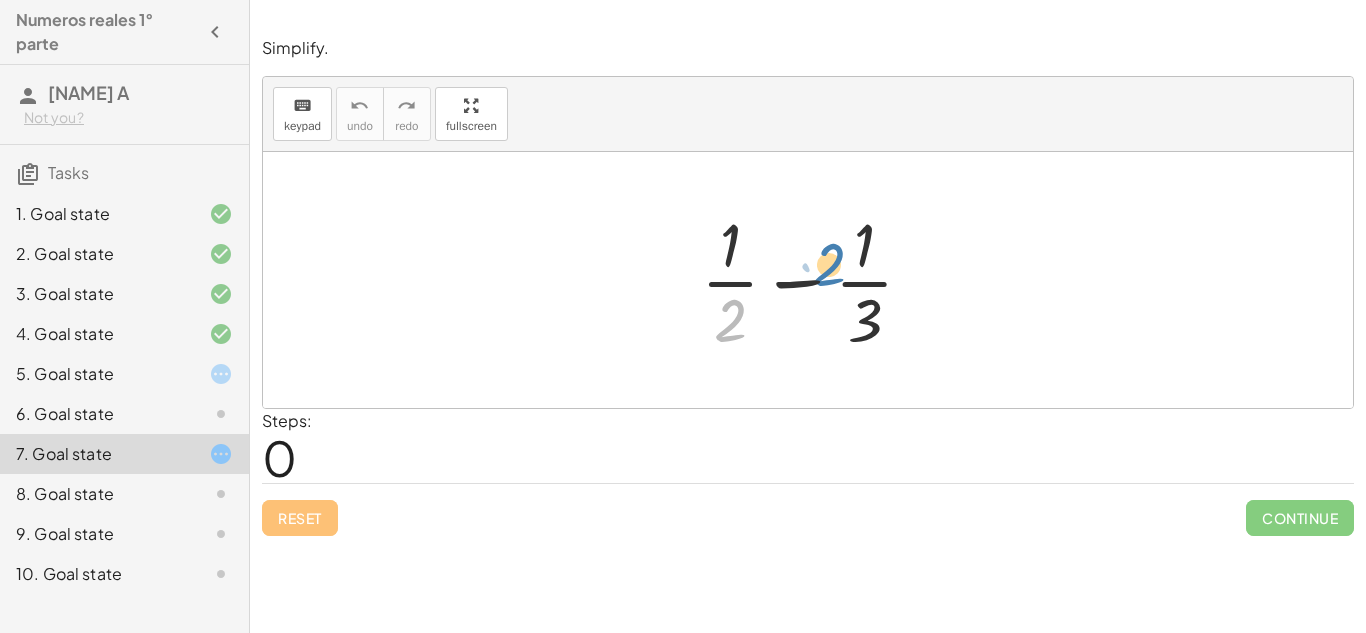 drag, startPoint x: 740, startPoint y: 309, endPoint x: 828, endPoint y: 252, distance: 104.84751 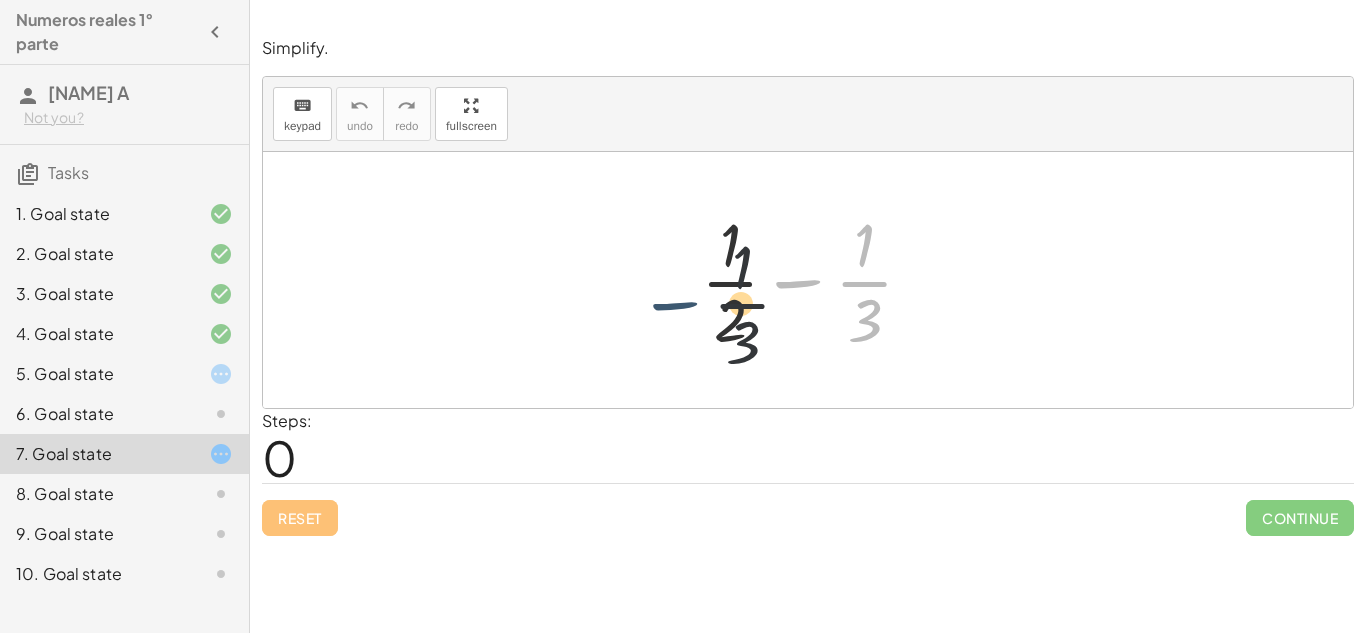 drag, startPoint x: 804, startPoint y: 275, endPoint x: 652, endPoint y: 292, distance: 152.94771 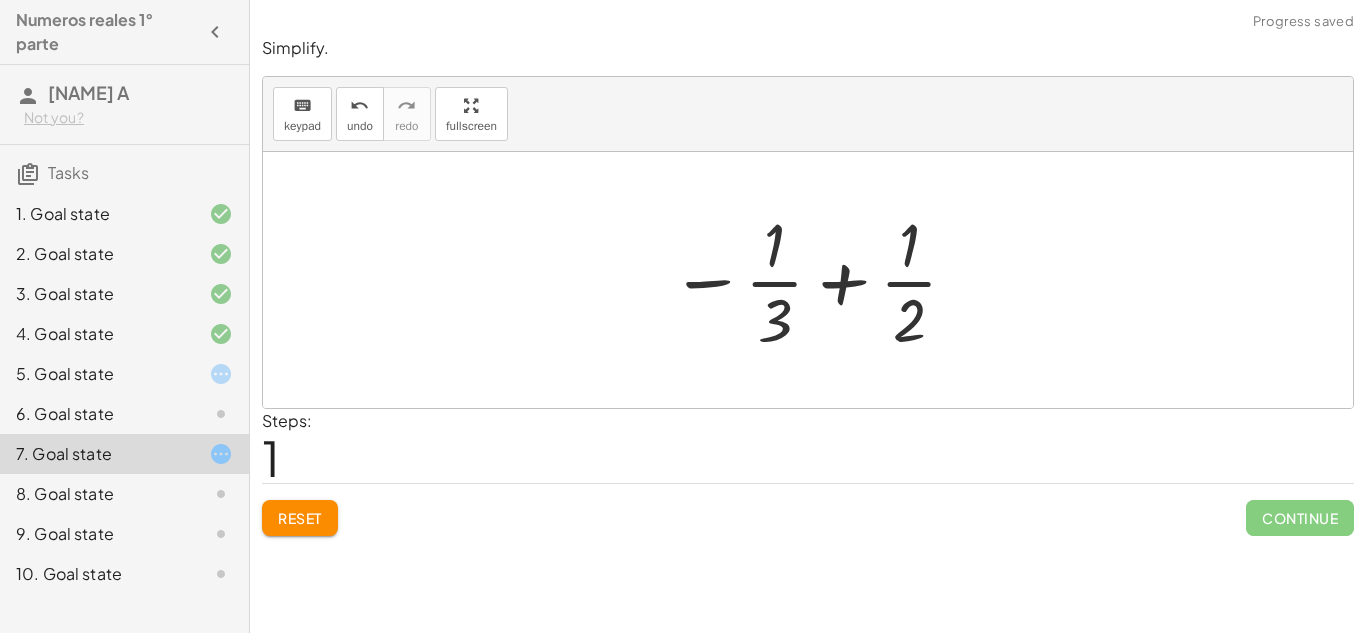 click at bounding box center [815, 280] 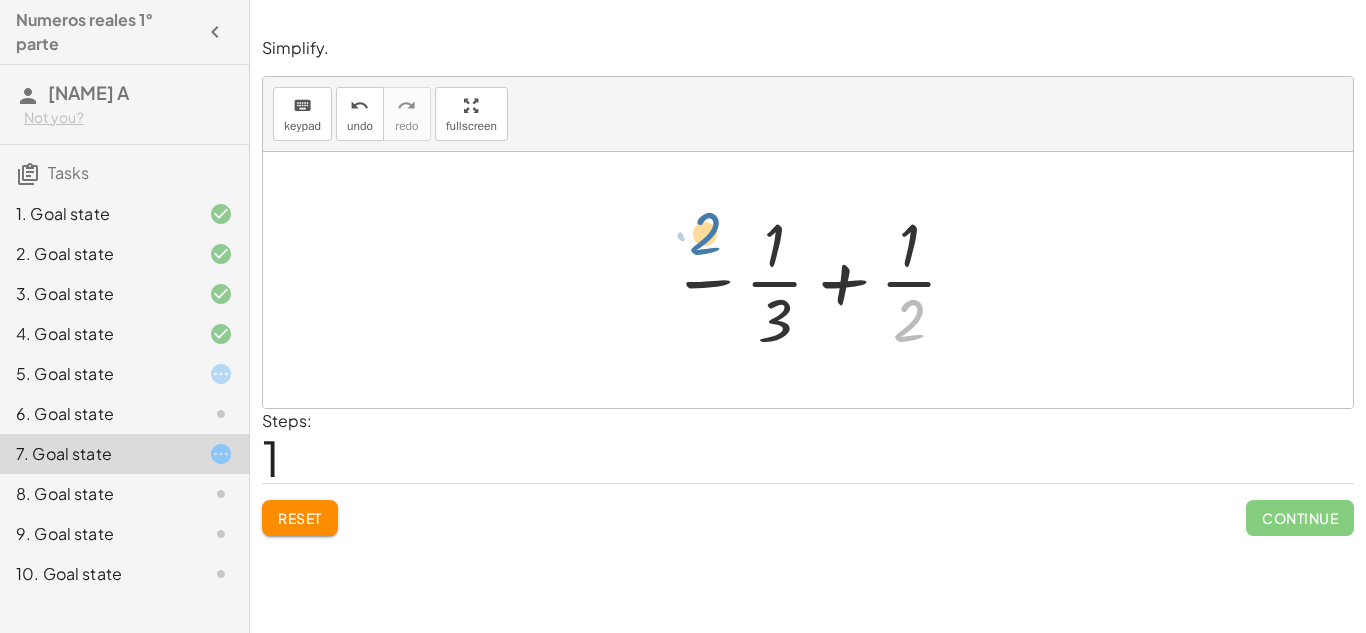 drag, startPoint x: 911, startPoint y: 314, endPoint x: 719, endPoint y: 230, distance: 209.57098 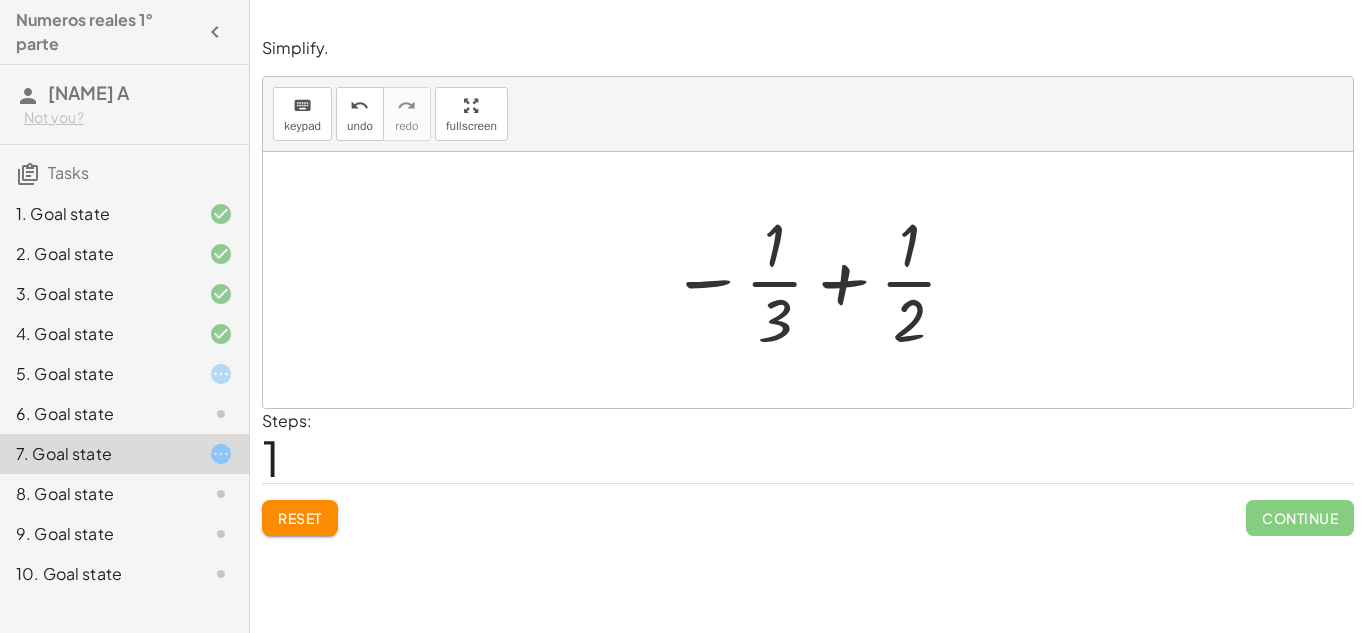 click at bounding box center [815, 280] 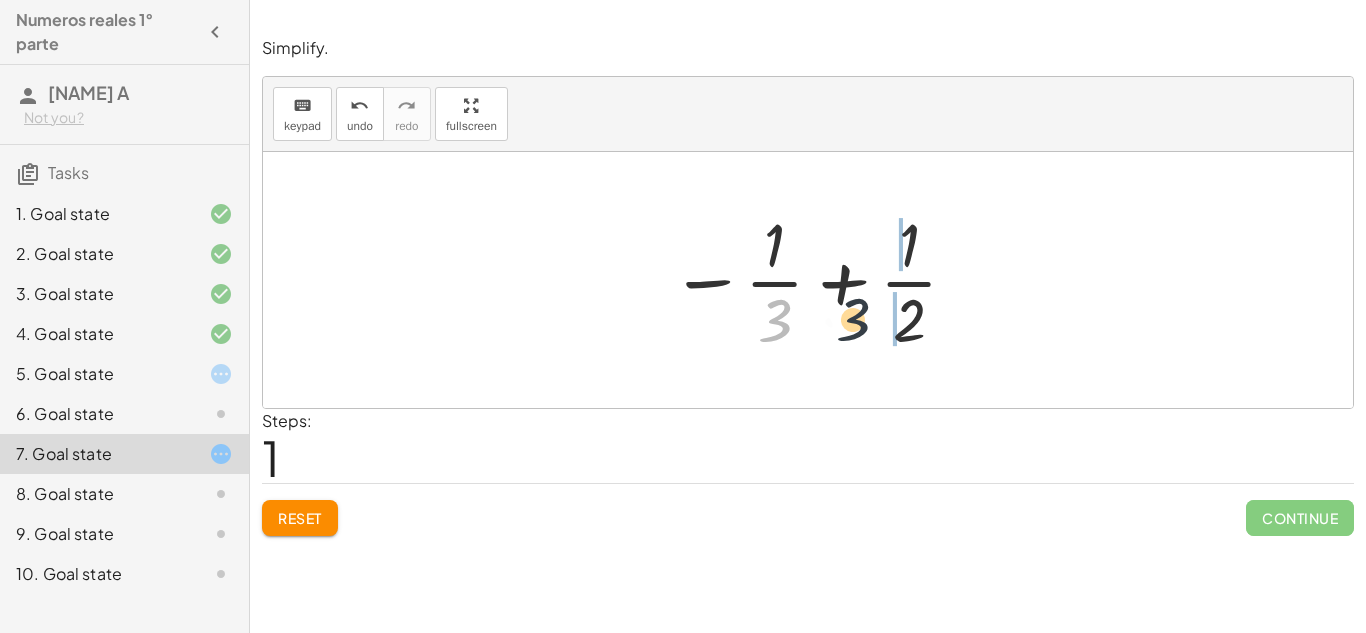drag, startPoint x: 775, startPoint y: 325, endPoint x: 979, endPoint y: 314, distance: 204.29636 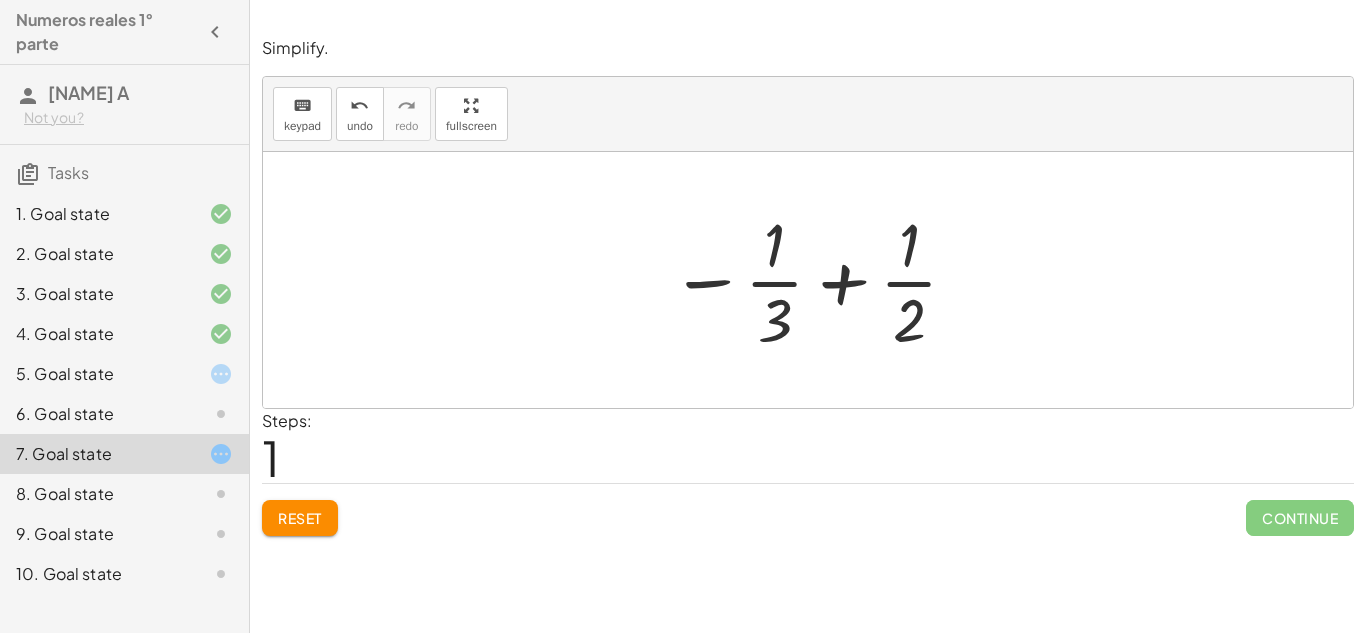 click at bounding box center (815, 280) 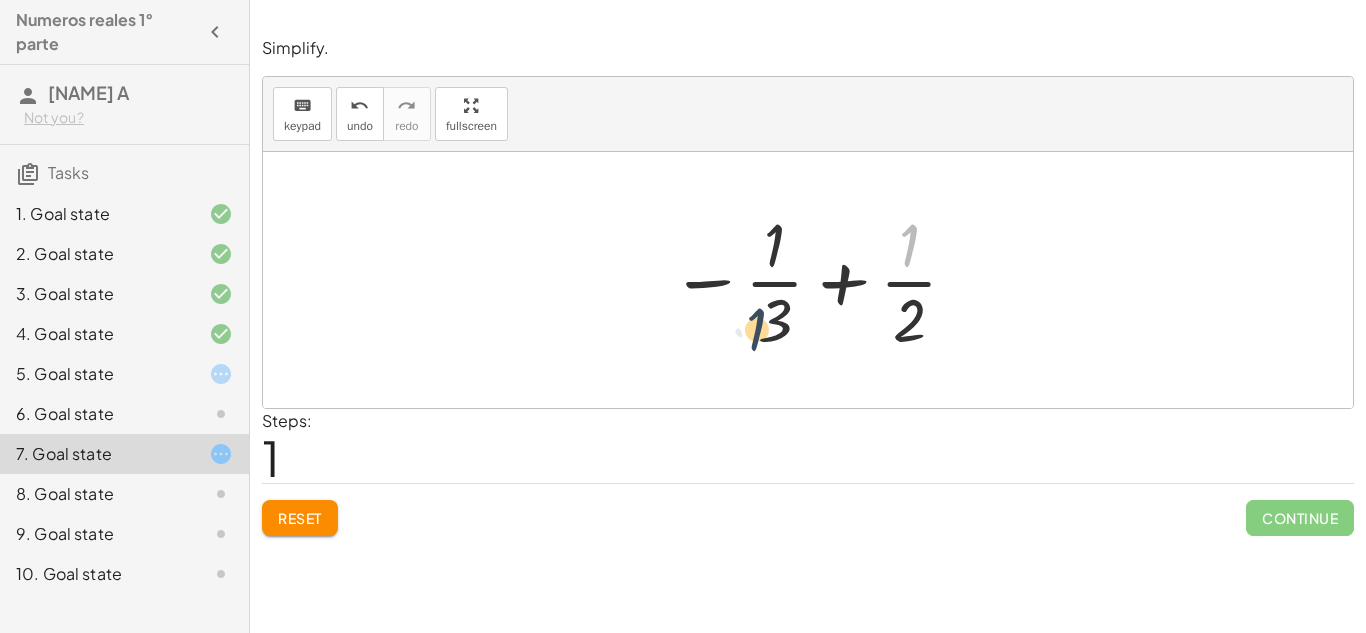 drag, startPoint x: 905, startPoint y: 263, endPoint x: 750, endPoint y: 345, distance: 175.35393 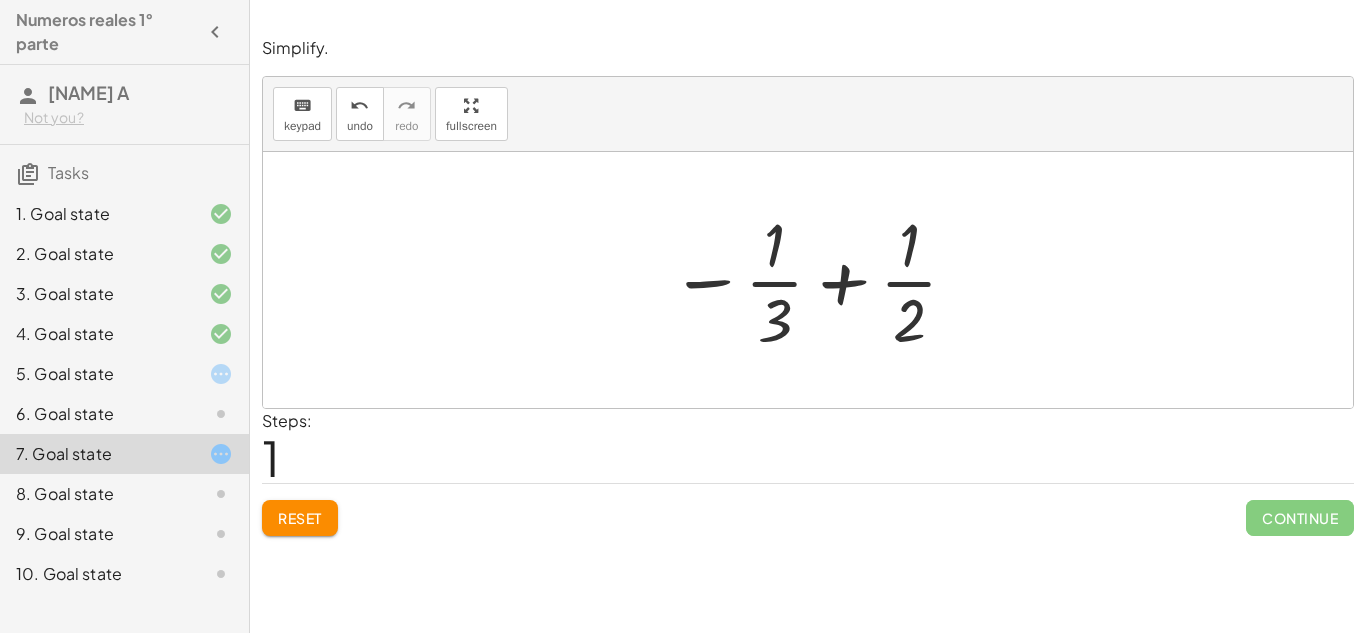 click at bounding box center (815, 280) 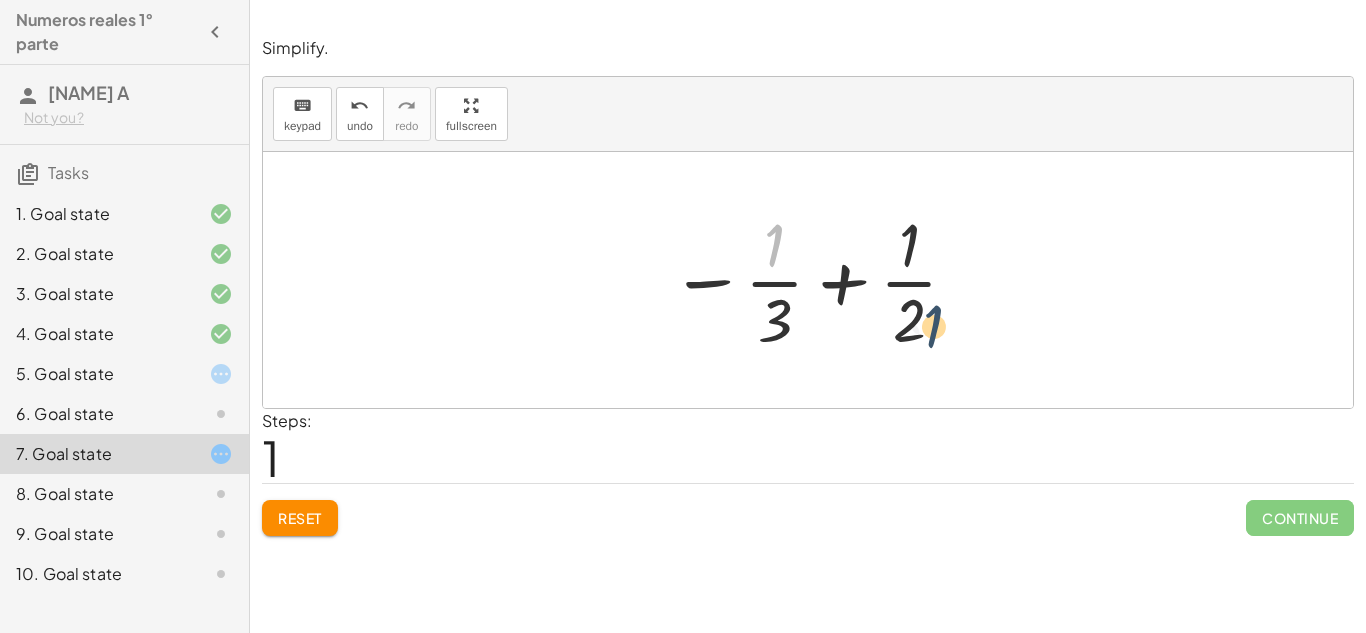 drag, startPoint x: 773, startPoint y: 237, endPoint x: 945, endPoint y: 326, distance: 193.66208 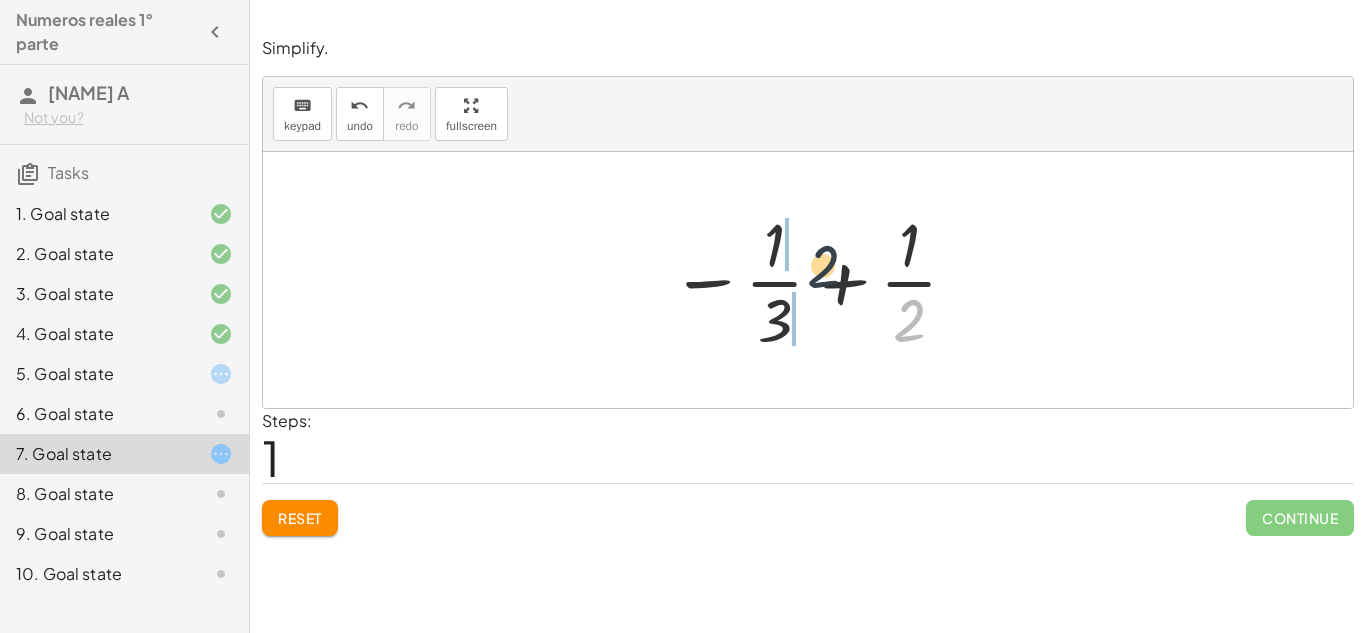 drag, startPoint x: 925, startPoint y: 324, endPoint x: 764, endPoint y: 196, distance: 205.6818 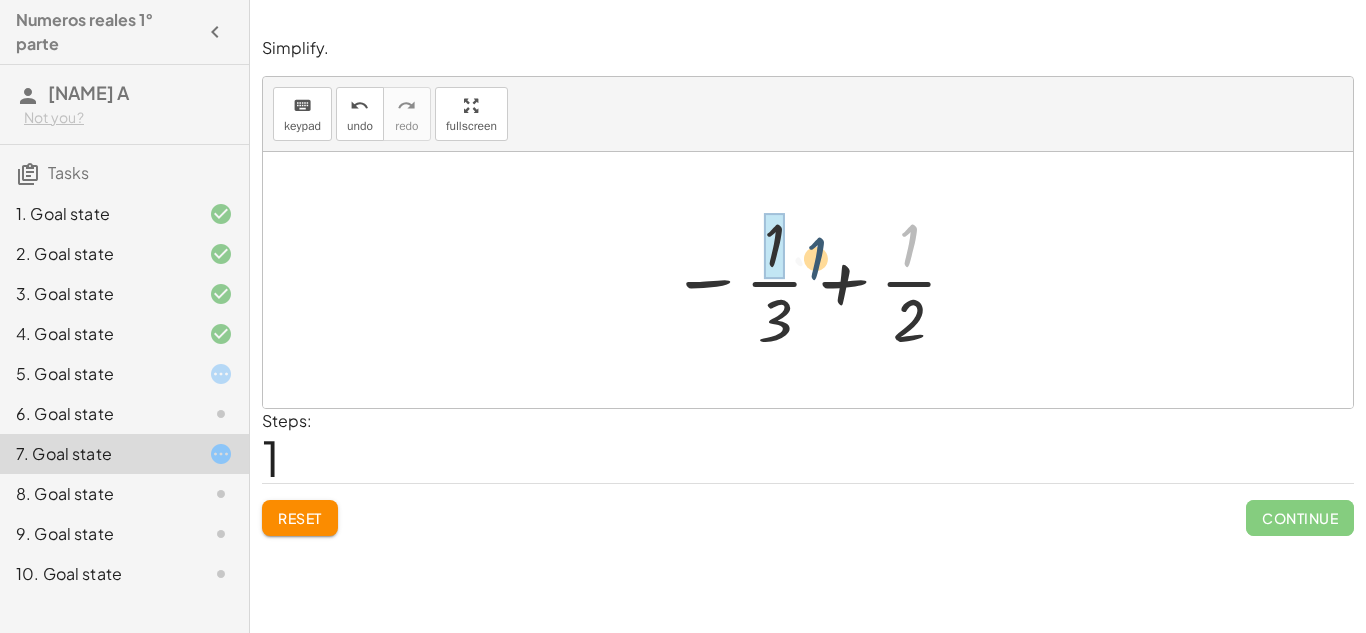 drag, startPoint x: 894, startPoint y: 244, endPoint x: 721, endPoint y: 277, distance: 176.11928 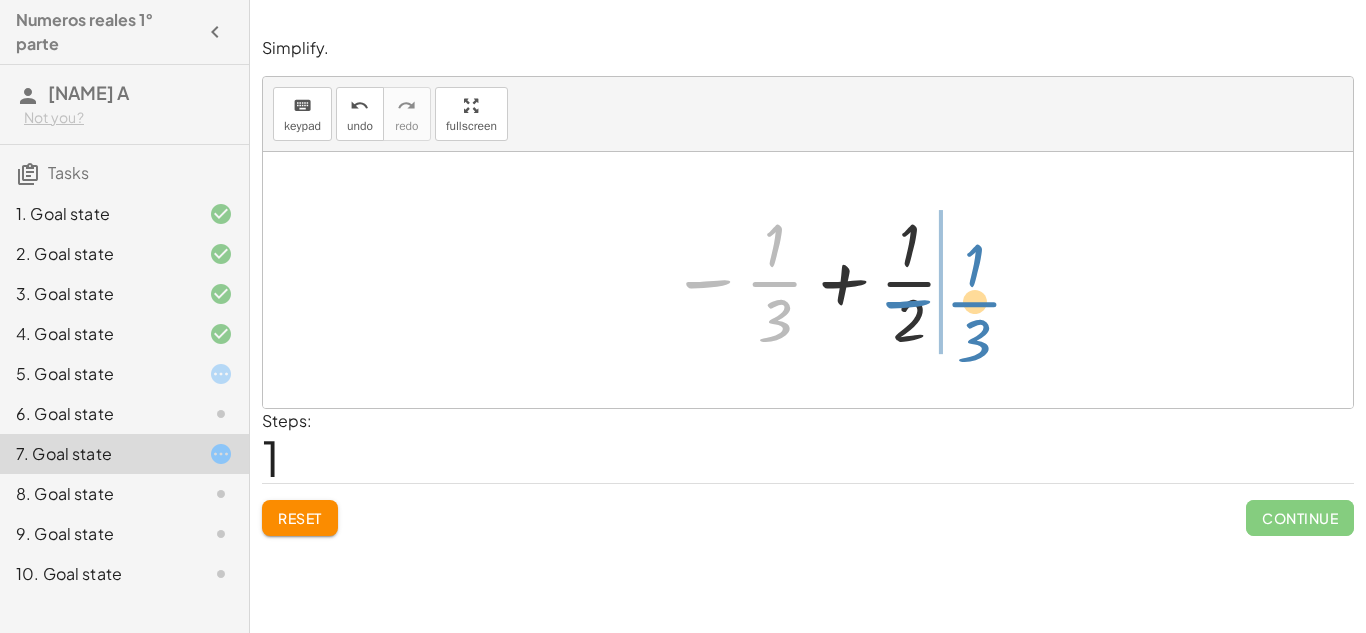 drag, startPoint x: 802, startPoint y: 283, endPoint x: 1015, endPoint y: 296, distance: 213.39635 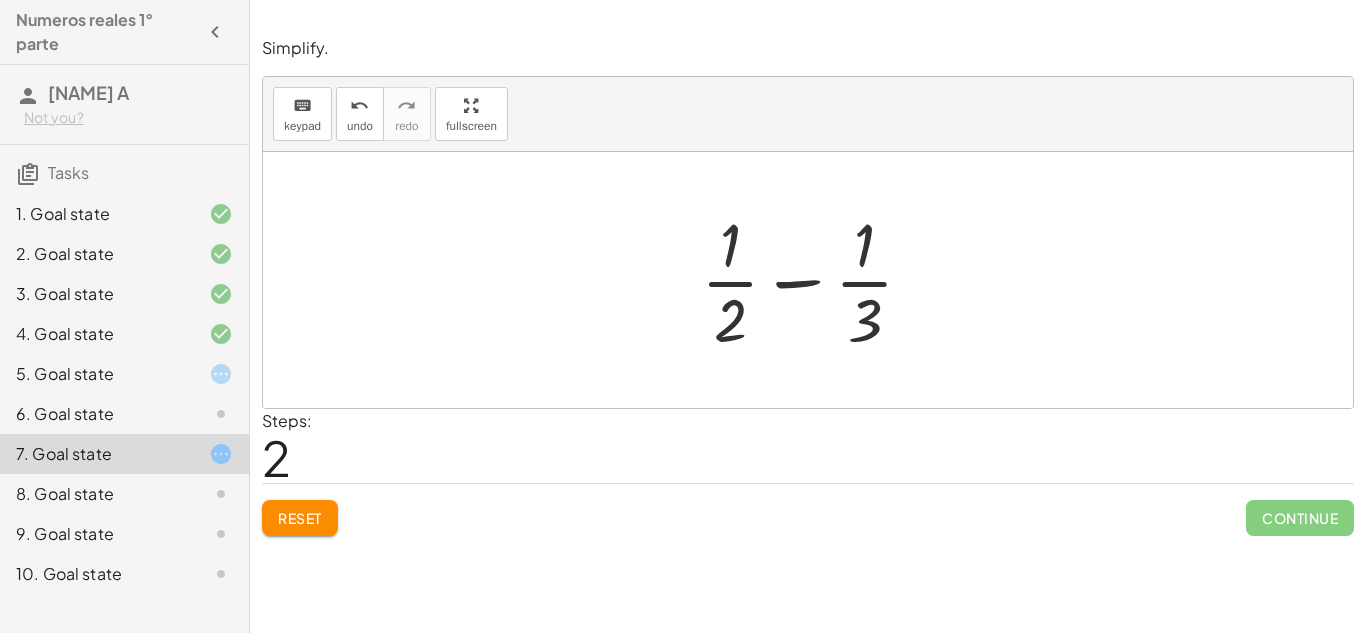 click on "6. Goal state" 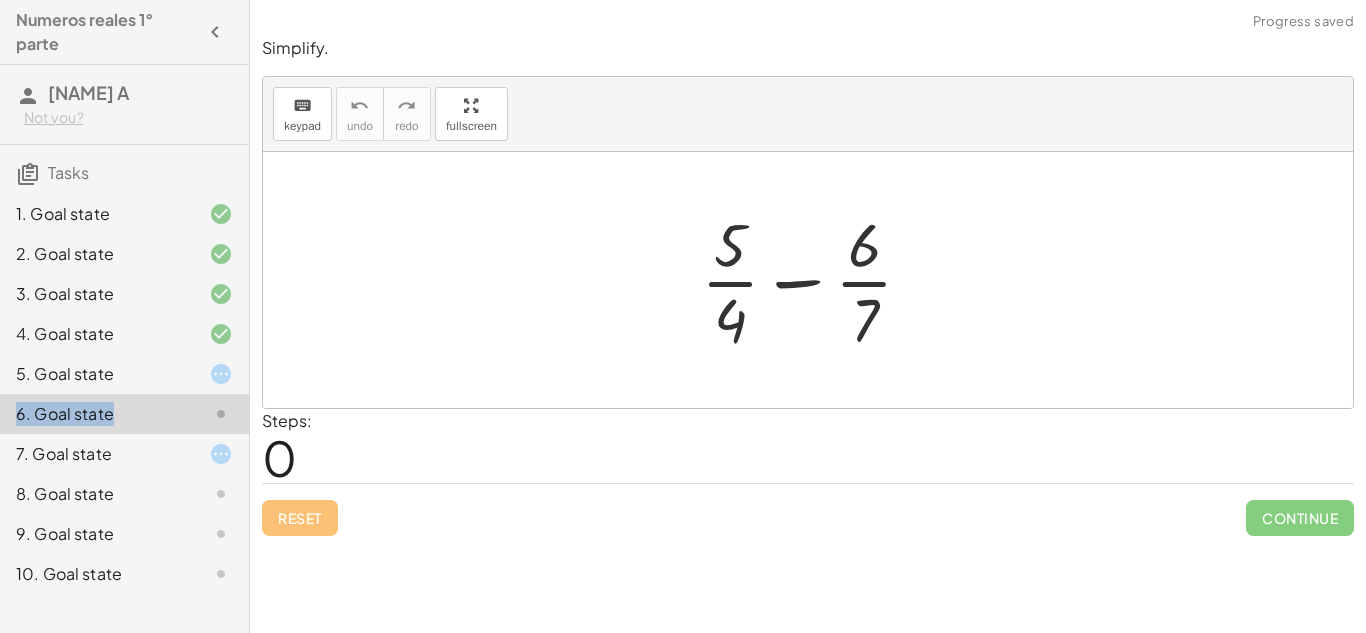 drag, startPoint x: 175, startPoint y: 418, endPoint x: 186, endPoint y: 361, distance: 58.0517 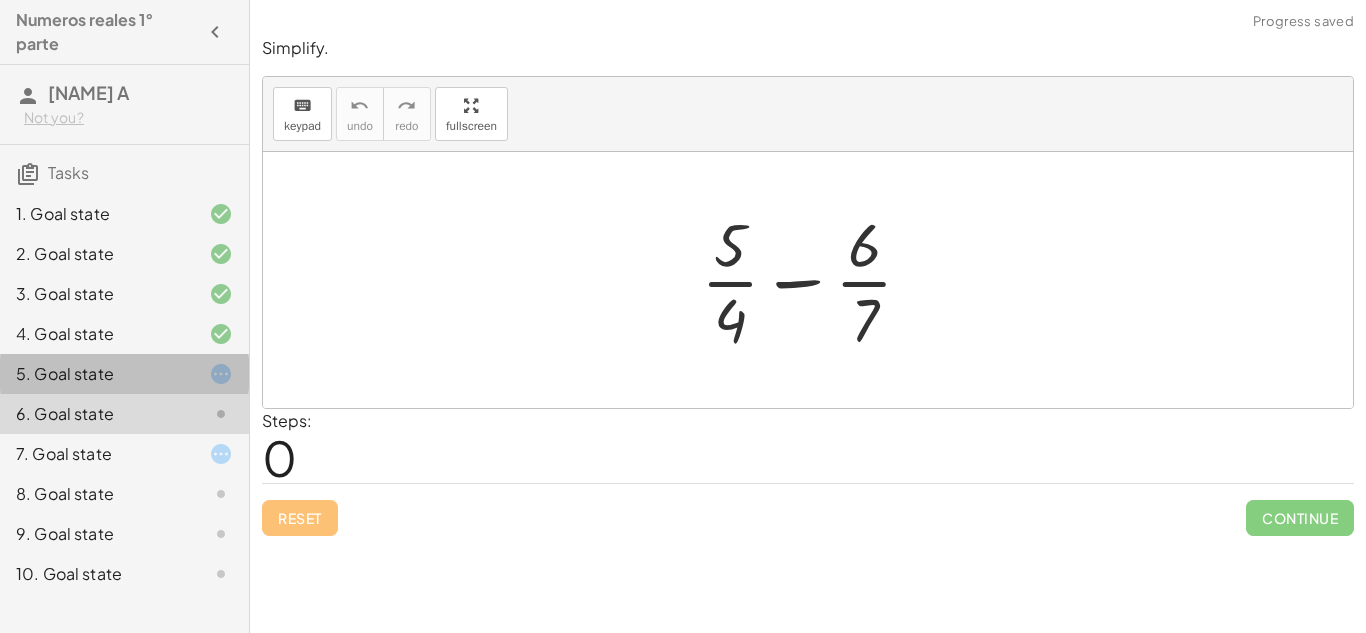 click on "5. Goal state" 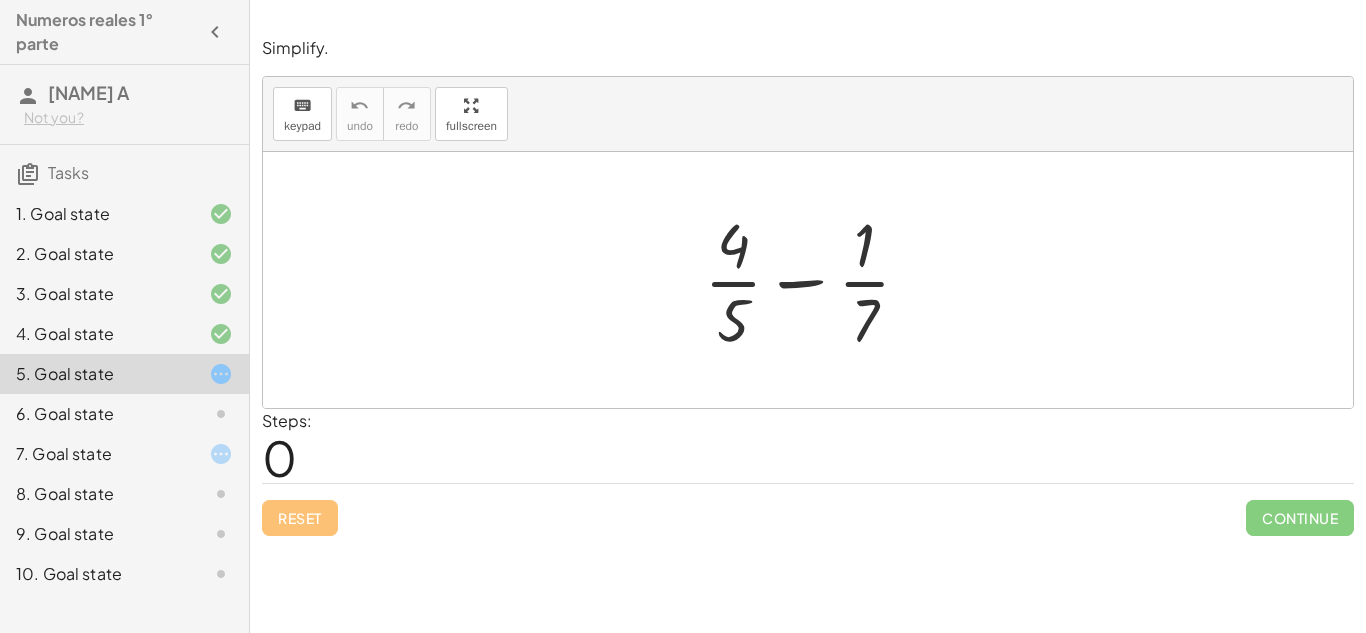 click at bounding box center [815, 280] 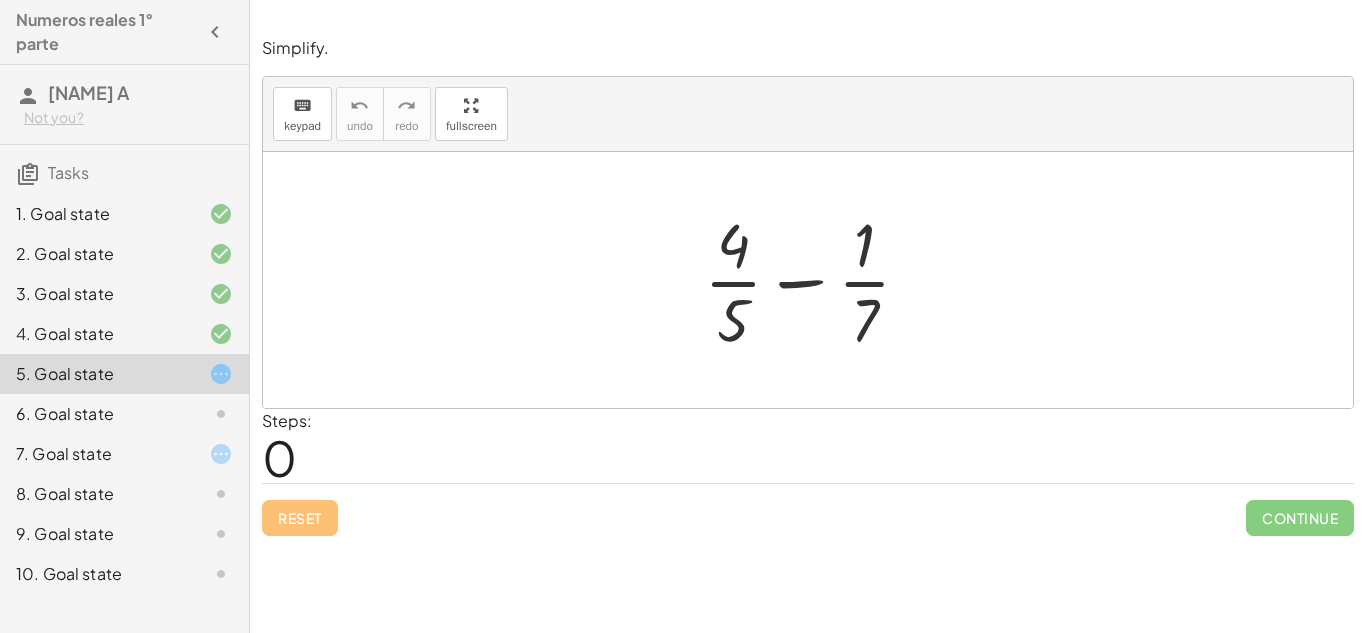 click at bounding box center (815, 280) 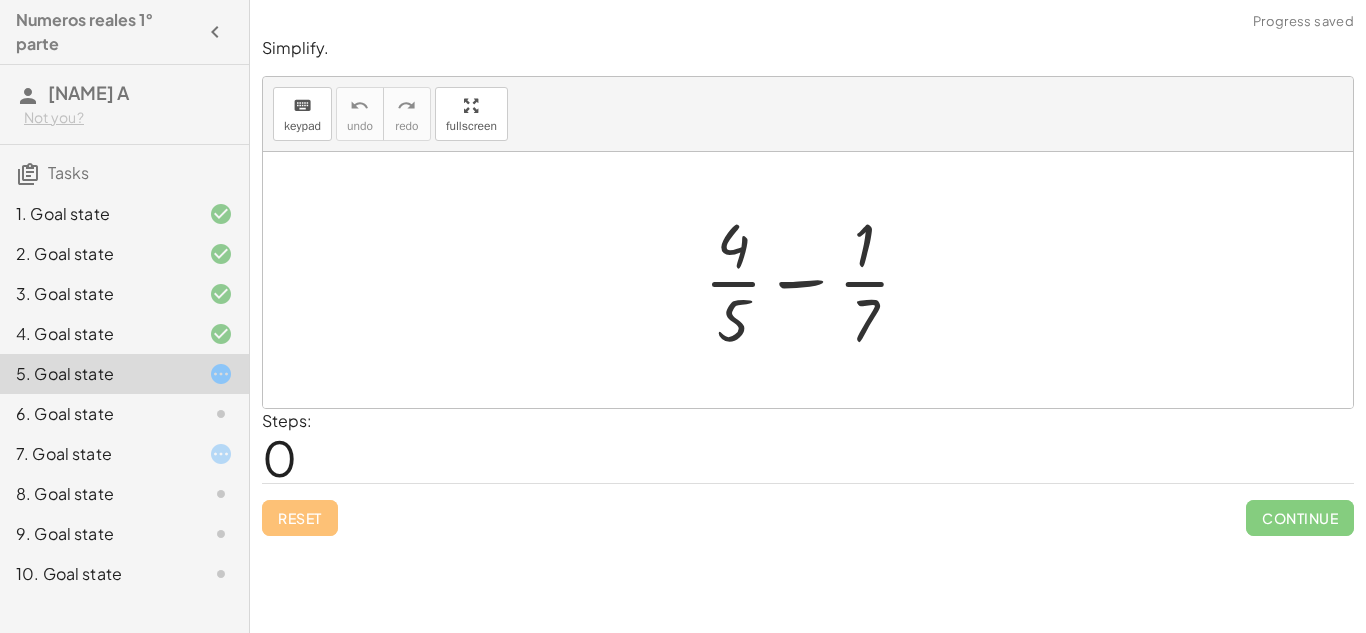 click at bounding box center [815, 280] 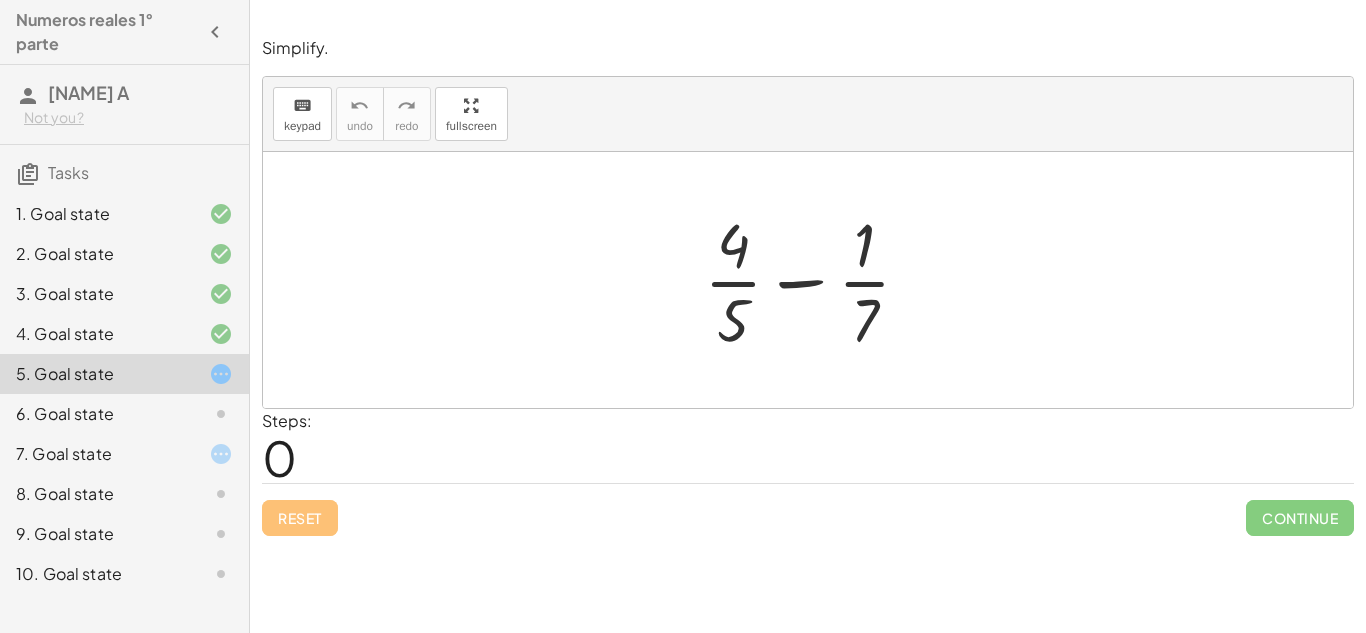 drag, startPoint x: 719, startPoint y: 265, endPoint x: 678, endPoint y: 269, distance: 41.19466 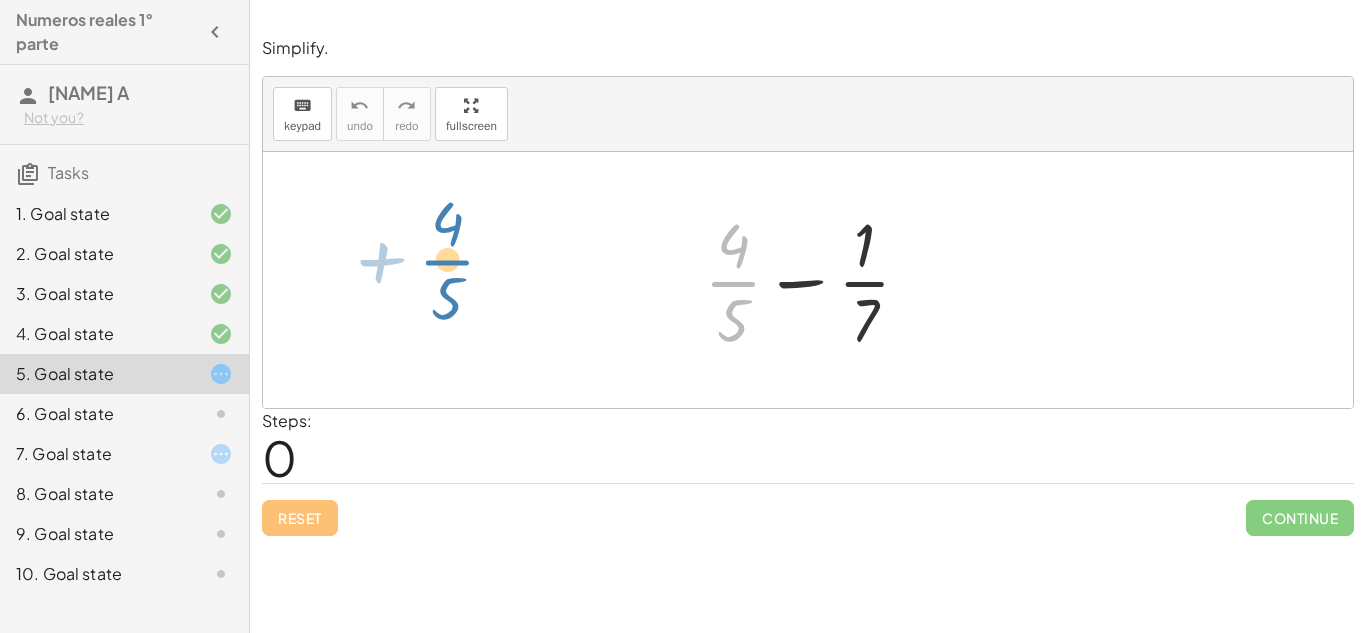 drag, startPoint x: 726, startPoint y: 274, endPoint x: 403, endPoint y: 240, distance: 324.78455 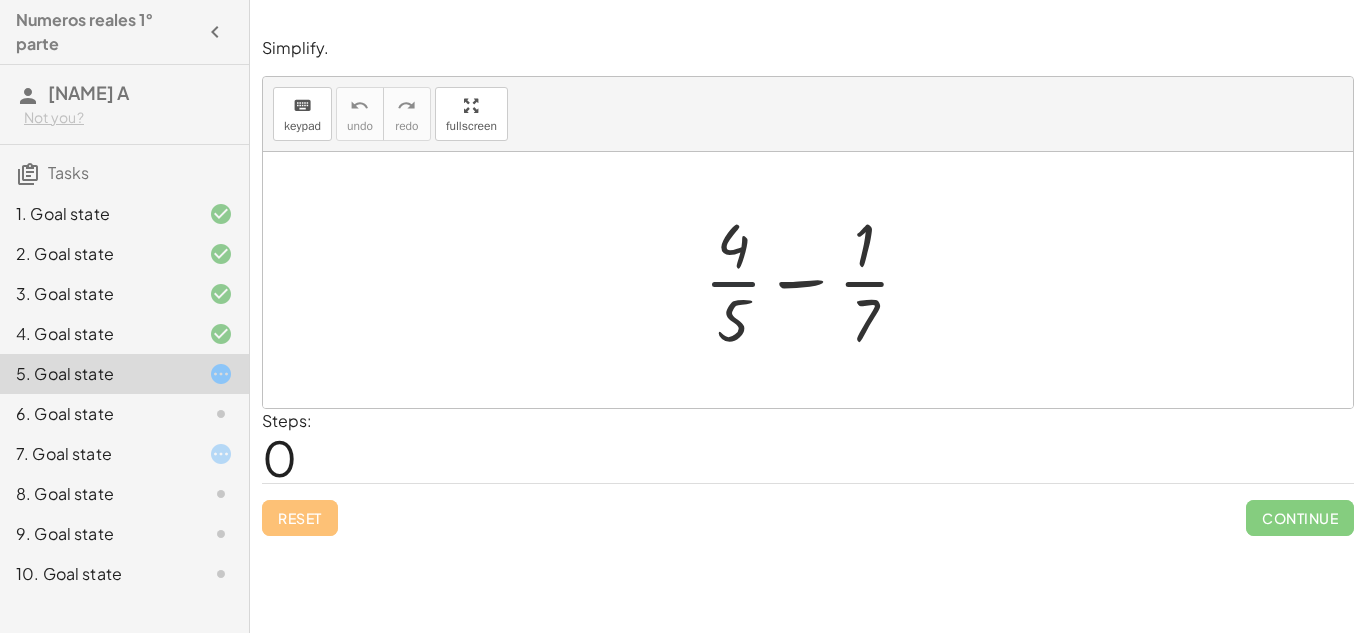 click at bounding box center [815, 280] 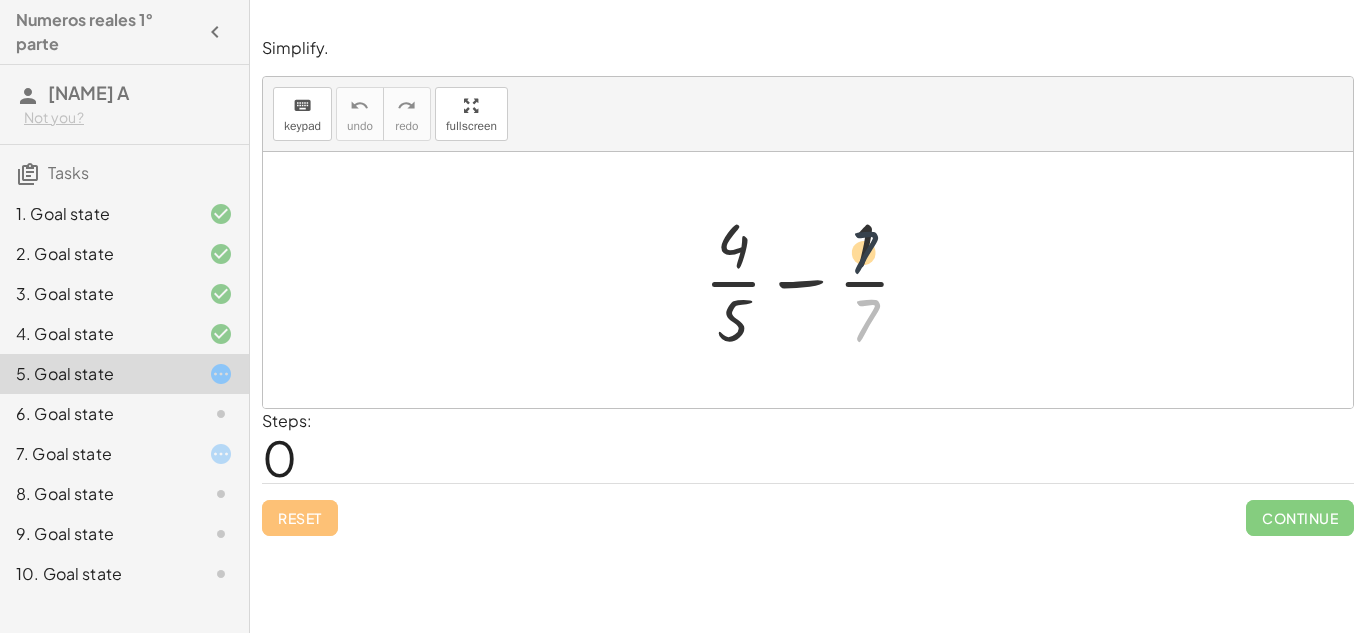 drag, startPoint x: 856, startPoint y: 305, endPoint x: 855, endPoint y: 217, distance: 88.005684 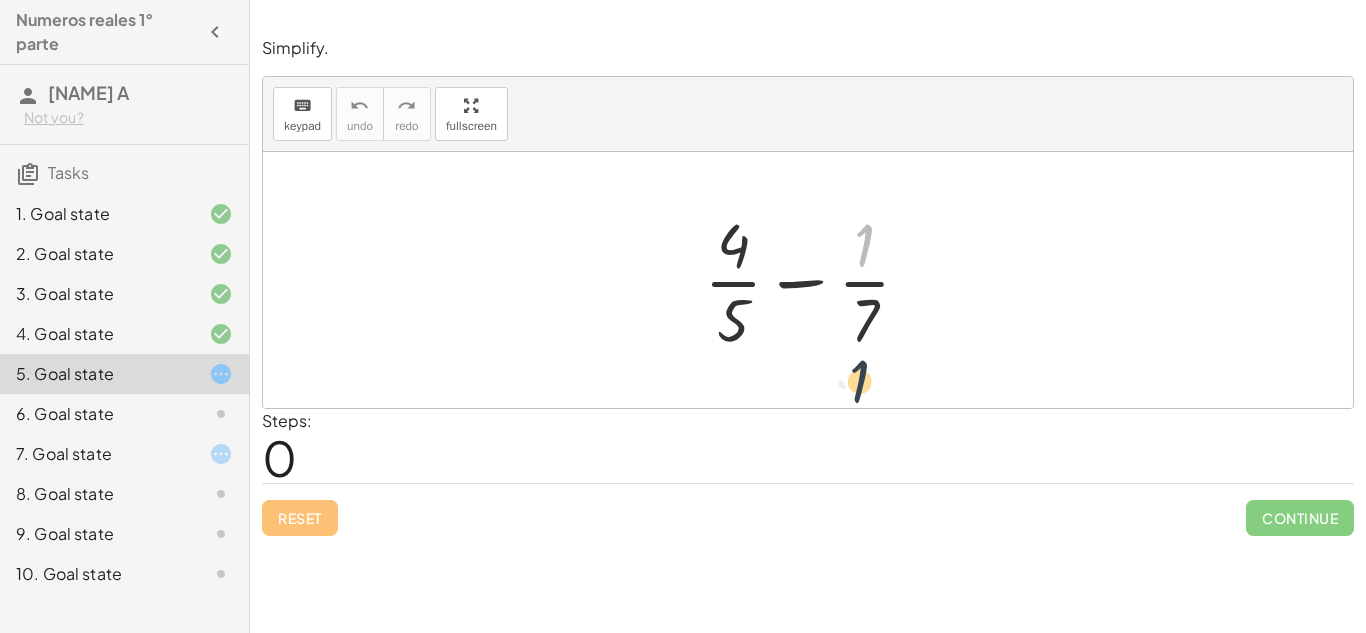 drag, startPoint x: 855, startPoint y: 217, endPoint x: 848, endPoint y: 370, distance: 153.16005 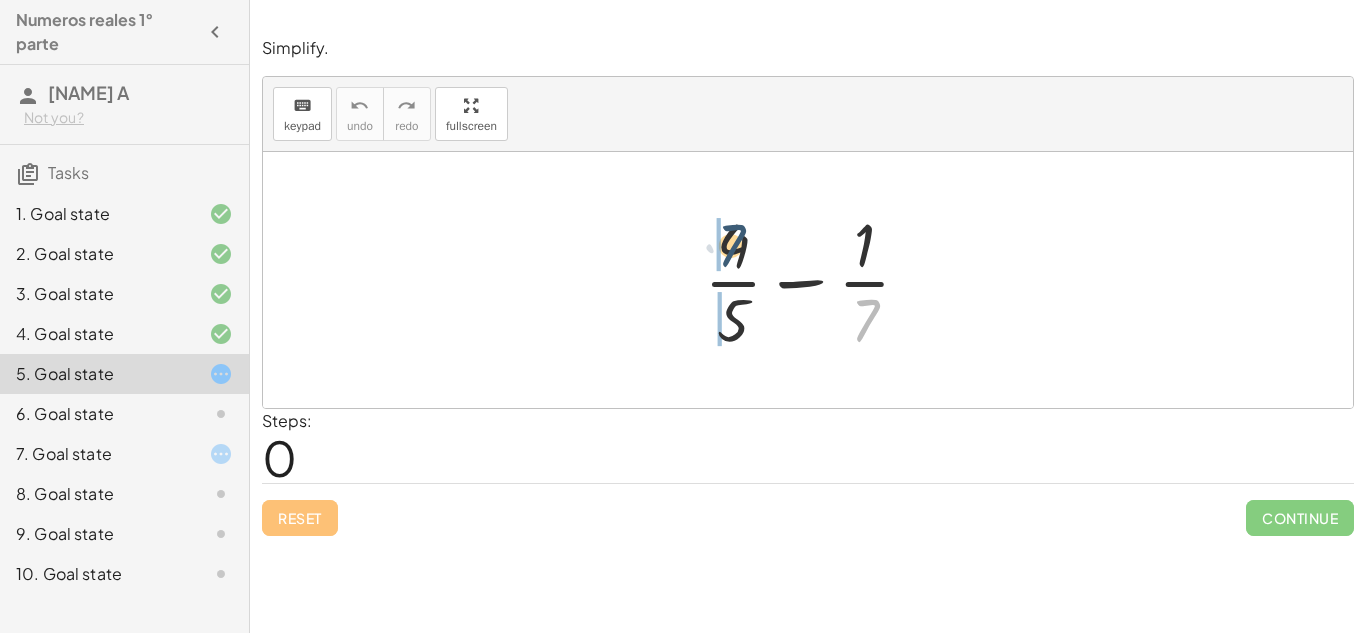 drag, startPoint x: 859, startPoint y: 325, endPoint x: 722, endPoint y: 247, distance: 157.64835 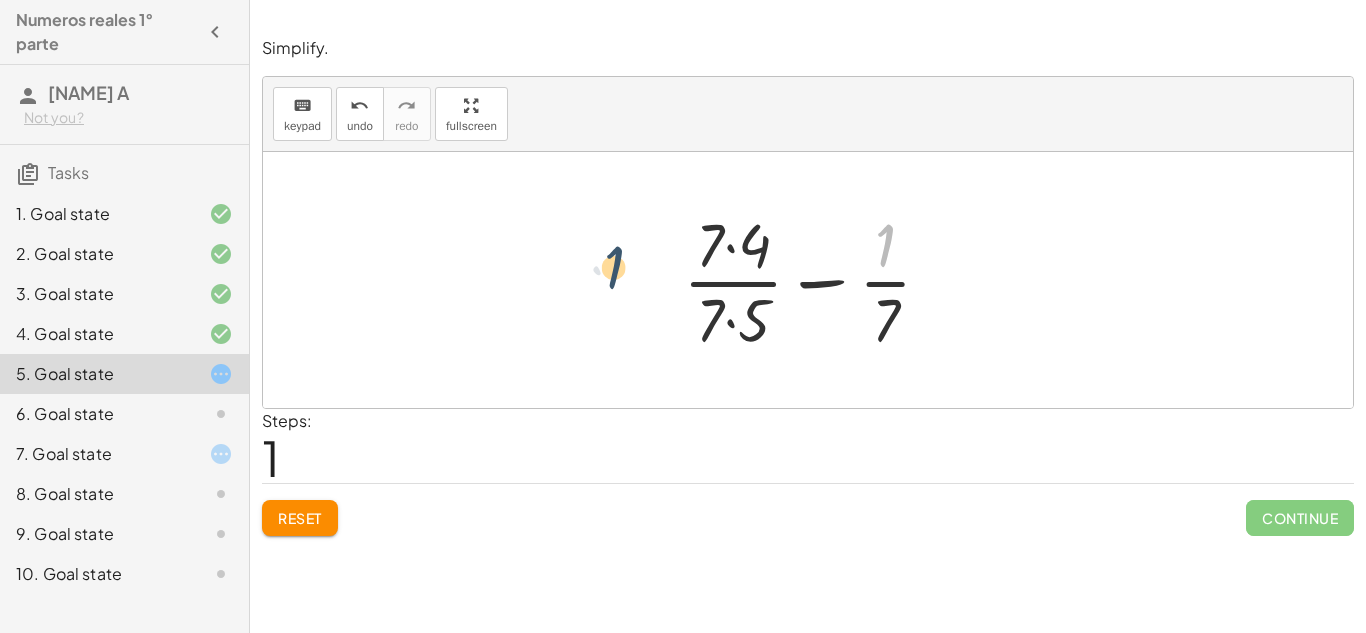 drag, startPoint x: 912, startPoint y: 259, endPoint x: 591, endPoint y: 275, distance: 321.3985 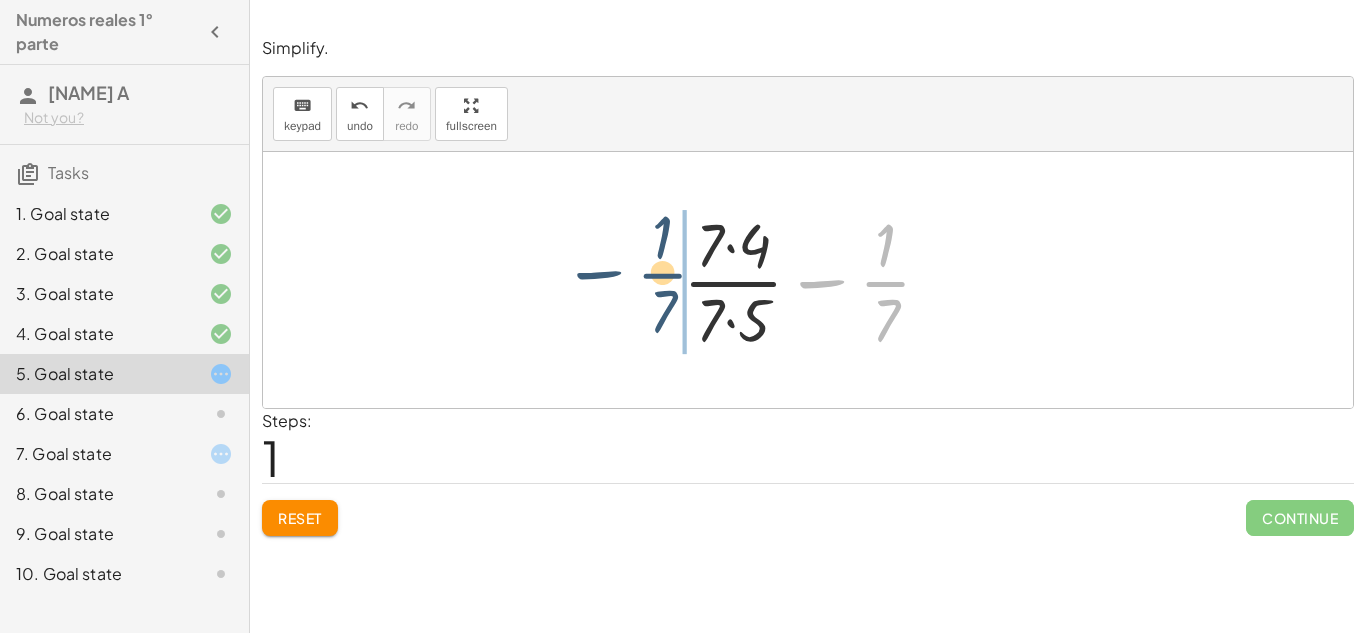 drag, startPoint x: 879, startPoint y: 294, endPoint x: 628, endPoint y: 284, distance: 251.19913 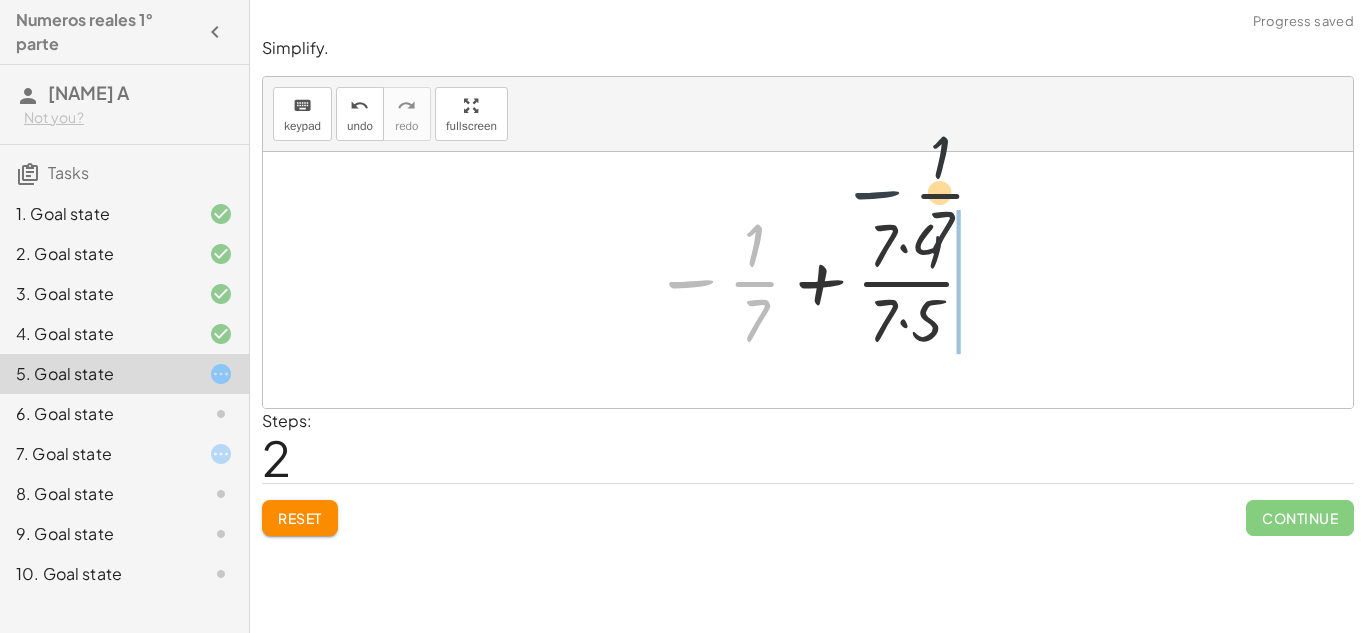 drag, startPoint x: 679, startPoint y: 274, endPoint x: 924, endPoint y: 227, distance: 249.46744 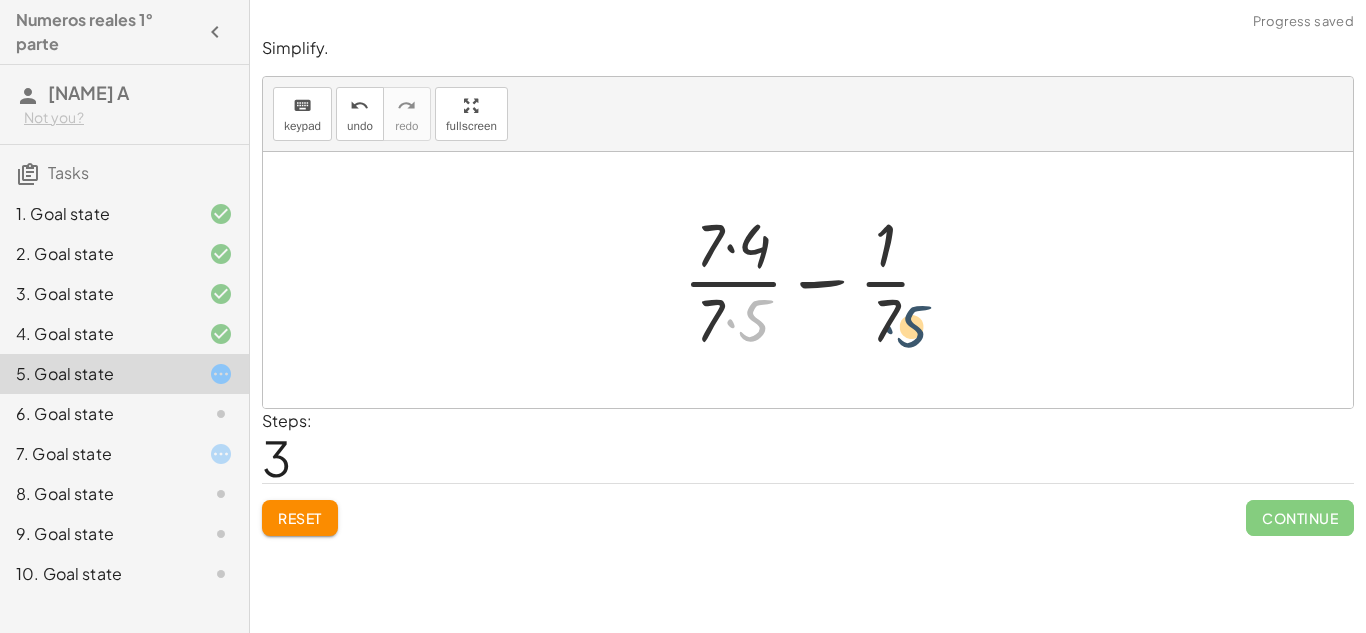 drag, startPoint x: 778, startPoint y: 304, endPoint x: 1003, endPoint y: 279, distance: 226.38463 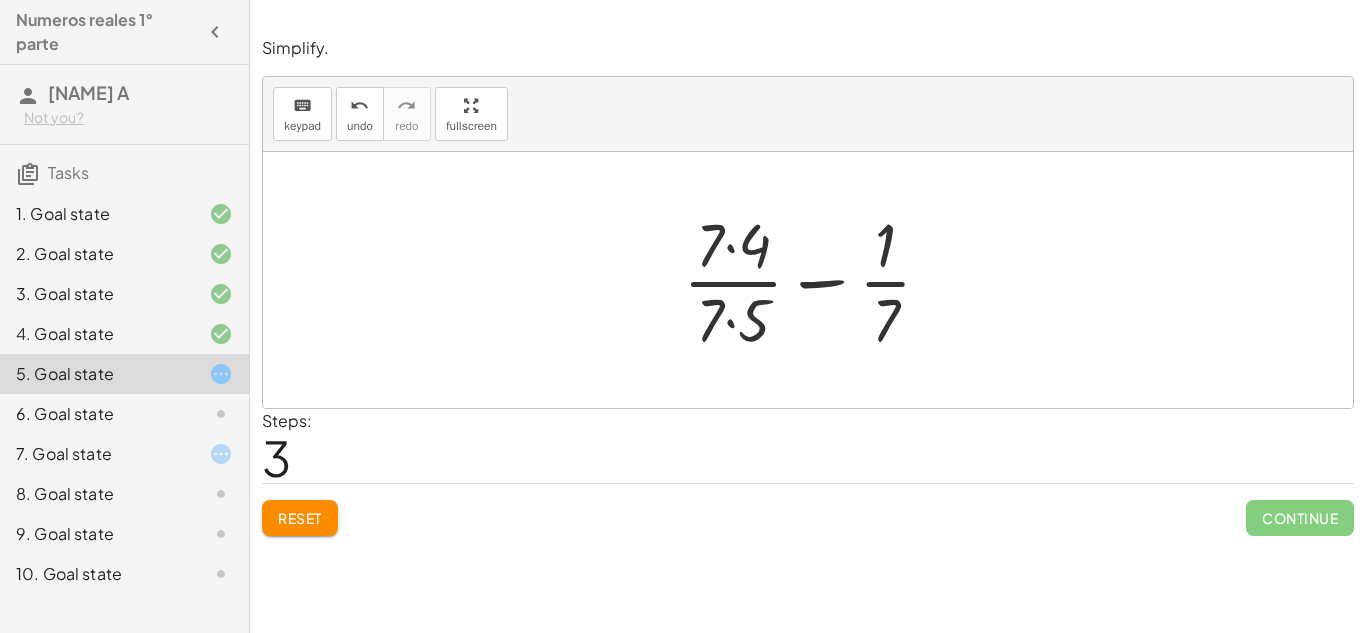 drag, startPoint x: 1003, startPoint y: 279, endPoint x: 884, endPoint y: 216, distance: 134.64769 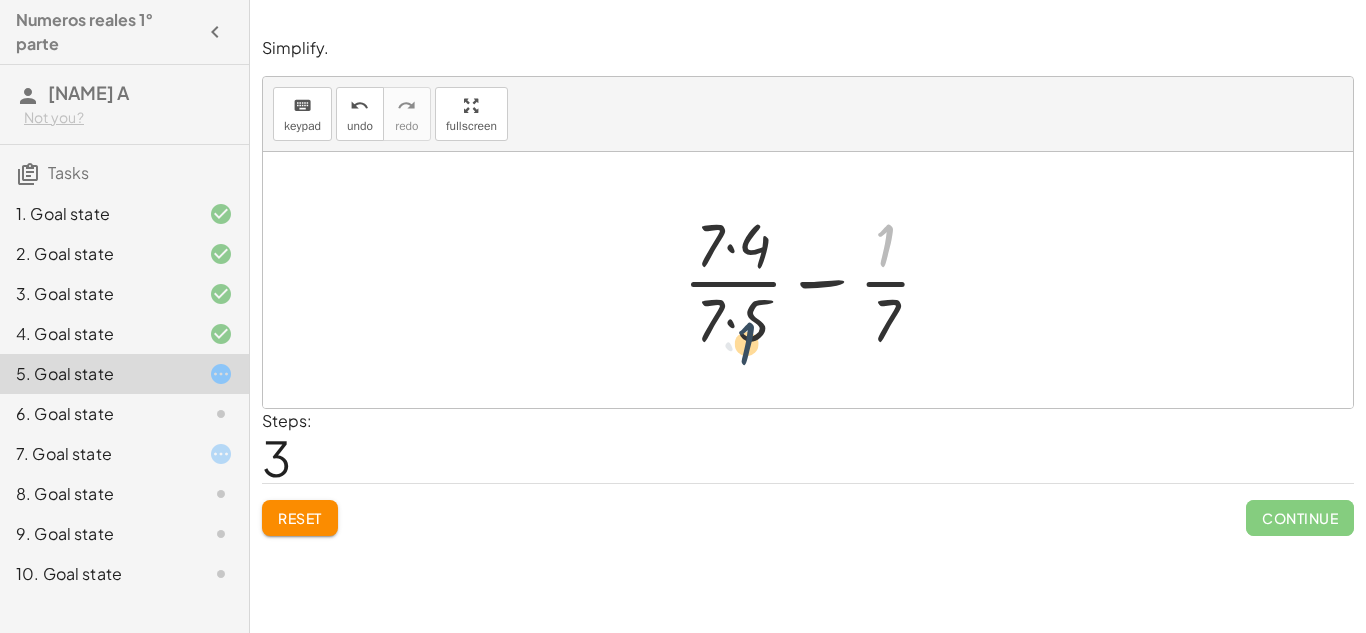 drag, startPoint x: 884, startPoint y: 216, endPoint x: 728, endPoint y: 314, distance: 184.22812 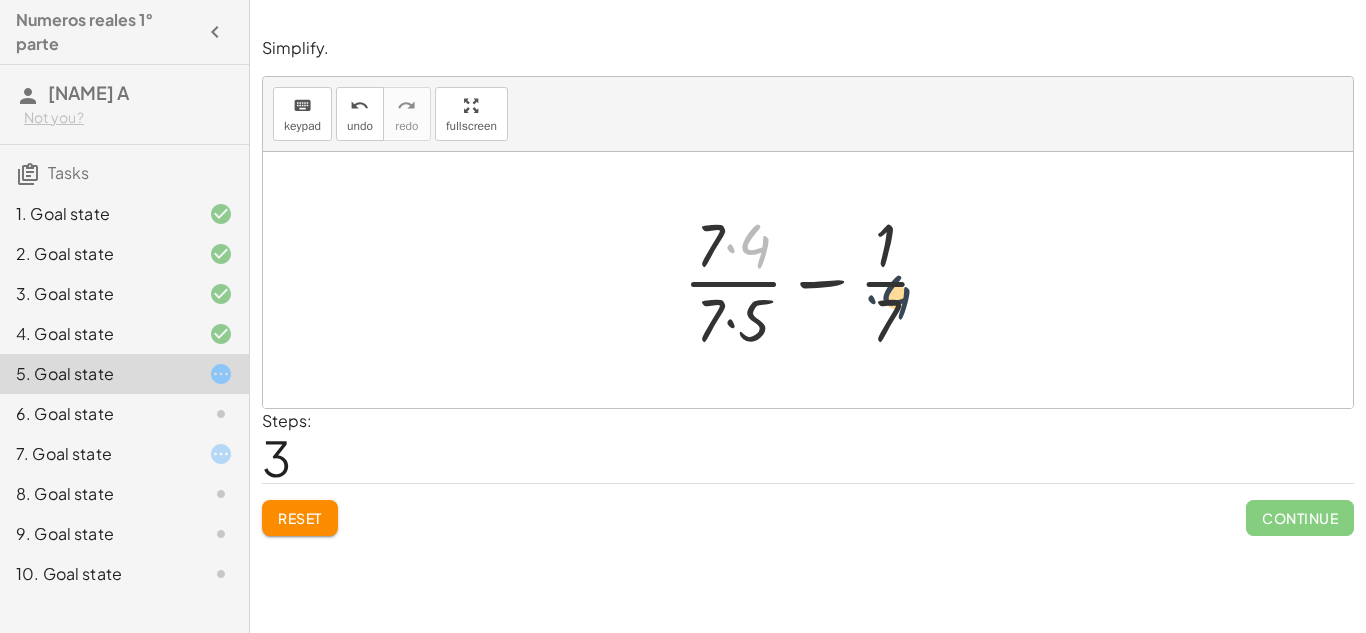 drag, startPoint x: 757, startPoint y: 252, endPoint x: 904, endPoint y: 304, distance: 155.92627 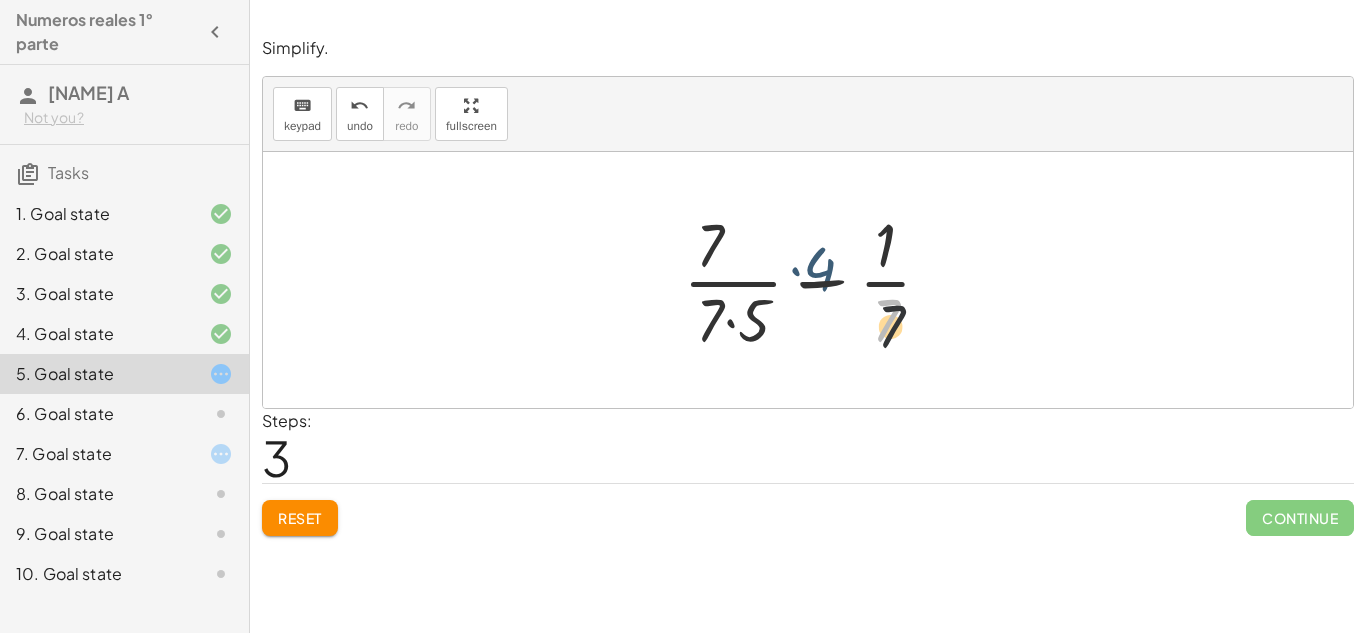drag, startPoint x: 904, startPoint y: 304, endPoint x: 912, endPoint y: 314, distance: 12.806249 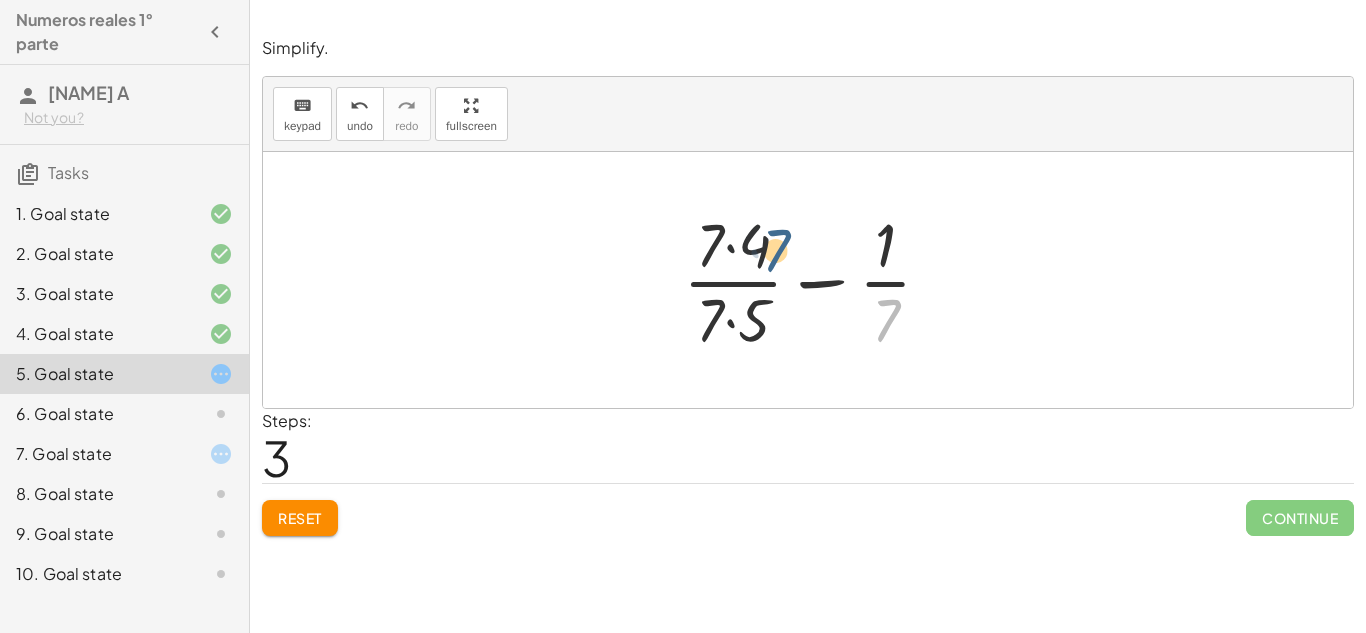 drag, startPoint x: 908, startPoint y: 314, endPoint x: 767, endPoint y: 220, distance: 169.4609 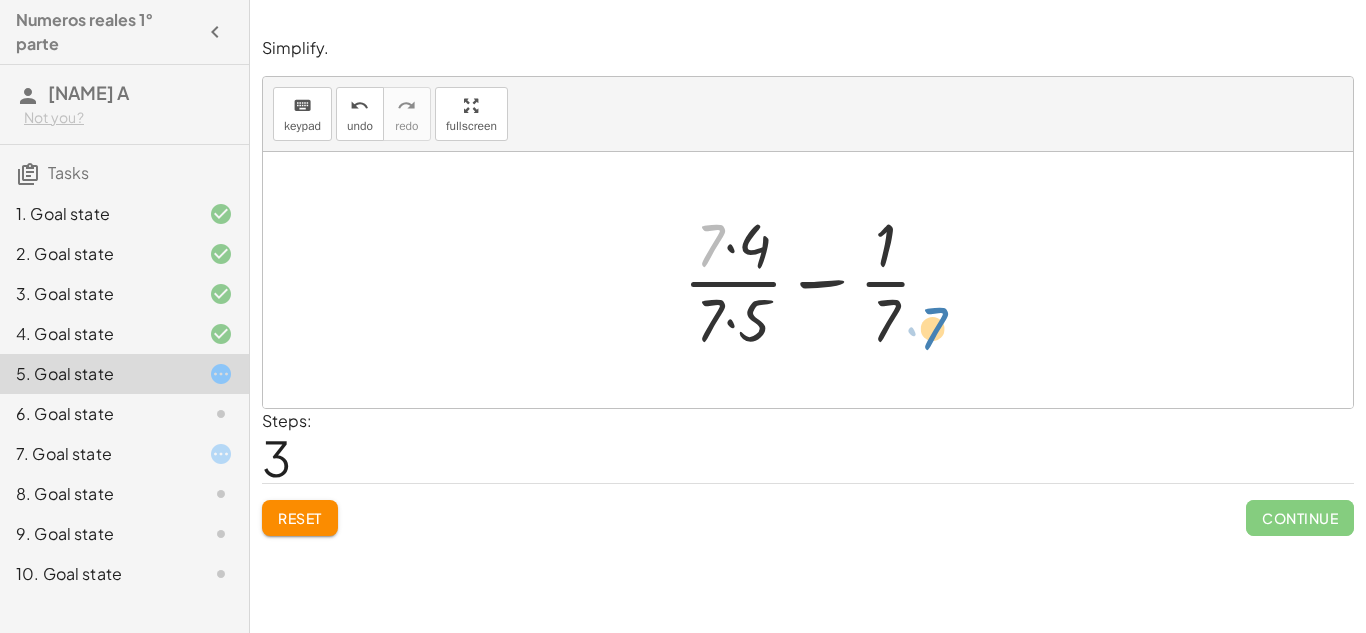 drag, startPoint x: 700, startPoint y: 236, endPoint x: 923, endPoint y: 319, distance: 237.94537 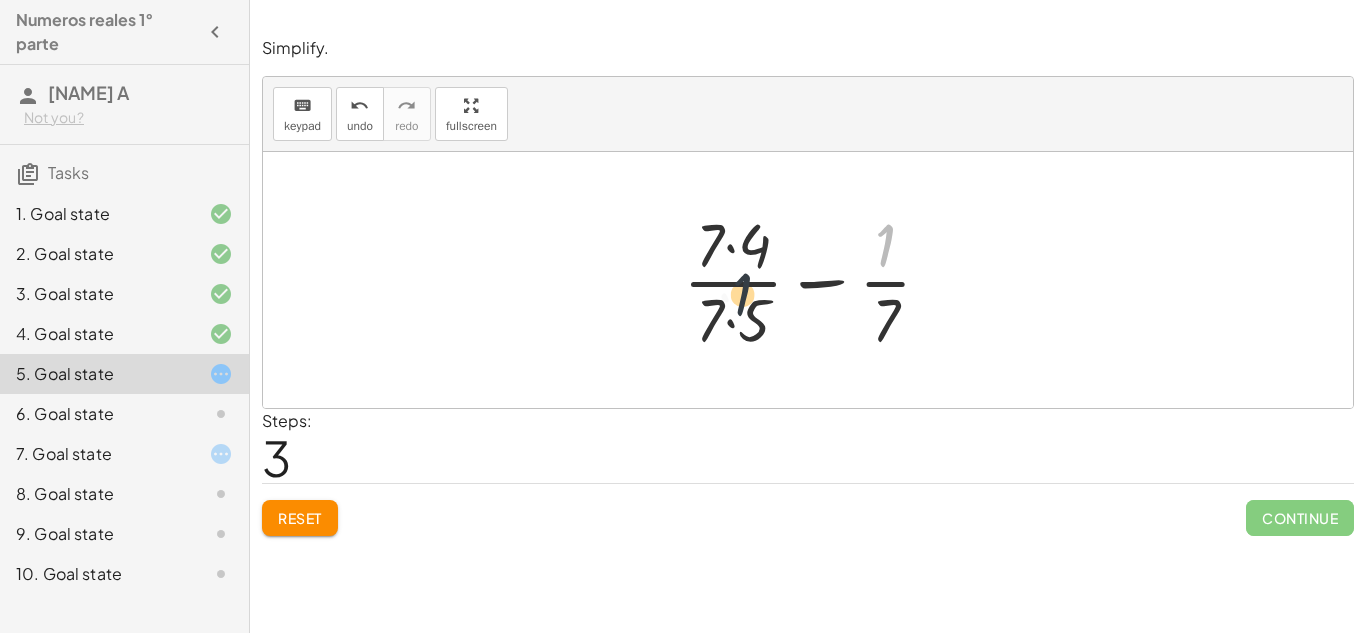 drag, startPoint x: 880, startPoint y: 257, endPoint x: 707, endPoint y: 309, distance: 180.64606 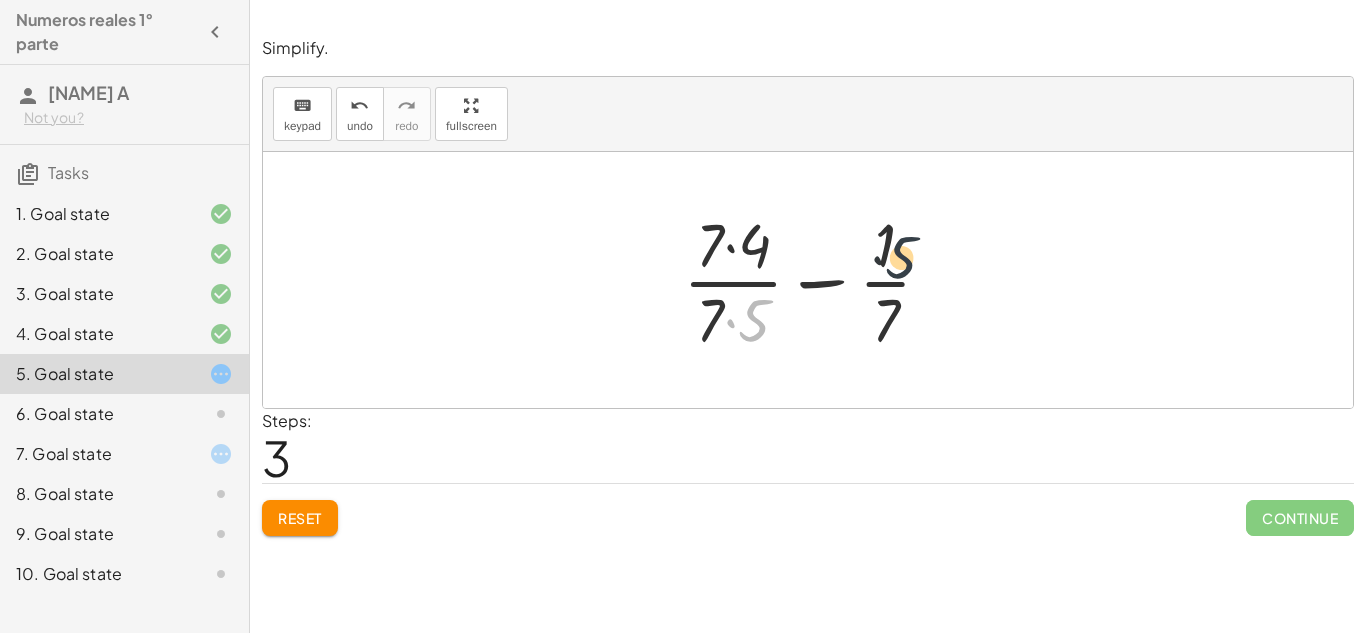 drag, startPoint x: 739, startPoint y: 321, endPoint x: 918, endPoint y: 250, distance: 192.56686 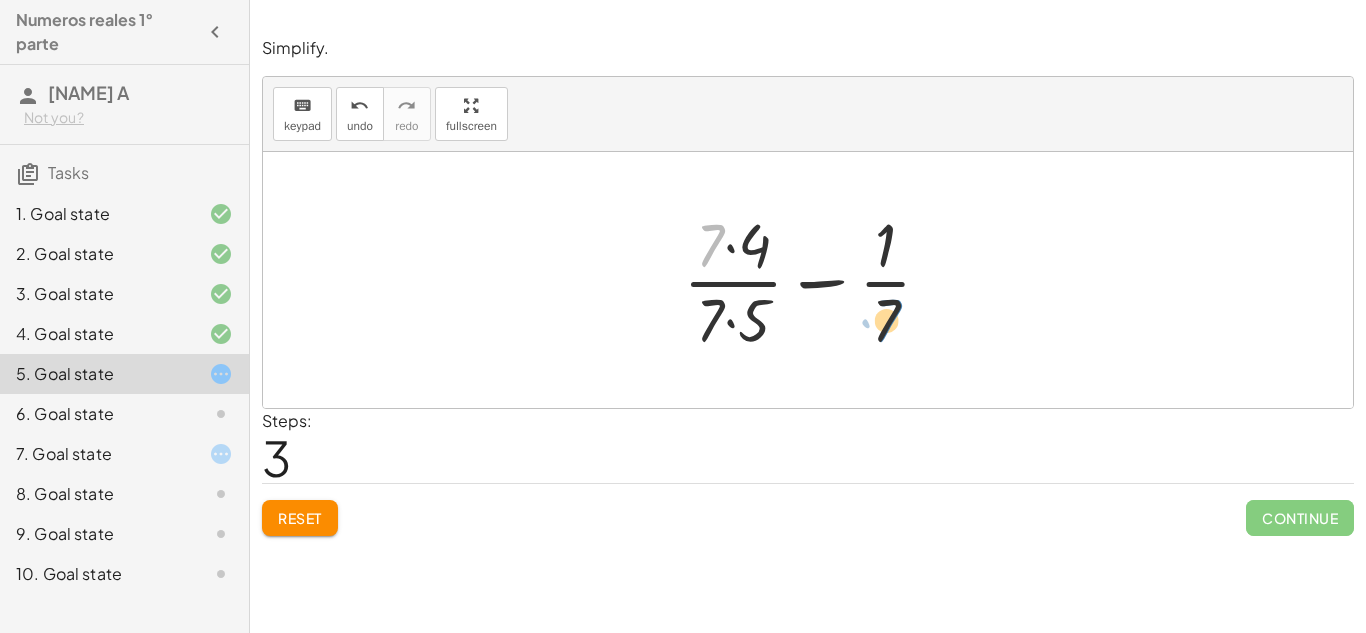 drag, startPoint x: 702, startPoint y: 254, endPoint x: 893, endPoint y: 337, distance: 208.25465 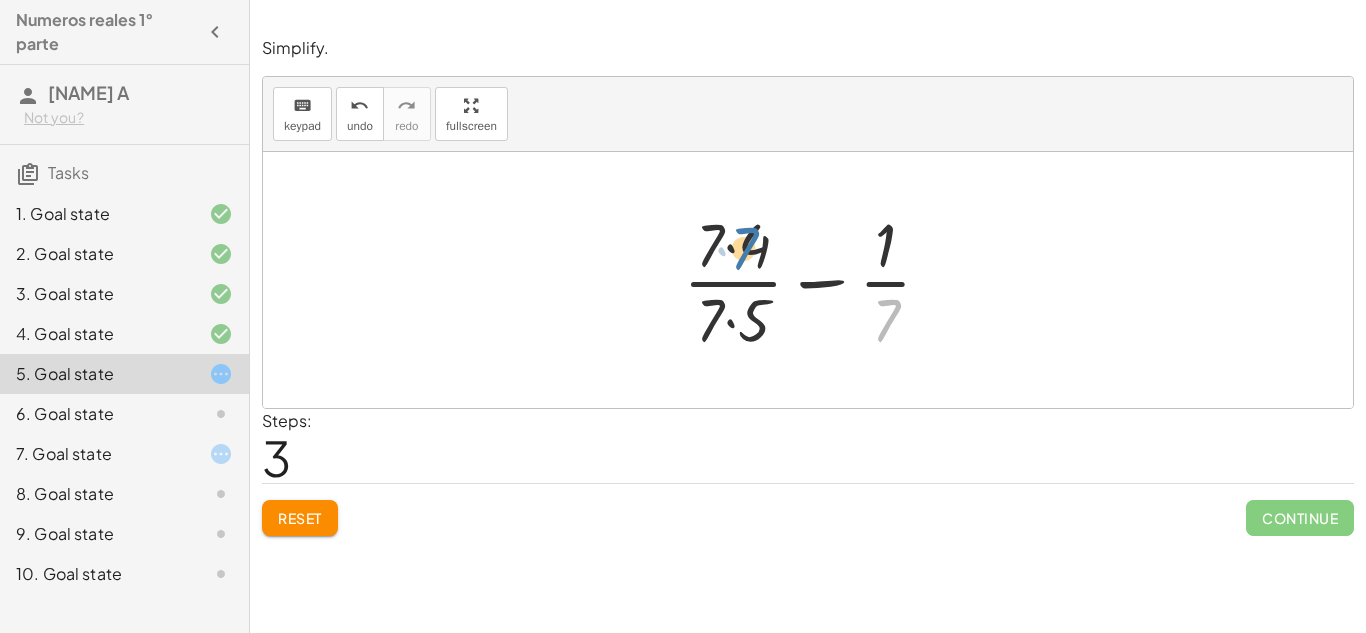 drag, startPoint x: 878, startPoint y: 325, endPoint x: 712, endPoint y: 243, distance: 185.14859 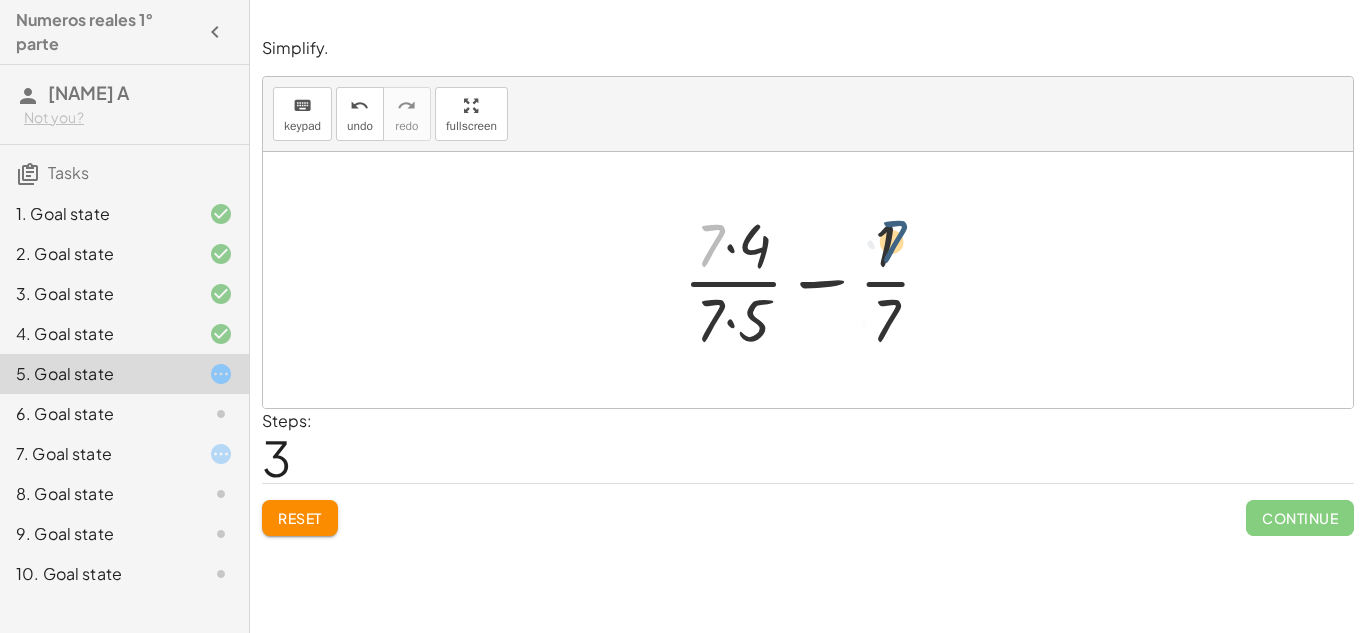 drag, startPoint x: 712, startPoint y: 243, endPoint x: 921, endPoint y: 250, distance: 209.11719 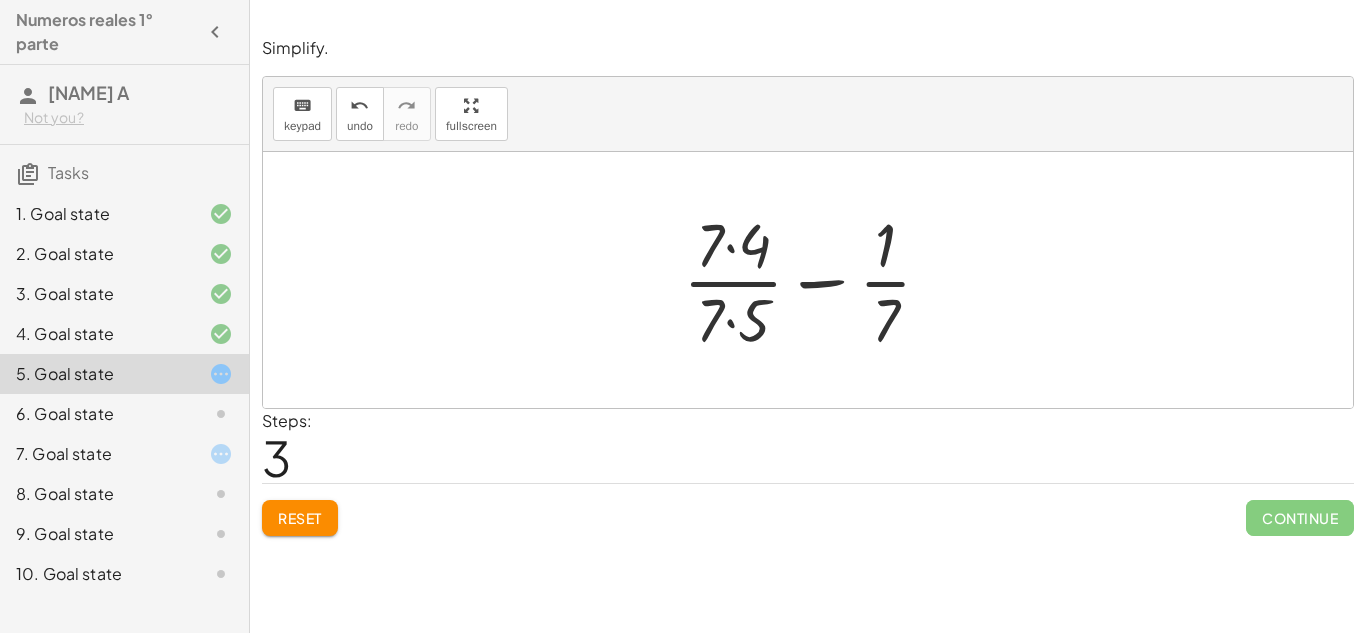 click at bounding box center (815, 280) 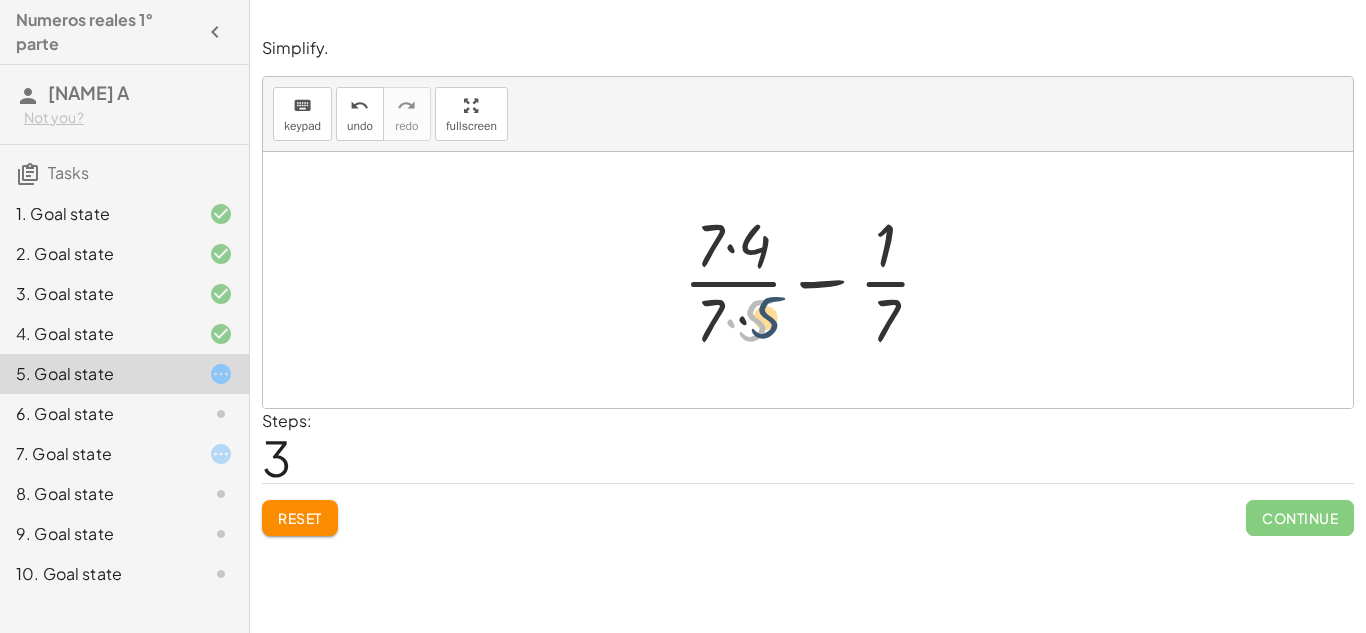 drag, startPoint x: 744, startPoint y: 310, endPoint x: 951, endPoint y: 257, distance: 213.67732 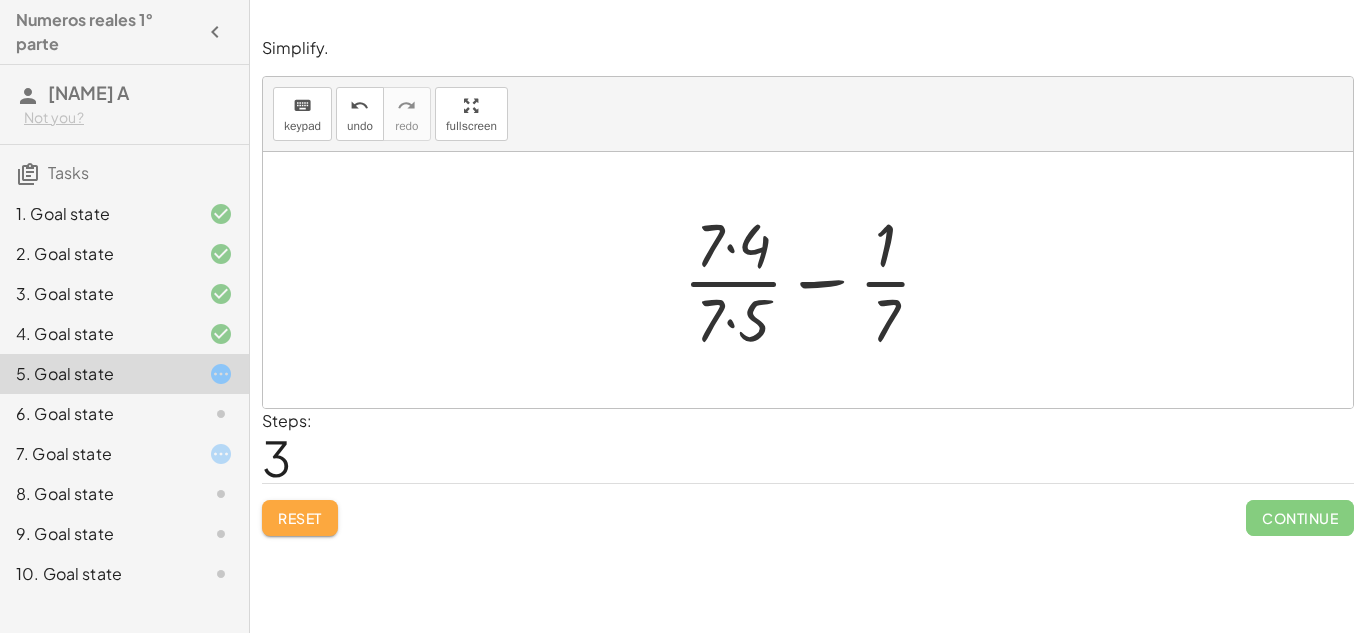 click on "Reset" at bounding box center (300, 518) 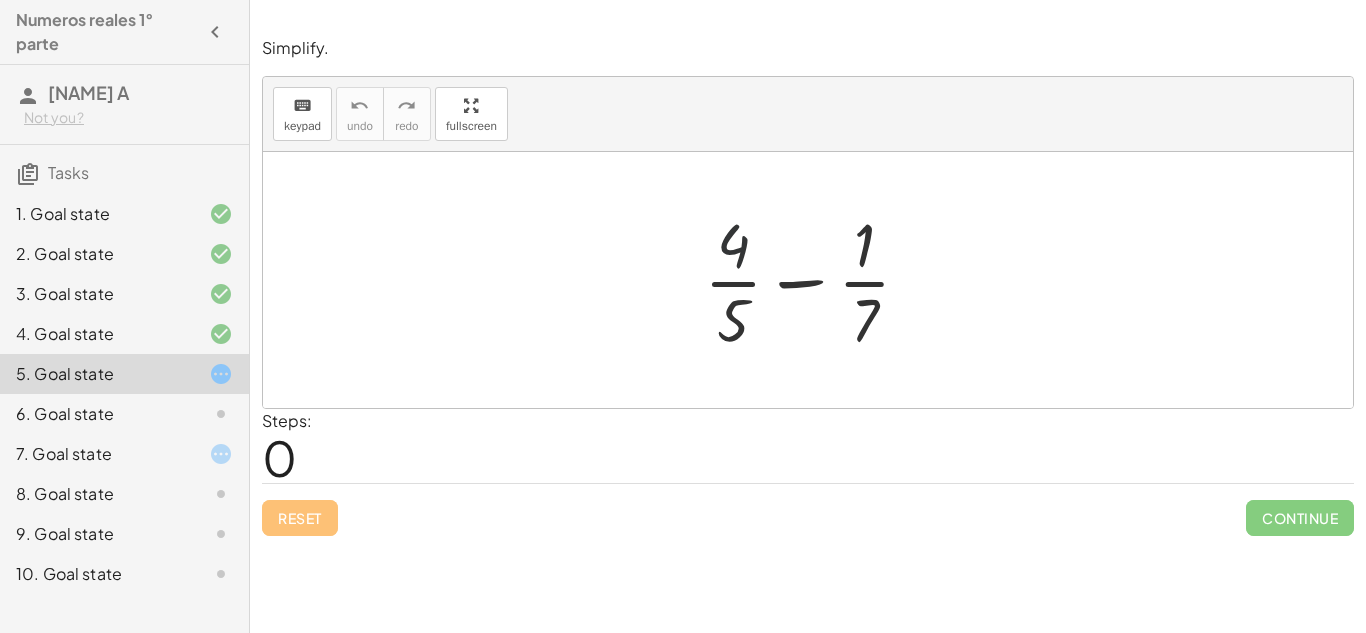 click at bounding box center (815, 280) 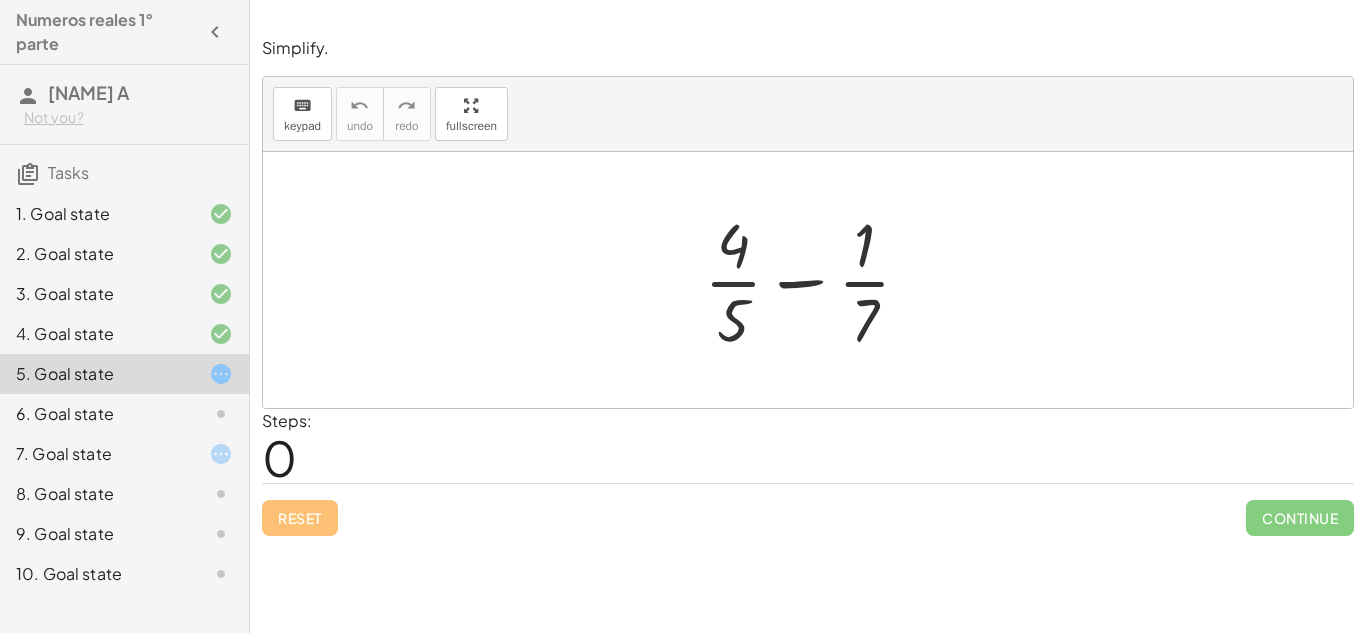 click at bounding box center [815, 280] 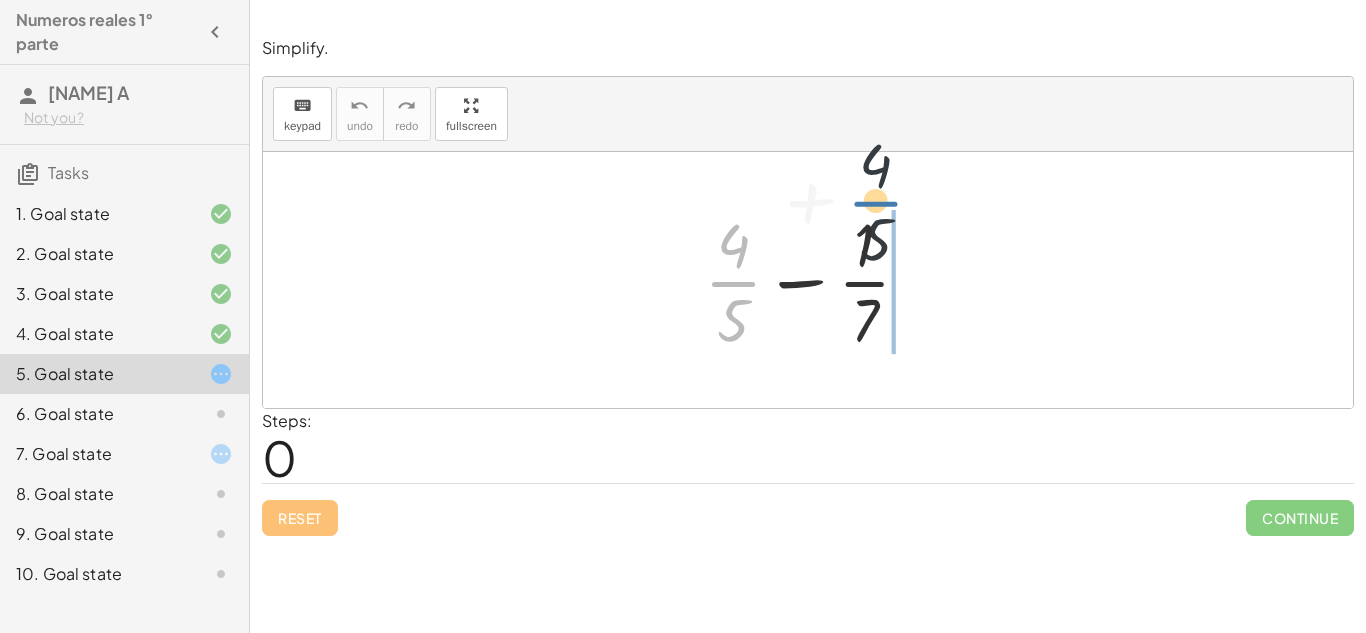 drag, startPoint x: 736, startPoint y: 298, endPoint x: 893, endPoint y: 213, distance: 178.53291 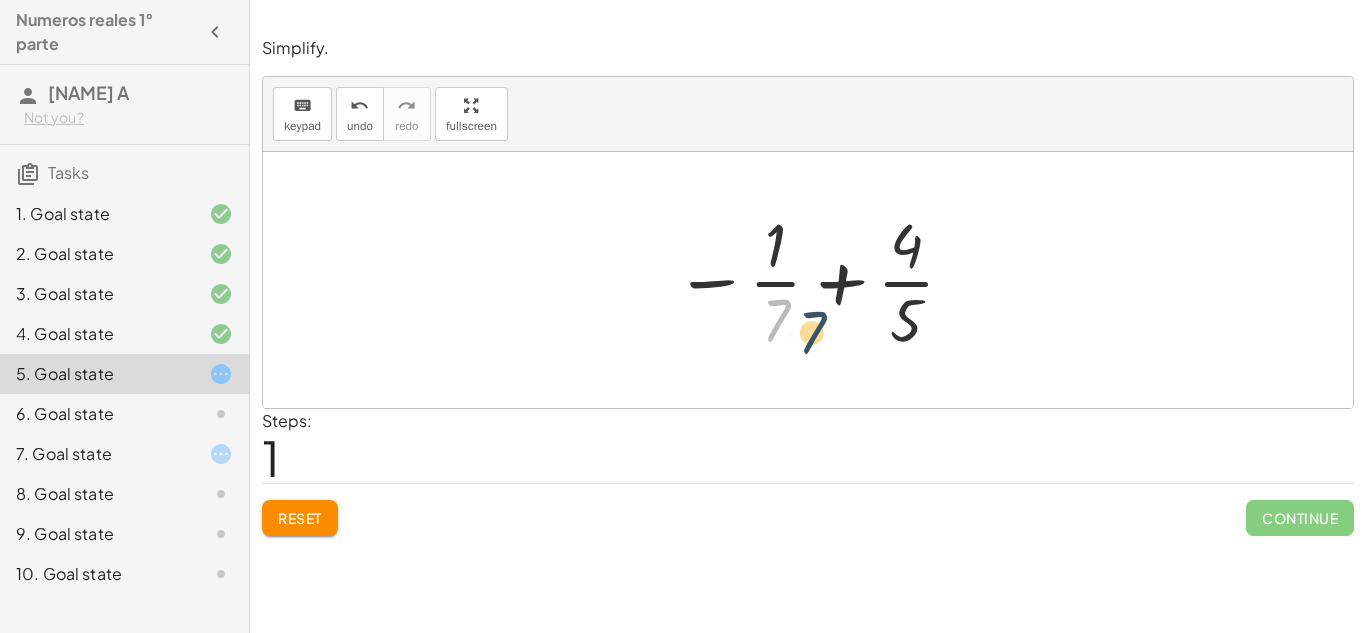 drag, startPoint x: 773, startPoint y: 317, endPoint x: 974, endPoint y: 348, distance: 203.3765 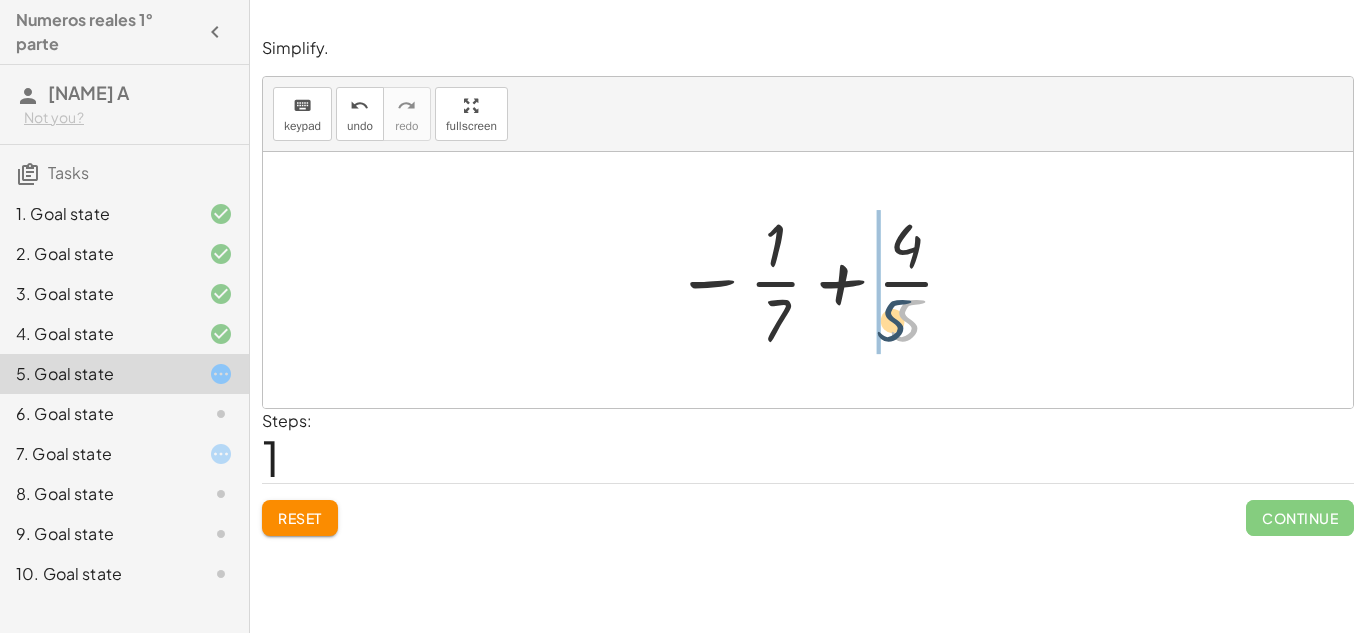 drag, startPoint x: 932, startPoint y: 326, endPoint x: 897, endPoint y: 326, distance: 35 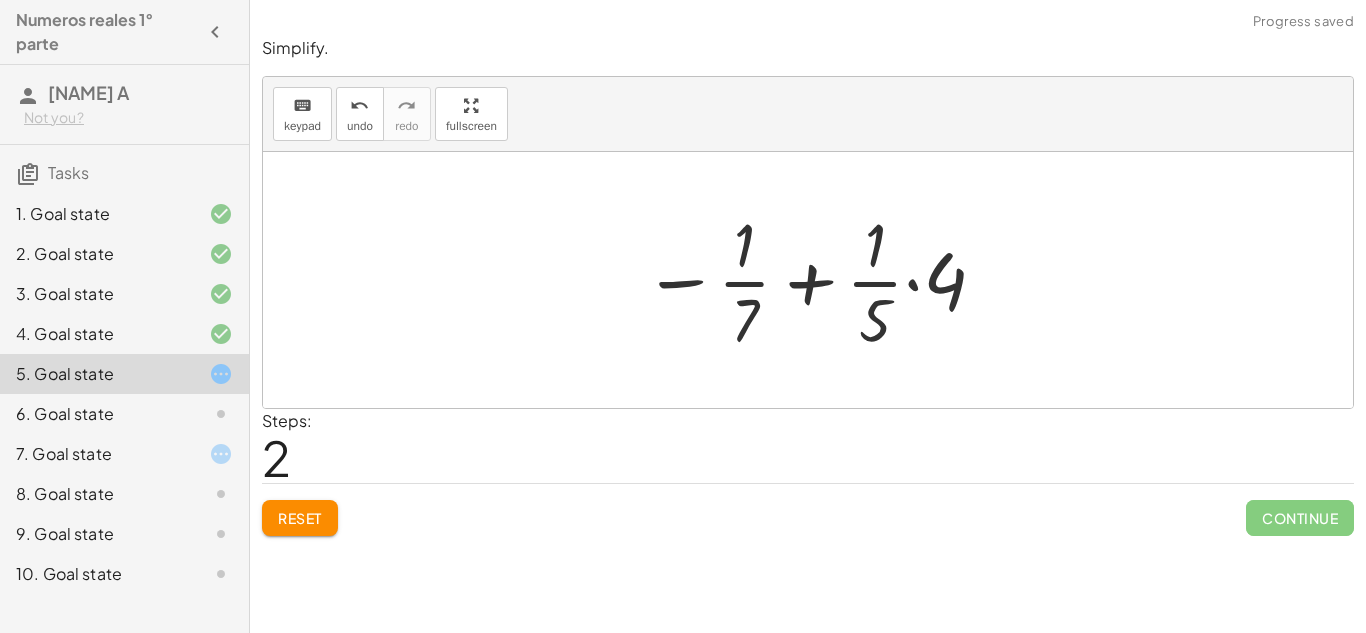 click at bounding box center (816, 280) 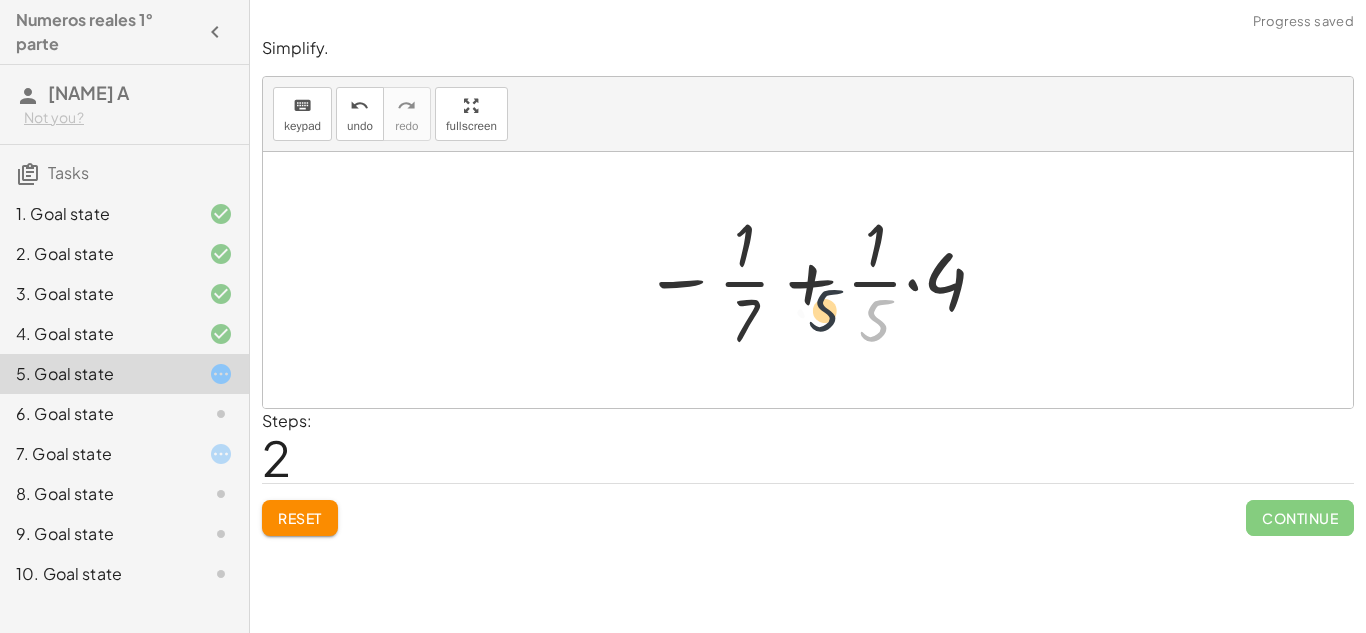 drag, startPoint x: 897, startPoint y: 326, endPoint x: 836, endPoint y: 313, distance: 62.369865 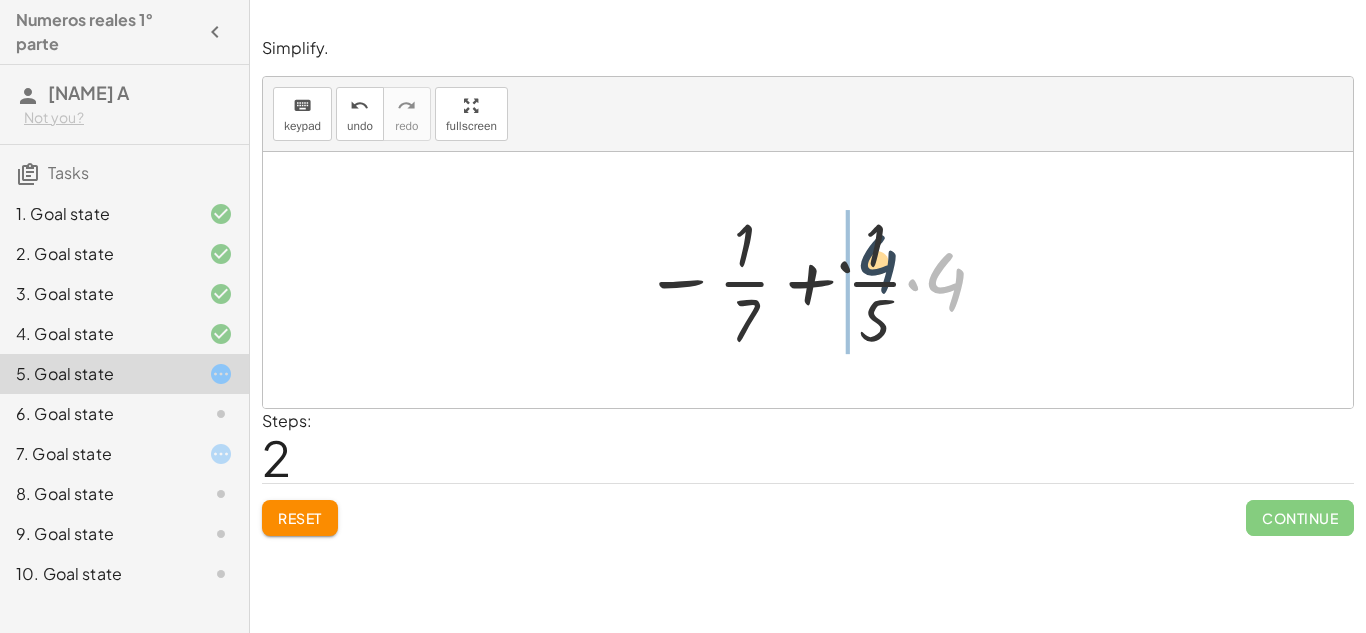 drag, startPoint x: 937, startPoint y: 296, endPoint x: 785, endPoint y: 276, distance: 153.31015 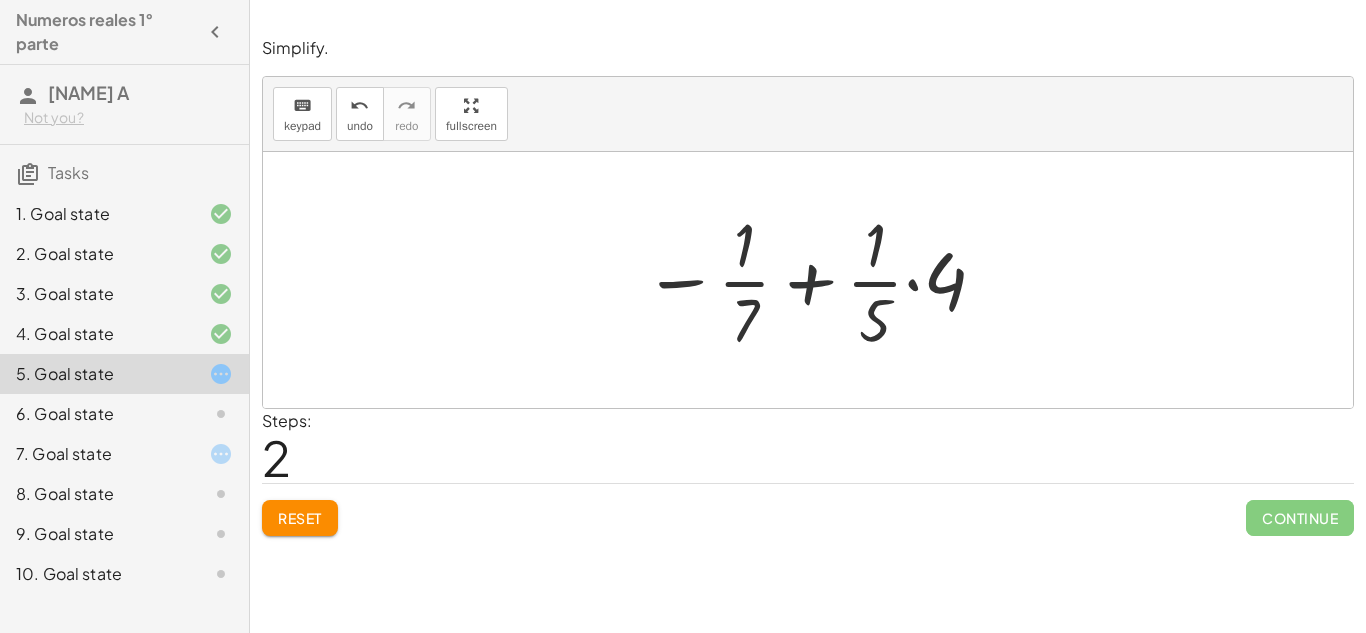 click at bounding box center (816, 280) 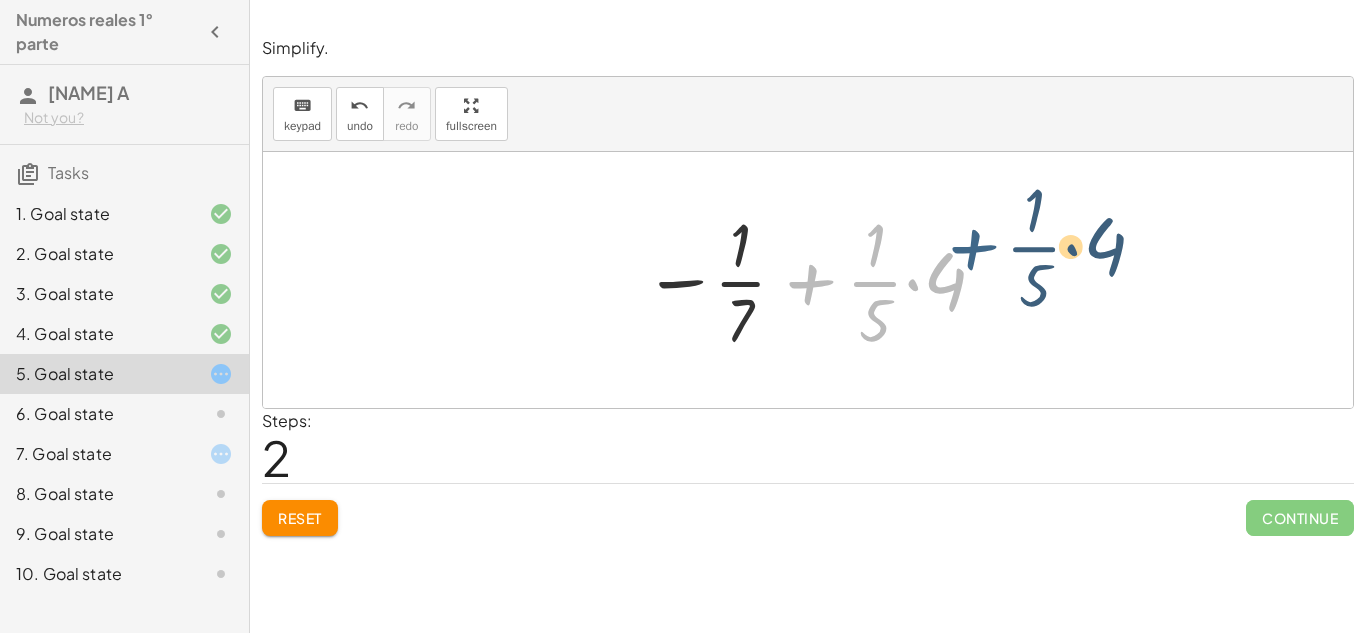 drag, startPoint x: 795, startPoint y: 283, endPoint x: 985, endPoint y: 264, distance: 190.94763 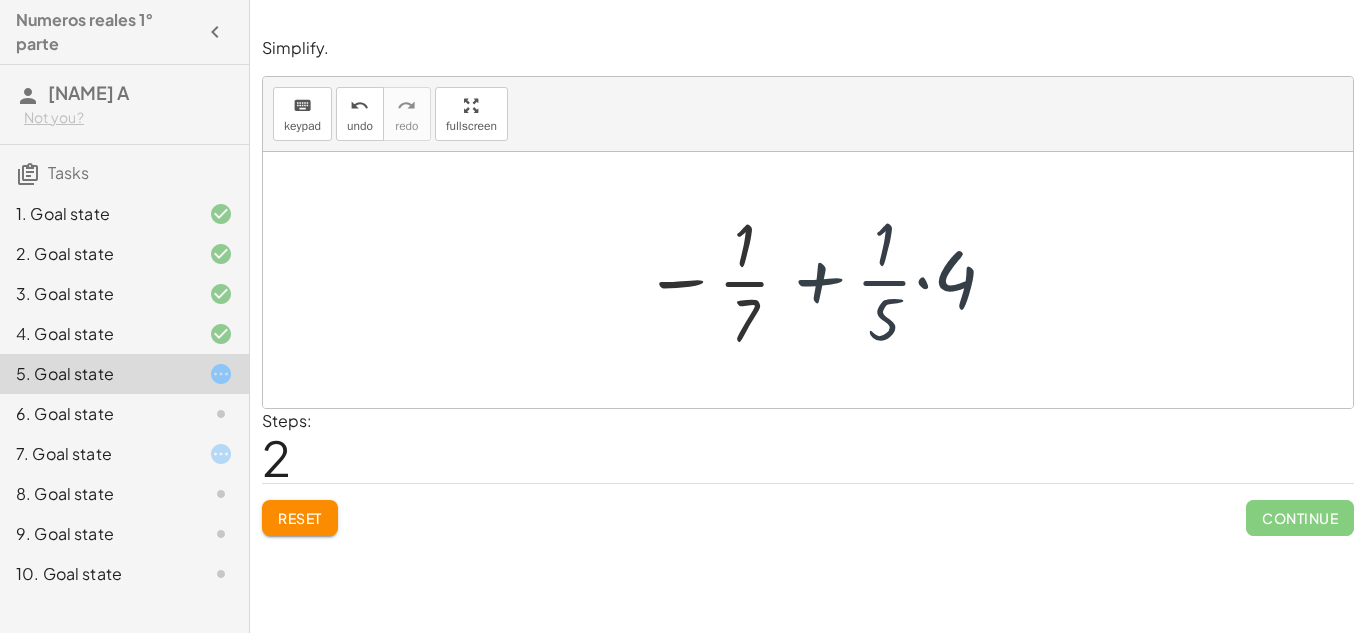 click at bounding box center [816, 280] 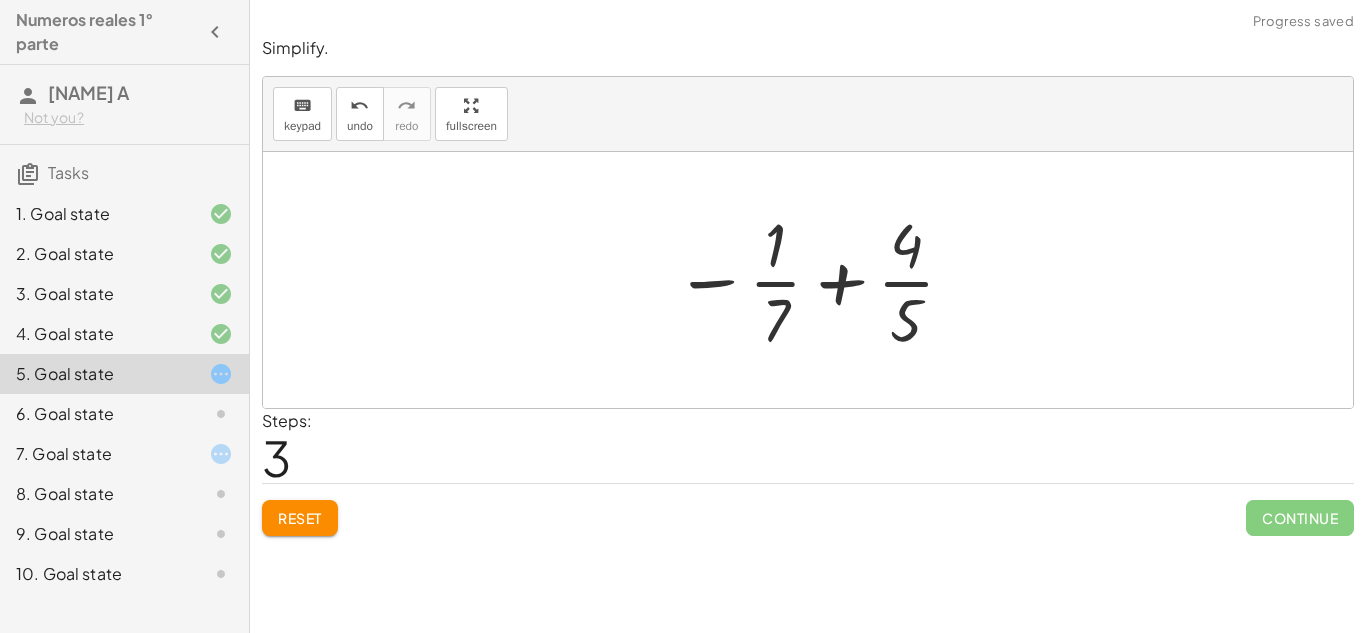 drag, startPoint x: 985, startPoint y: 264, endPoint x: 782, endPoint y: 247, distance: 203.71059 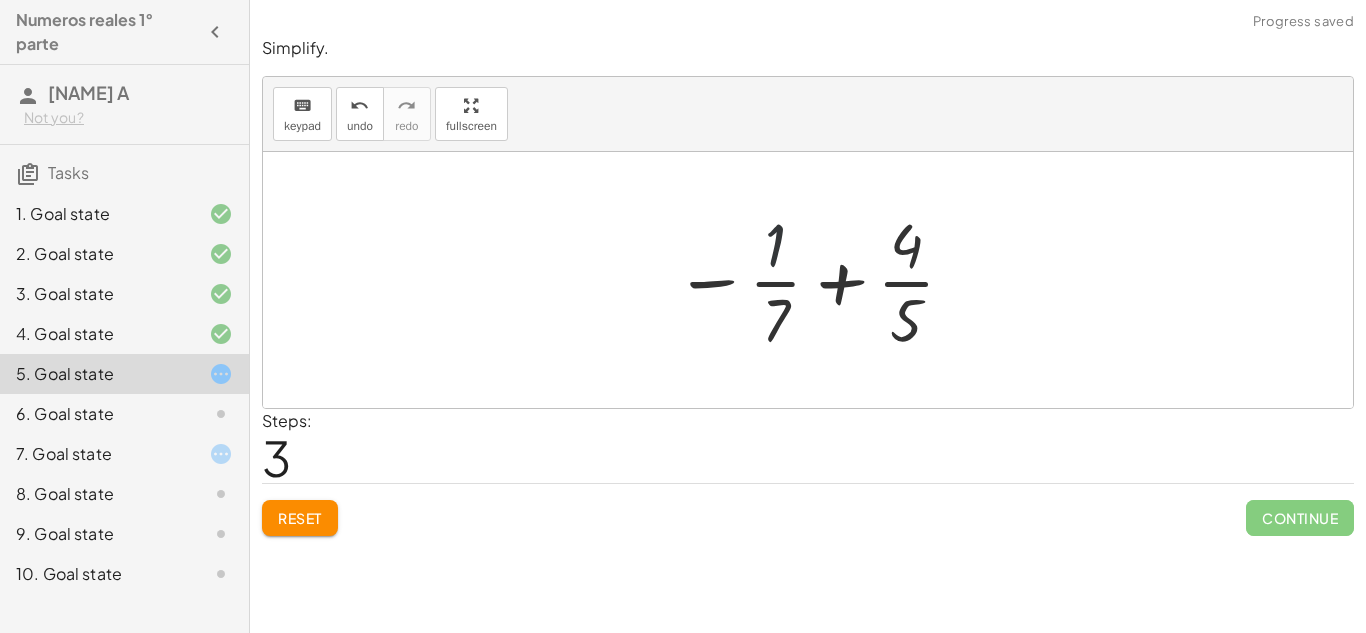 click at bounding box center (816, 280) 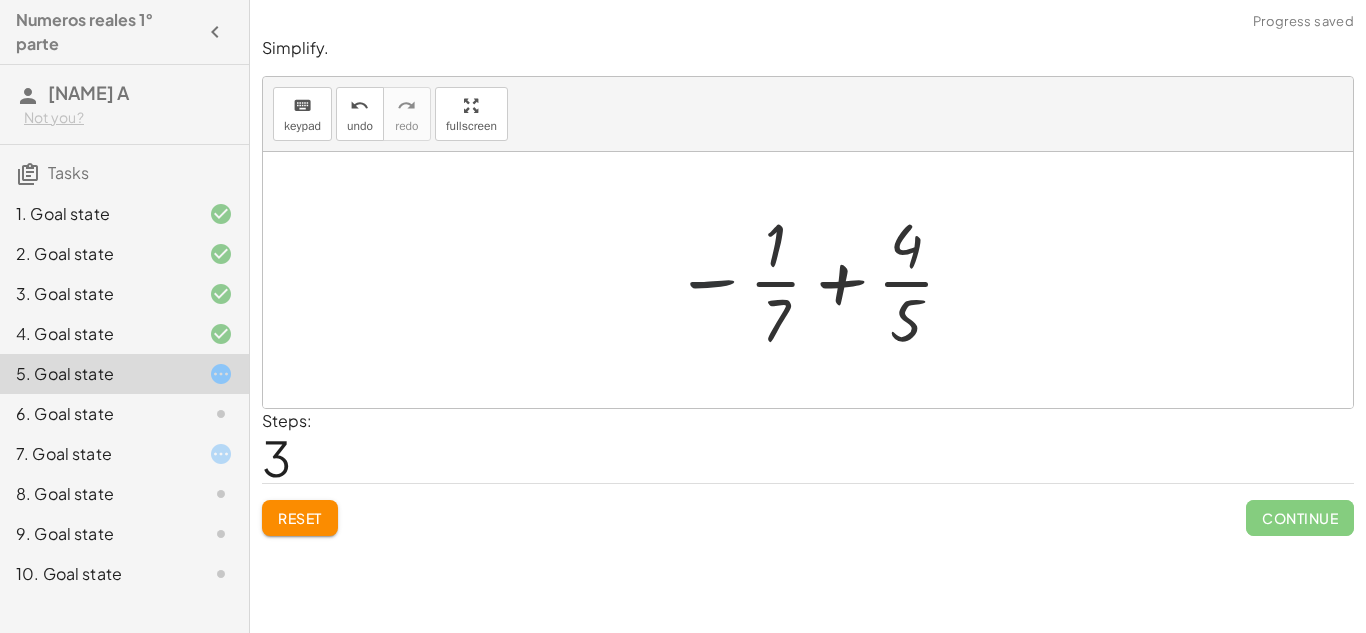 click at bounding box center (816, 280) 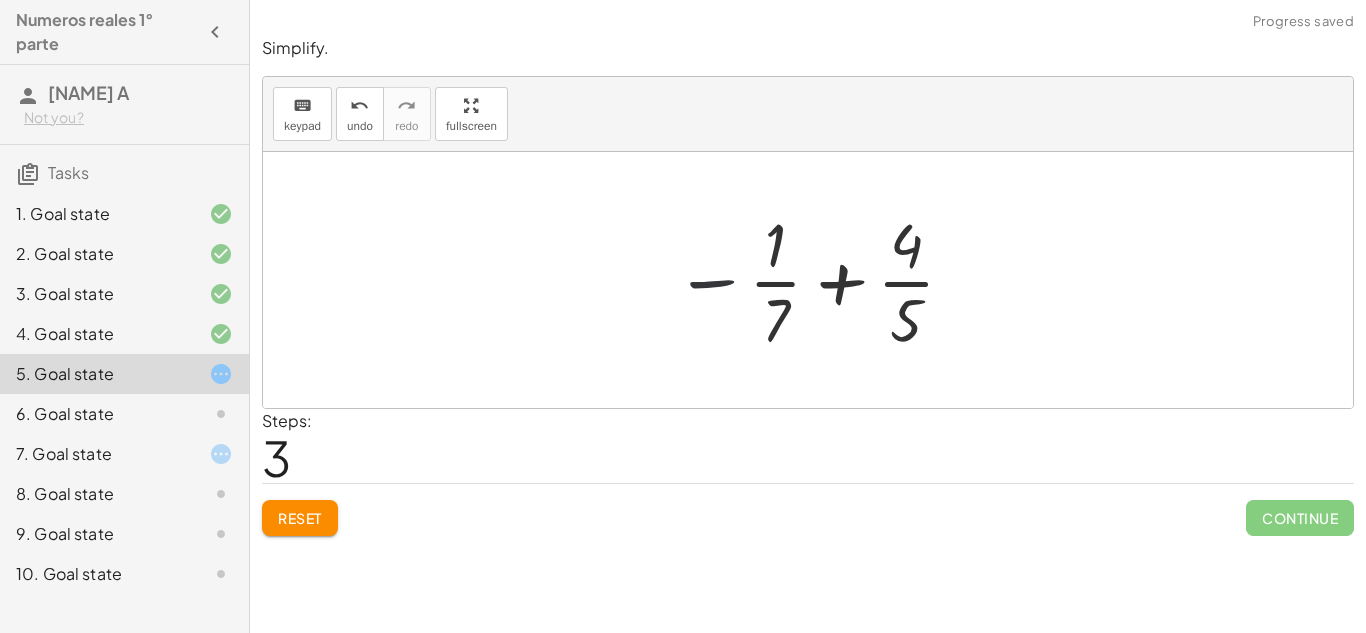click at bounding box center (816, 280) 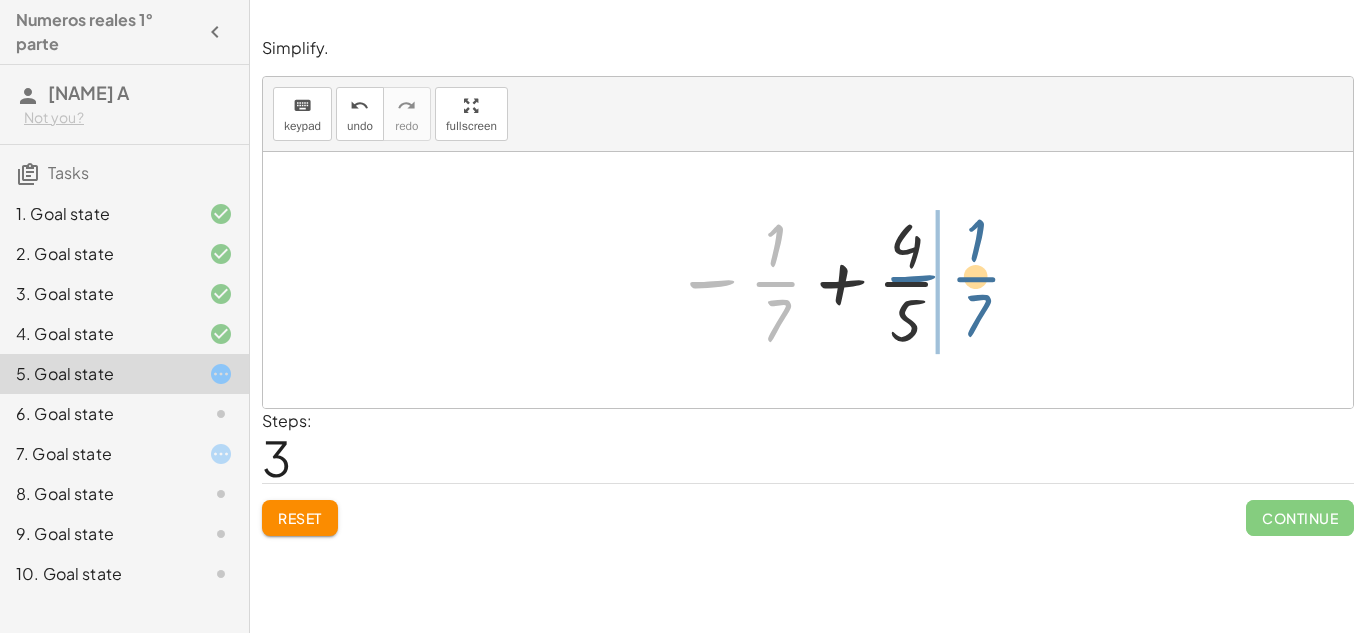 drag, startPoint x: 699, startPoint y: 295, endPoint x: 899, endPoint y: 289, distance: 200.08998 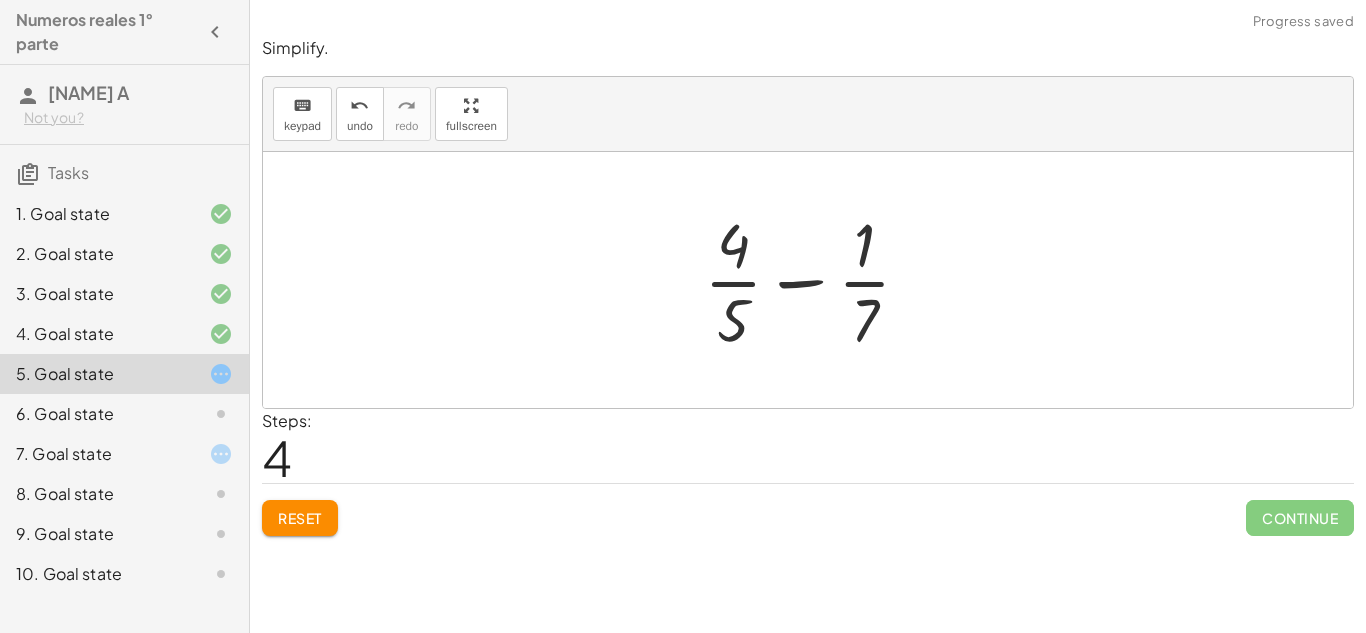 click at bounding box center [815, 280] 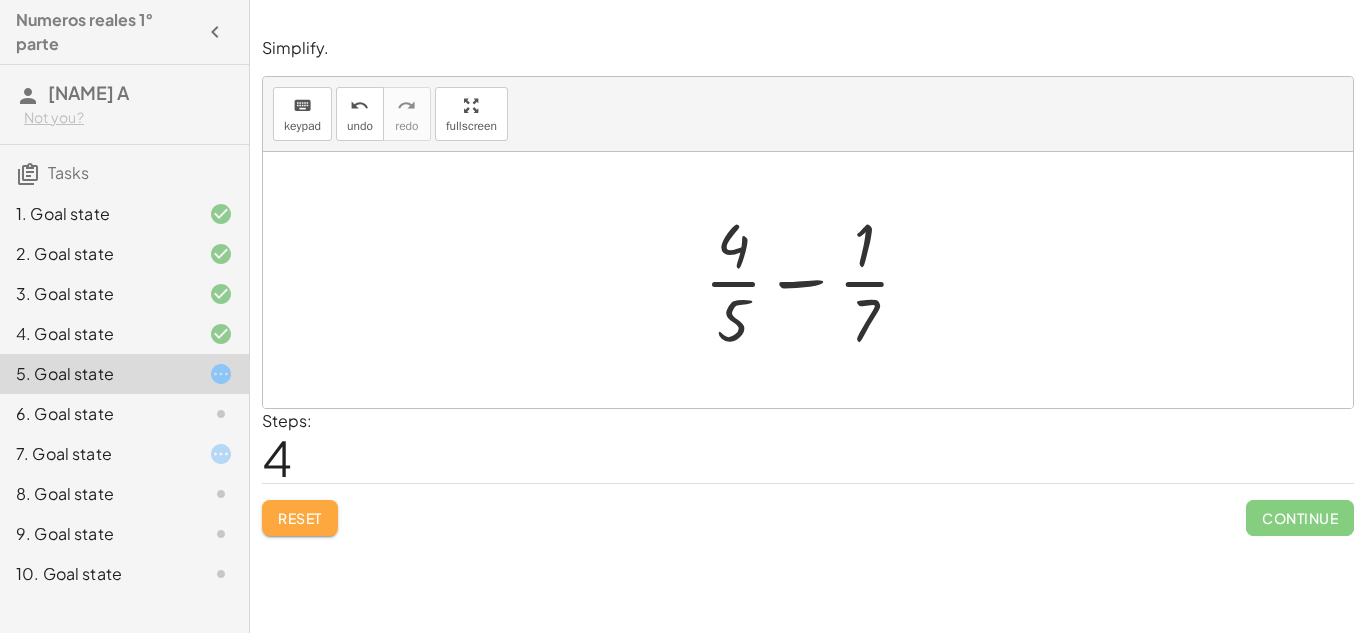 click on "Reset" 